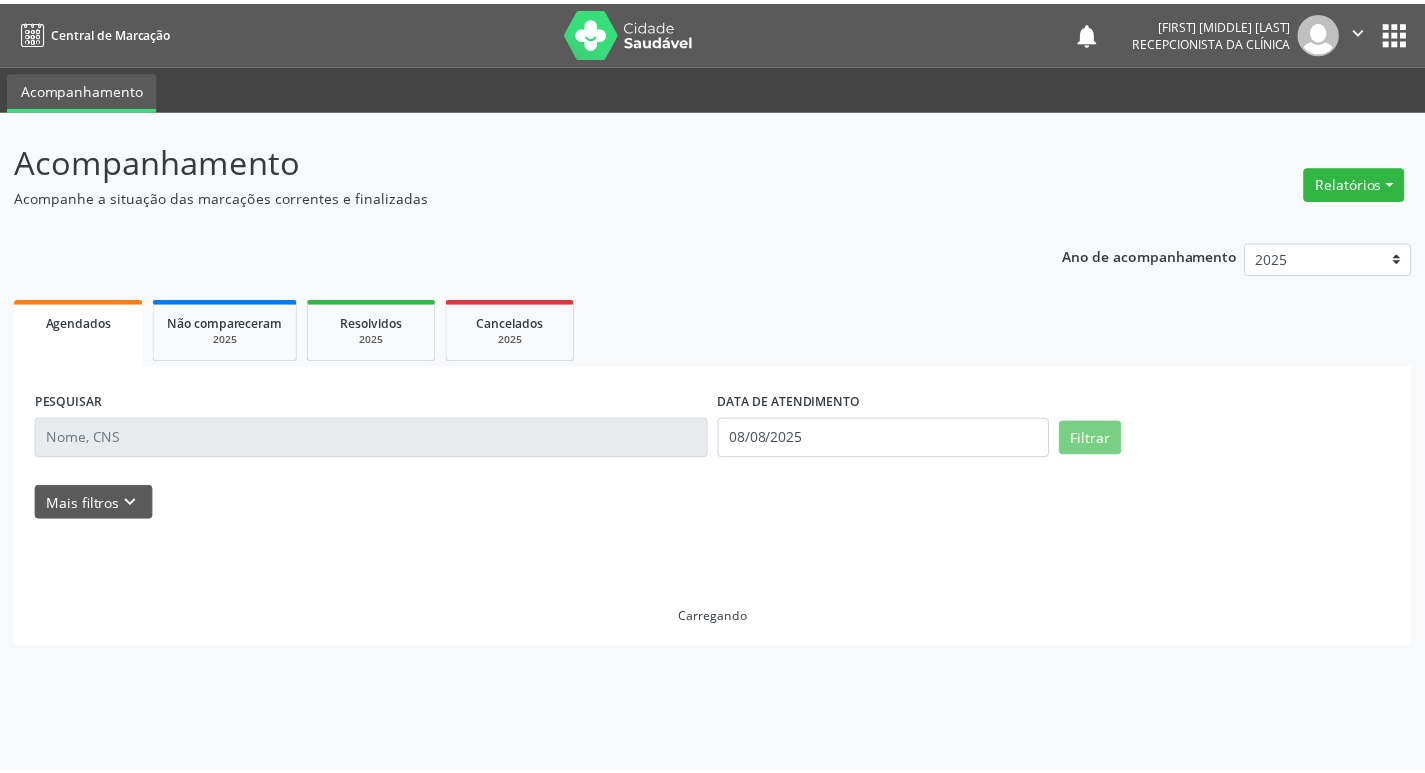 scroll, scrollTop: 0, scrollLeft: 0, axis: both 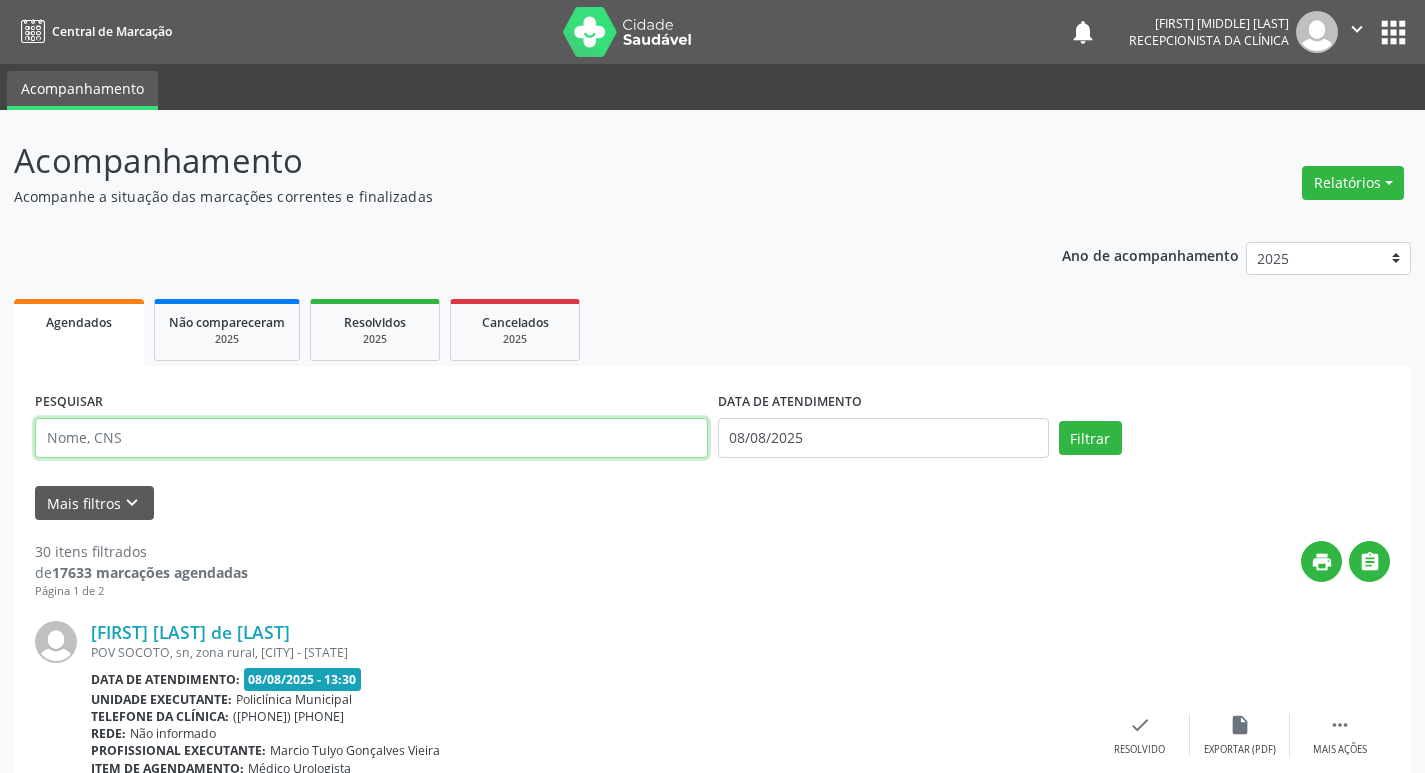 click at bounding box center (371, 438) 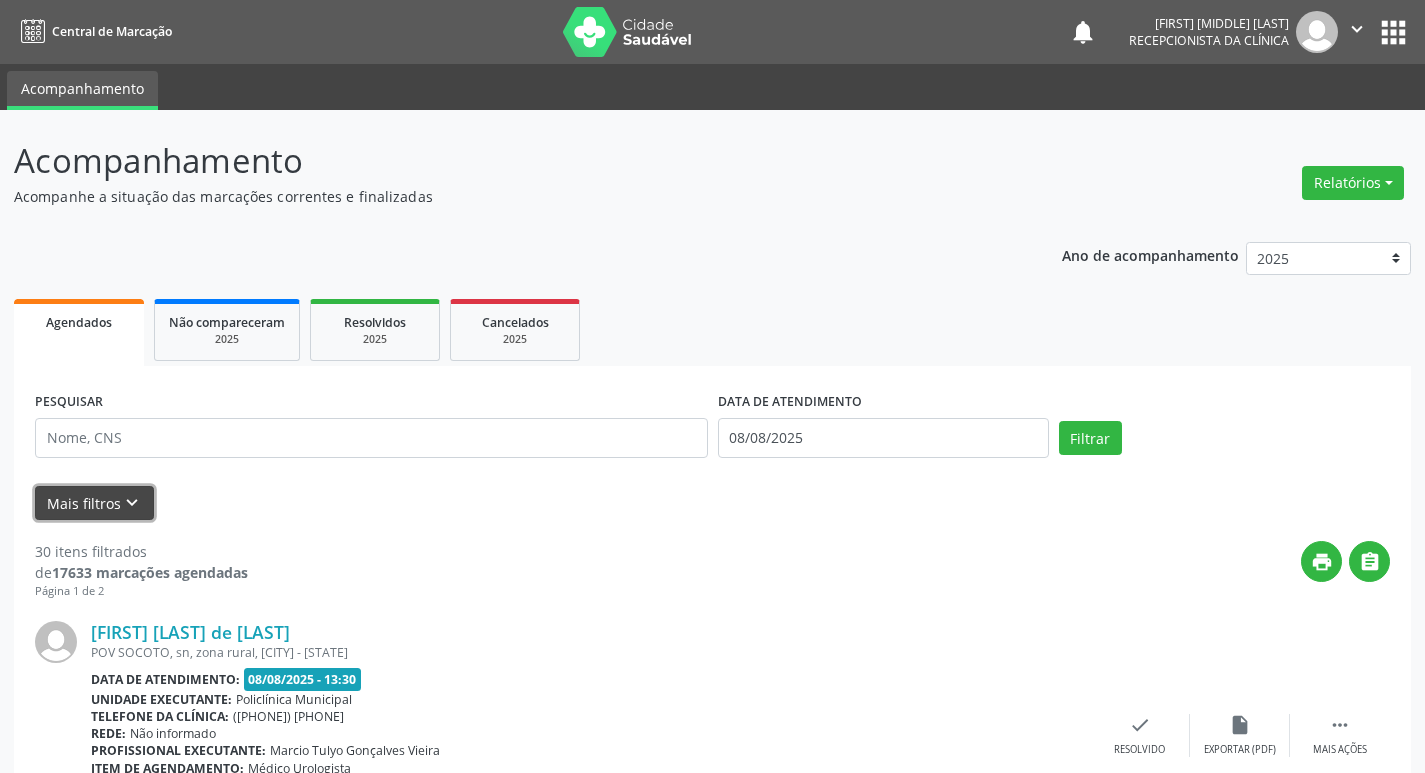 click on "Mais filtros
keyboard_arrow_down" at bounding box center [94, 503] 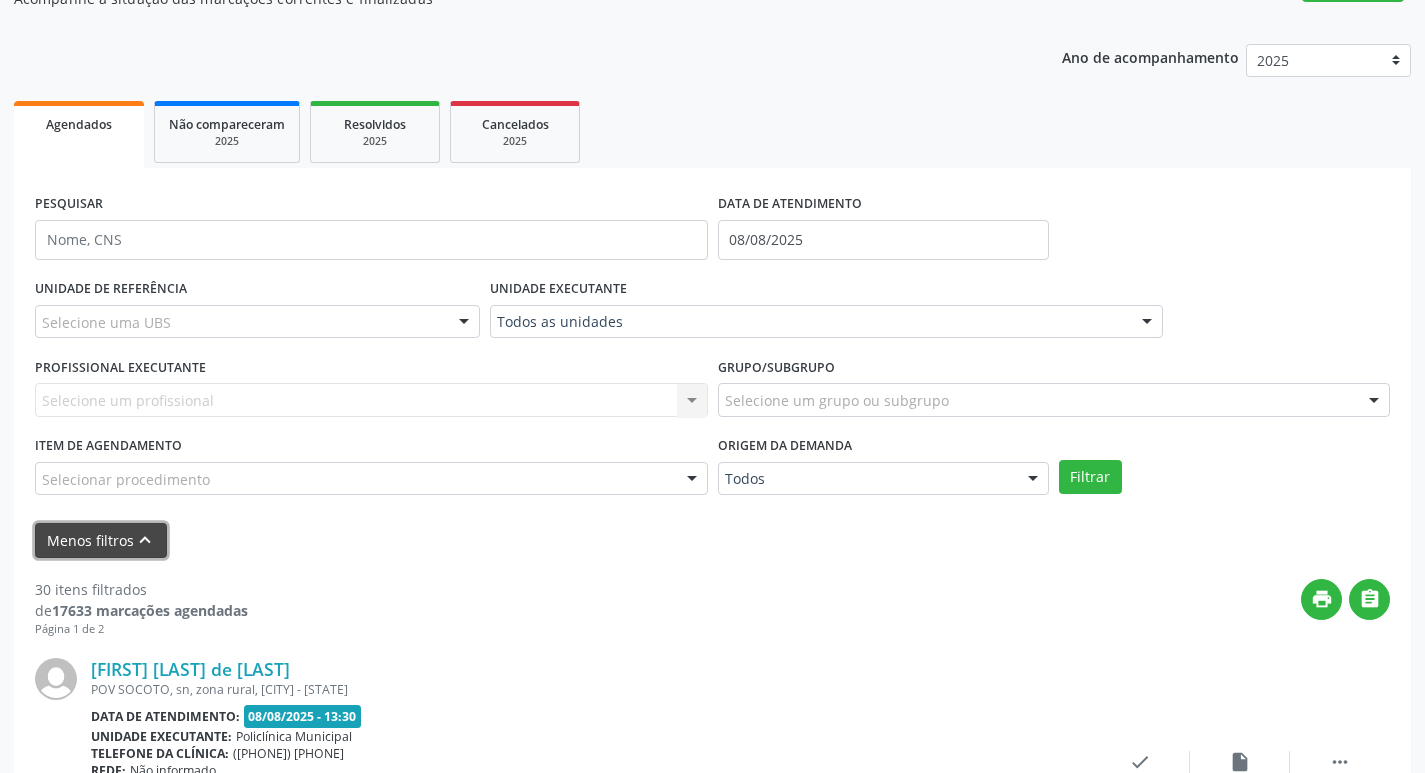 scroll, scrollTop: 200, scrollLeft: 0, axis: vertical 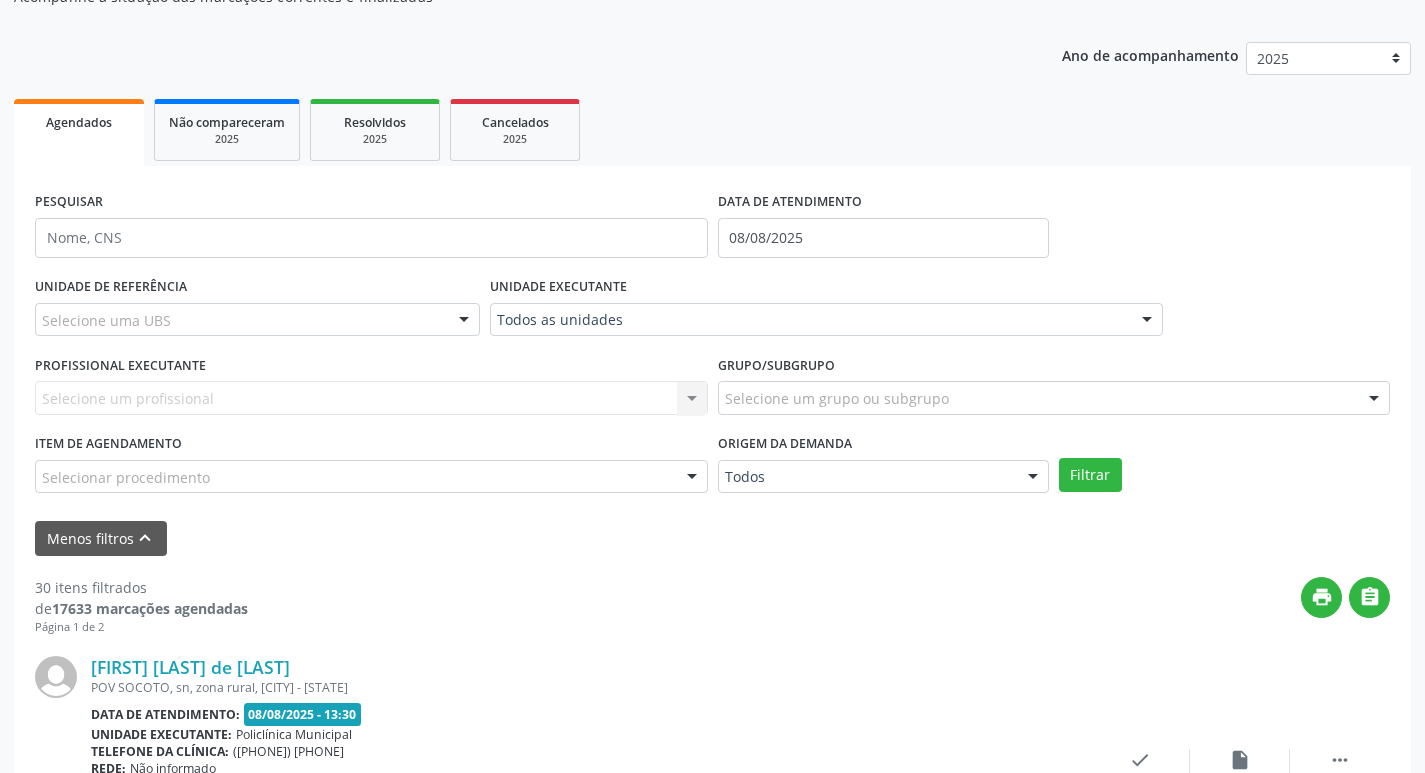 drag, startPoint x: 265, startPoint y: 467, endPoint x: 261, endPoint y: 478, distance: 11.7046995 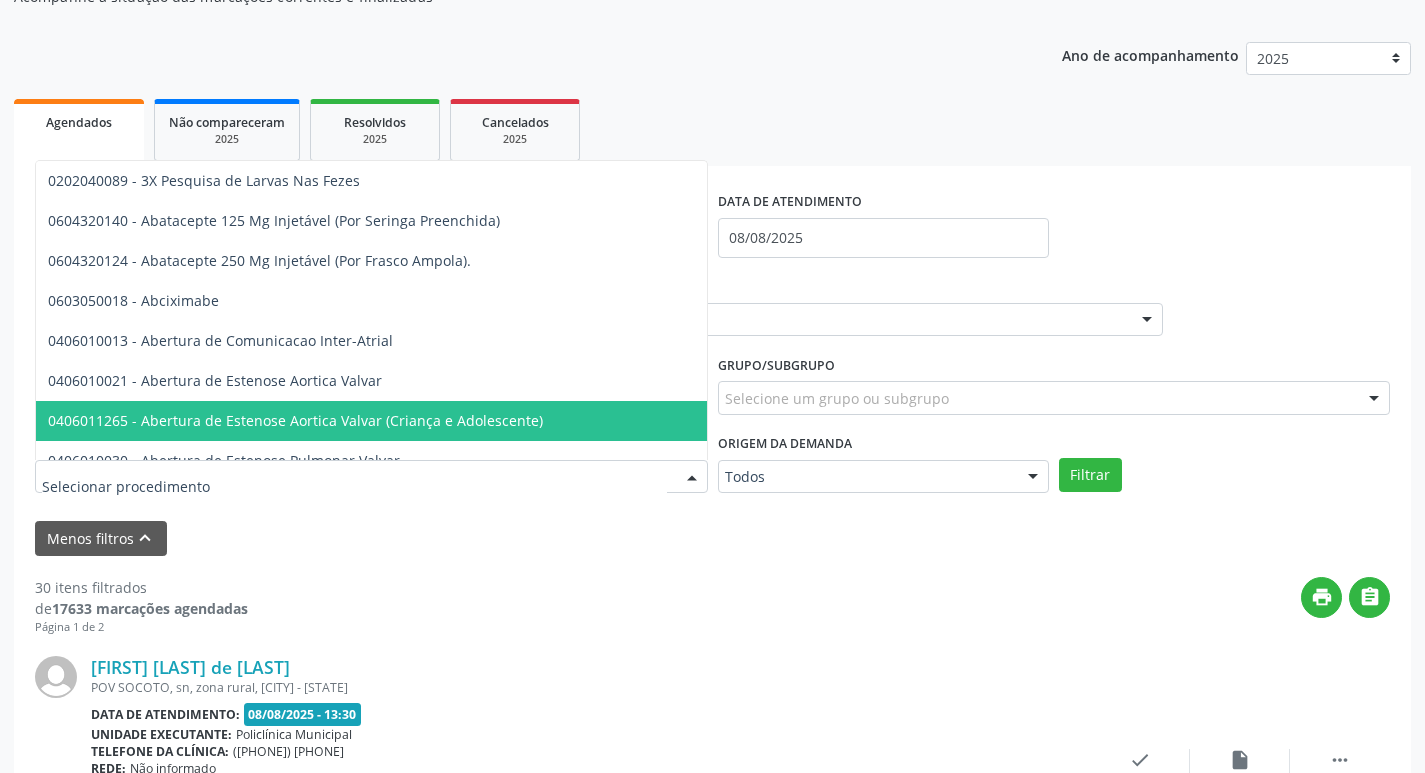 click on "30 itens filtrados
de
17633 marcações agendadas
Página 1 de 2
print   
[FIRST] [LAST] de [LAST]
POV SOCOTO, sn, zona rural, [CITY] - [STATE]
Data de atendimento:
[DATE] - 13:30
Unidade executante:
Policlínica Municipal
Telefone da clínica:
([PHONE]) [PHONE]
Rede:
Não informado
Profissional executante:
[FIRST] [LAST] [LAST]
Item de agendamento:
Médico Urologista
Motivo de agendamento:
Não informado
Preparo:
Não informado
Solicitado por [FIRST] [LAST] [LAST] em [DATE] - há 3 dias

Mais ações
insert_drive_file
Exportar (PDF)
check
Resolvido
[FIRST] [LAST] [LAST]
RUA DA PALMA, S/N, GUABIRABA, [CITY] - [STATE]
Data de atendimento:
[DATE] - 13:30" at bounding box center (712, 2650) 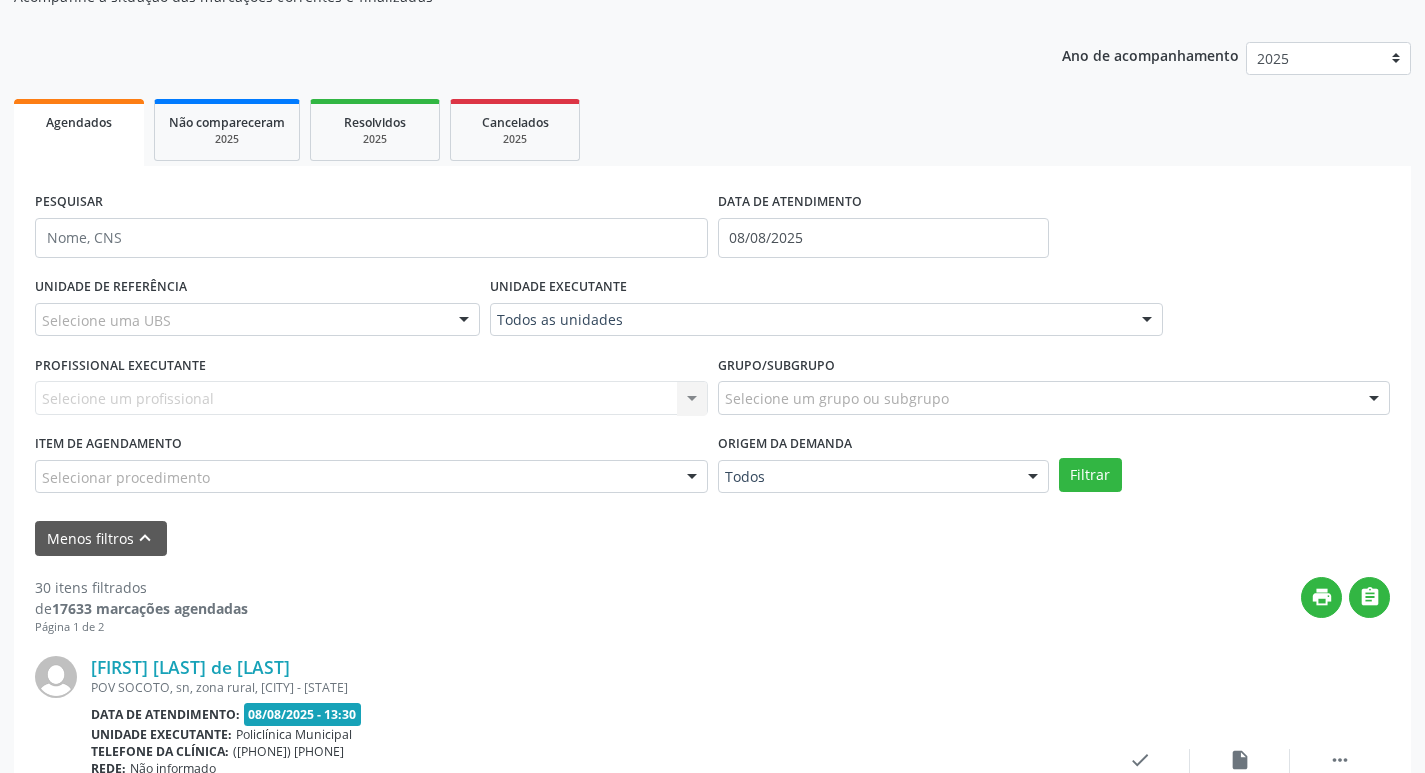 click on "Selecione um profissional
Nenhum resultado encontrado para: "   "
Não há nenhuma opção para ser exibida." at bounding box center (371, 398) 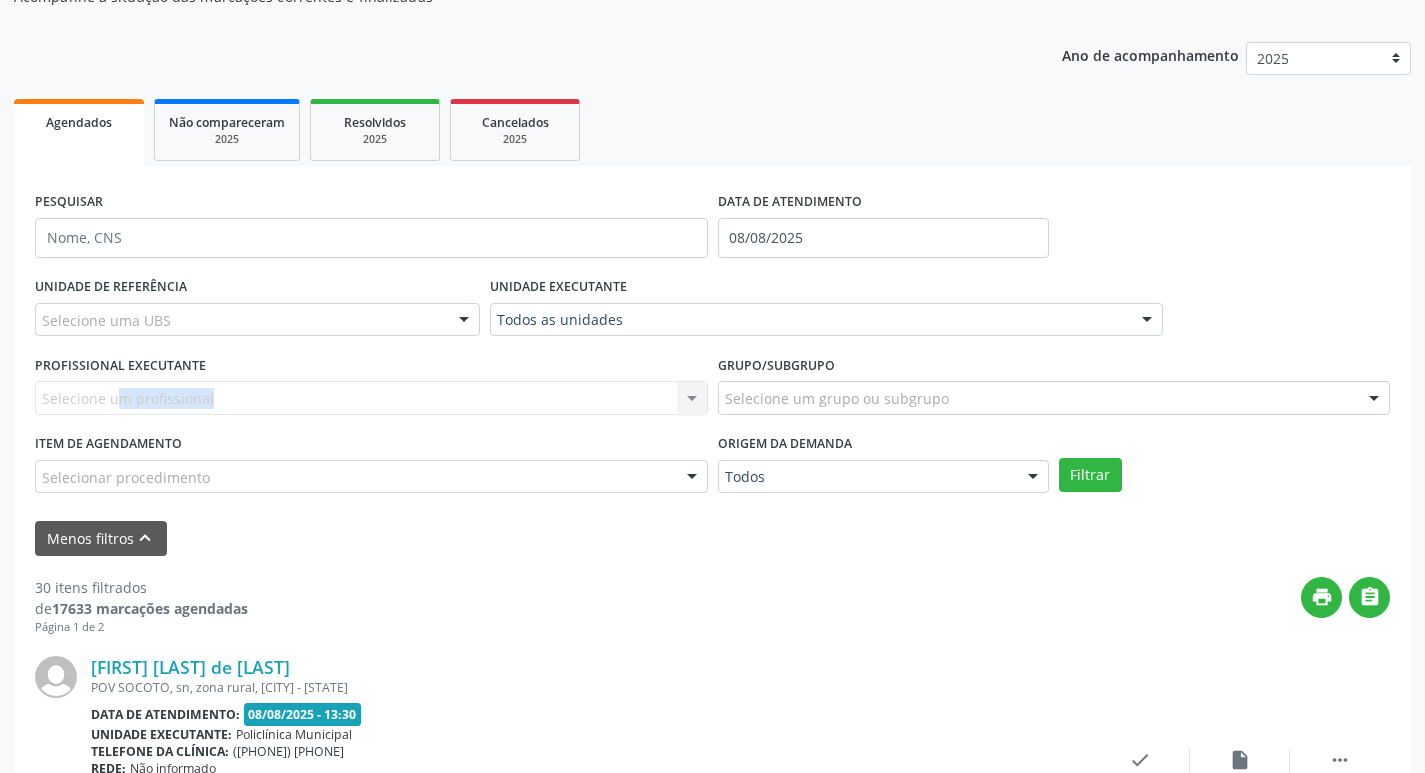 click on "Selecione um profissional
Nenhum resultado encontrado para: "   "
Não há nenhuma opção para ser exibida." at bounding box center [371, 398] 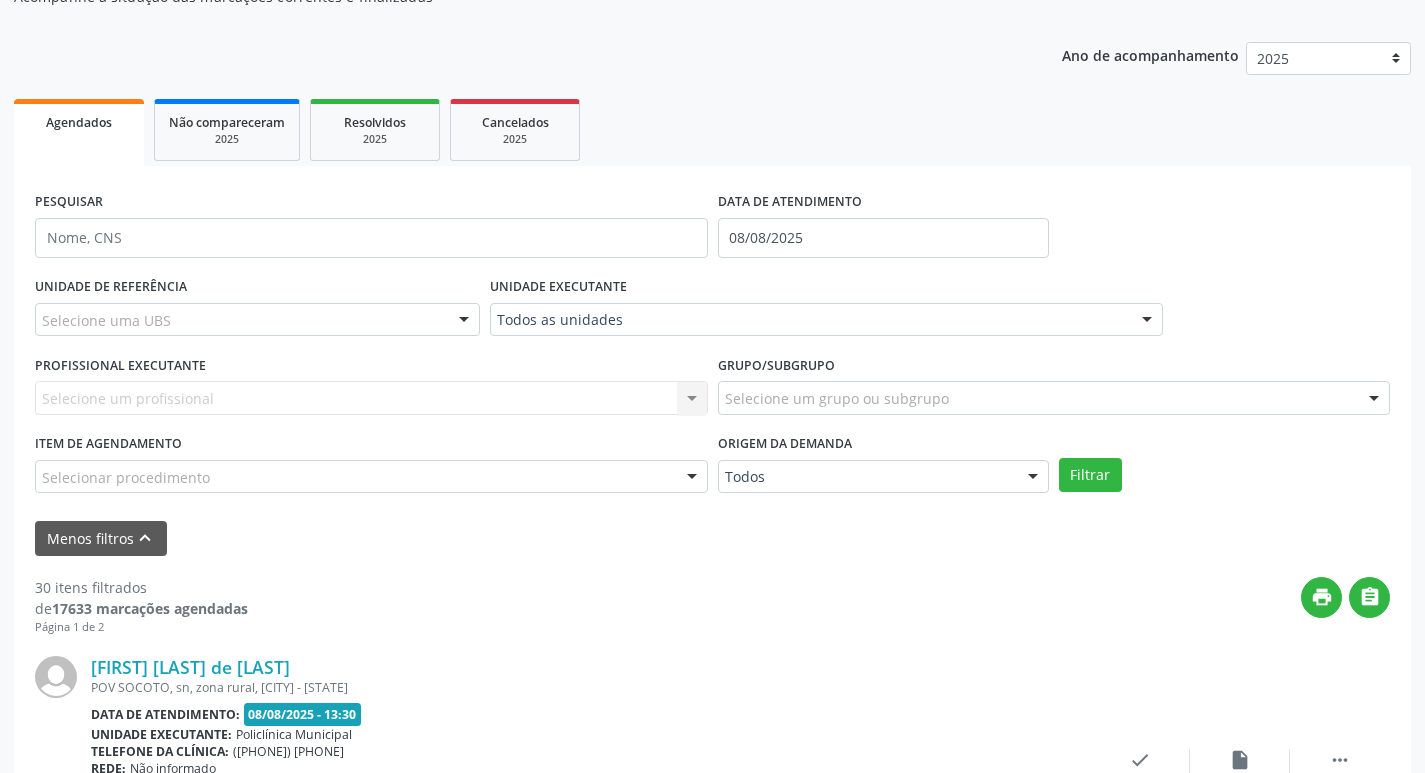 click on "Selecione um profissional
Nenhum resultado encontrado para: "   "
Não há nenhuma opção para ser exibida." at bounding box center [371, 398] 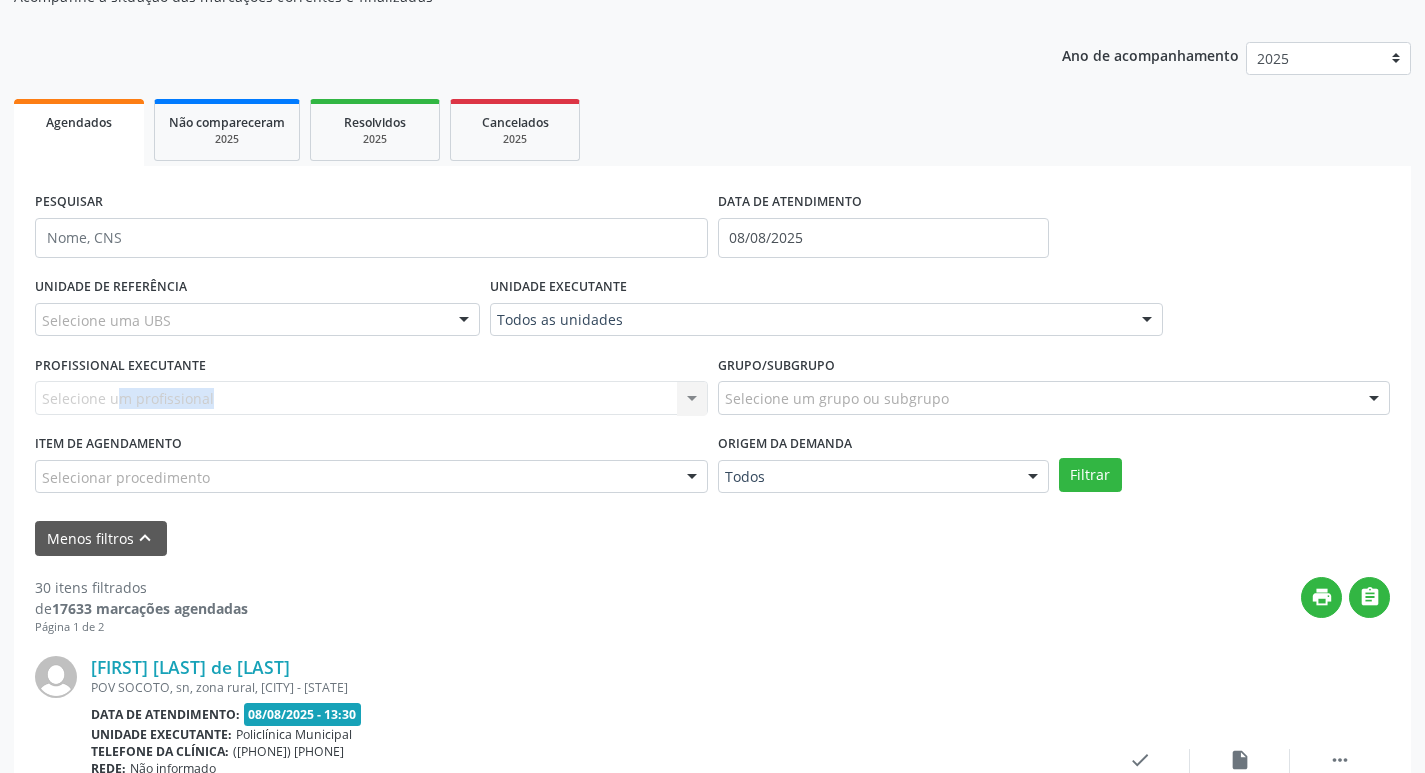 drag, startPoint x: 495, startPoint y: 400, endPoint x: 670, endPoint y: 377, distance: 176.50496 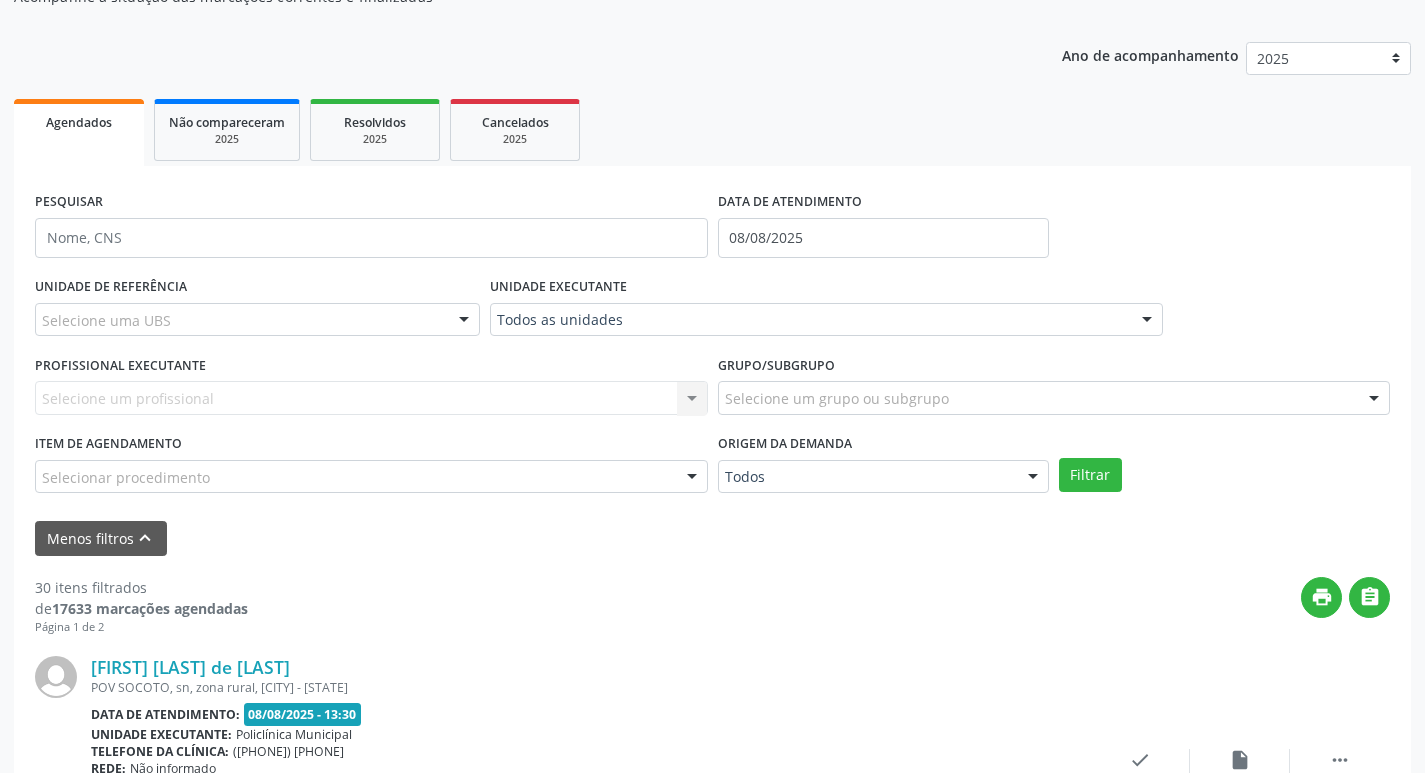 click on "PROFISSIONAL EXECUTANTE" at bounding box center [120, 365] 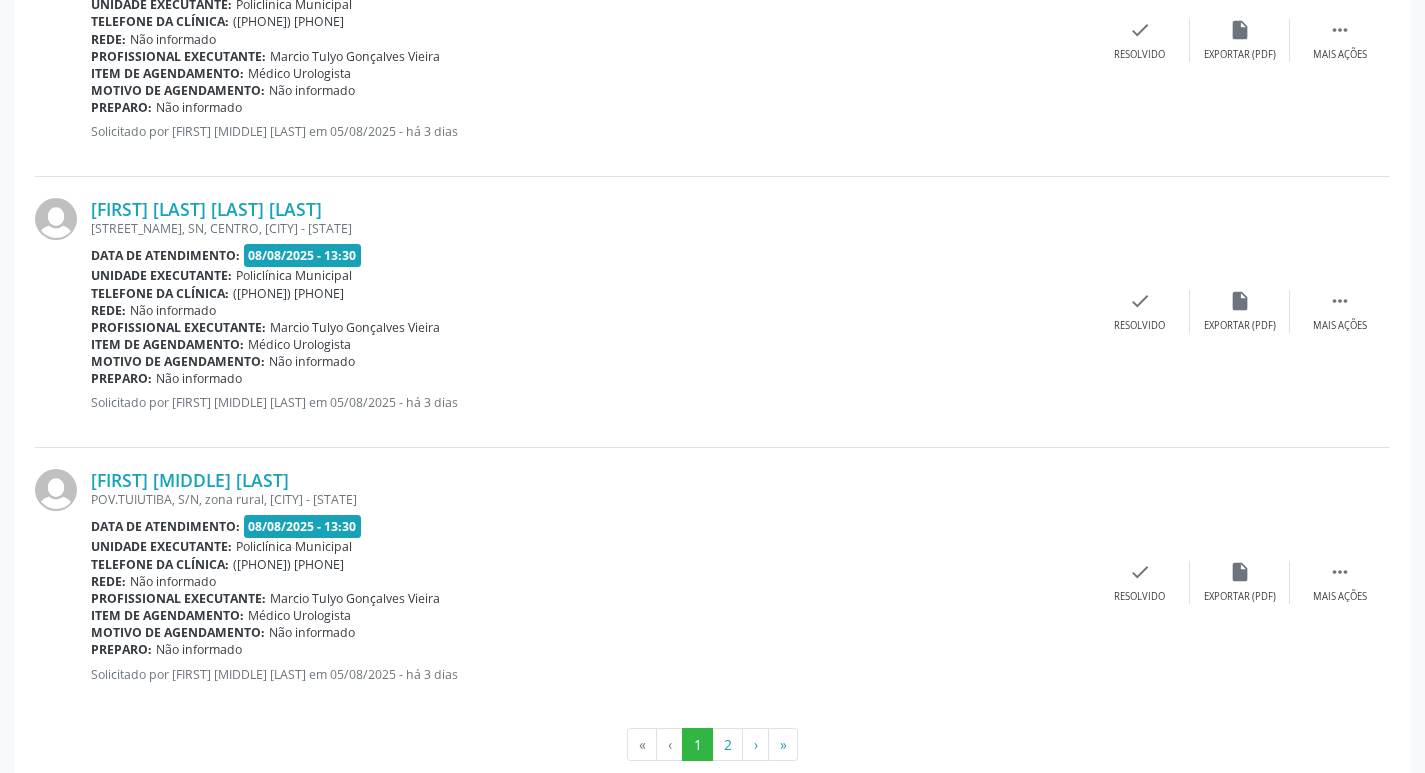 scroll, scrollTop: 4220, scrollLeft: 0, axis: vertical 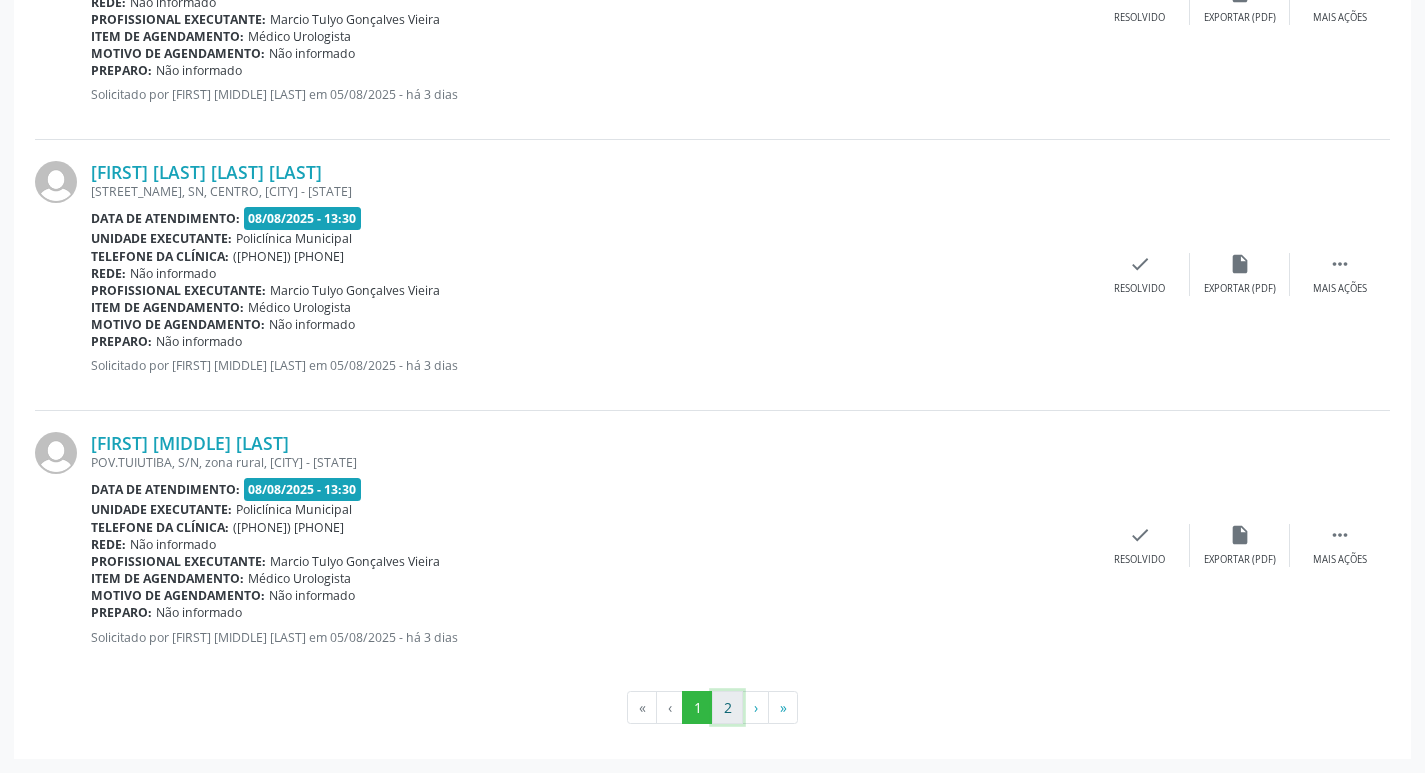 click on "2" at bounding box center [727, 708] 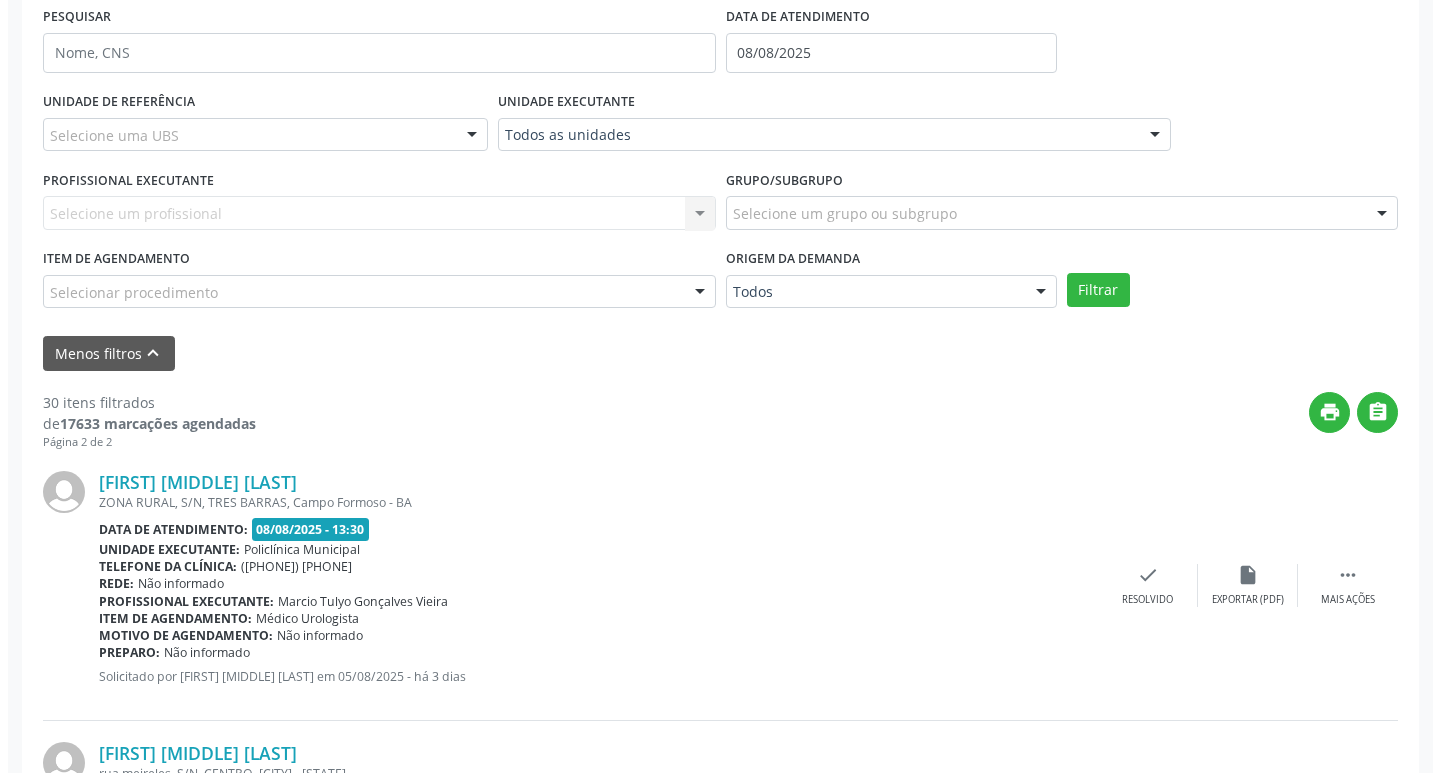 scroll, scrollTop: 420, scrollLeft: 0, axis: vertical 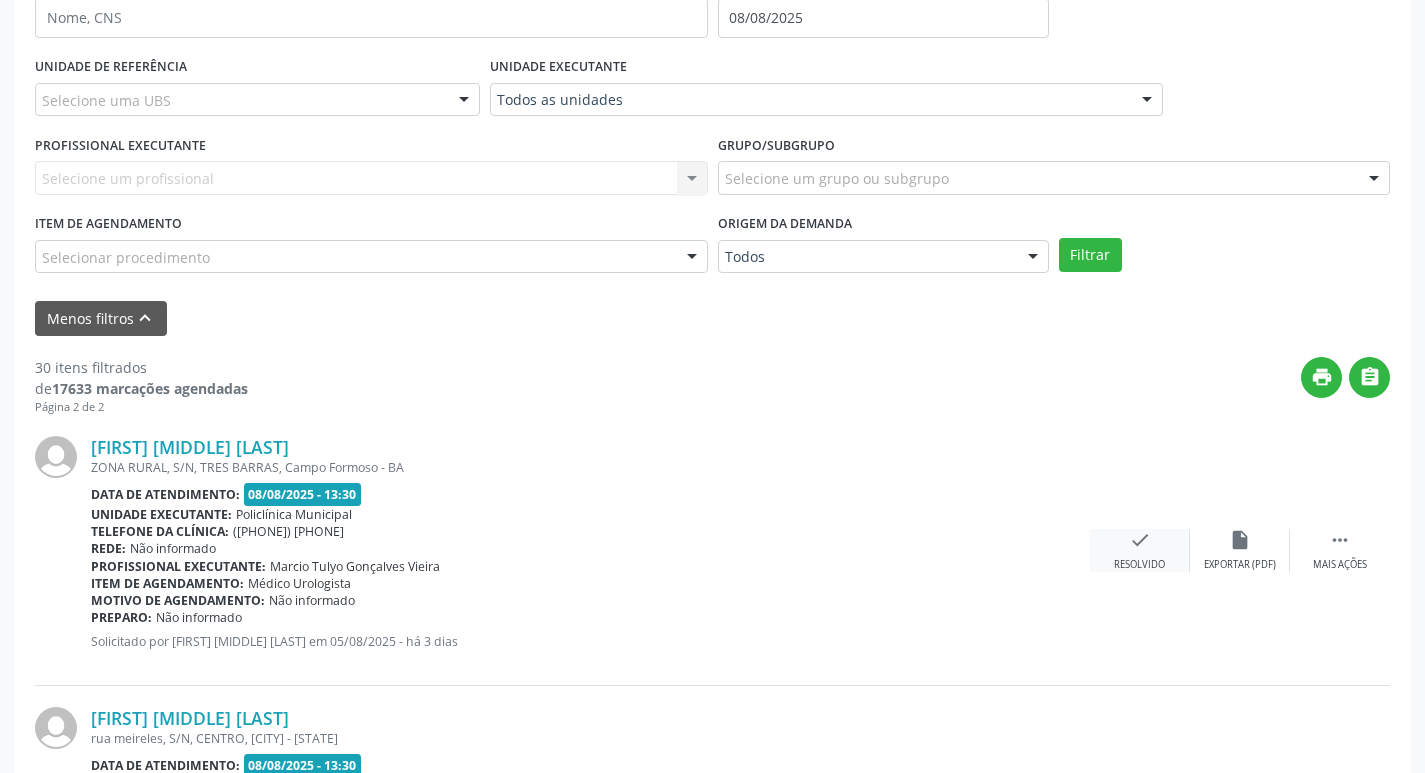 click on "check
Resolvido" at bounding box center [1140, 550] 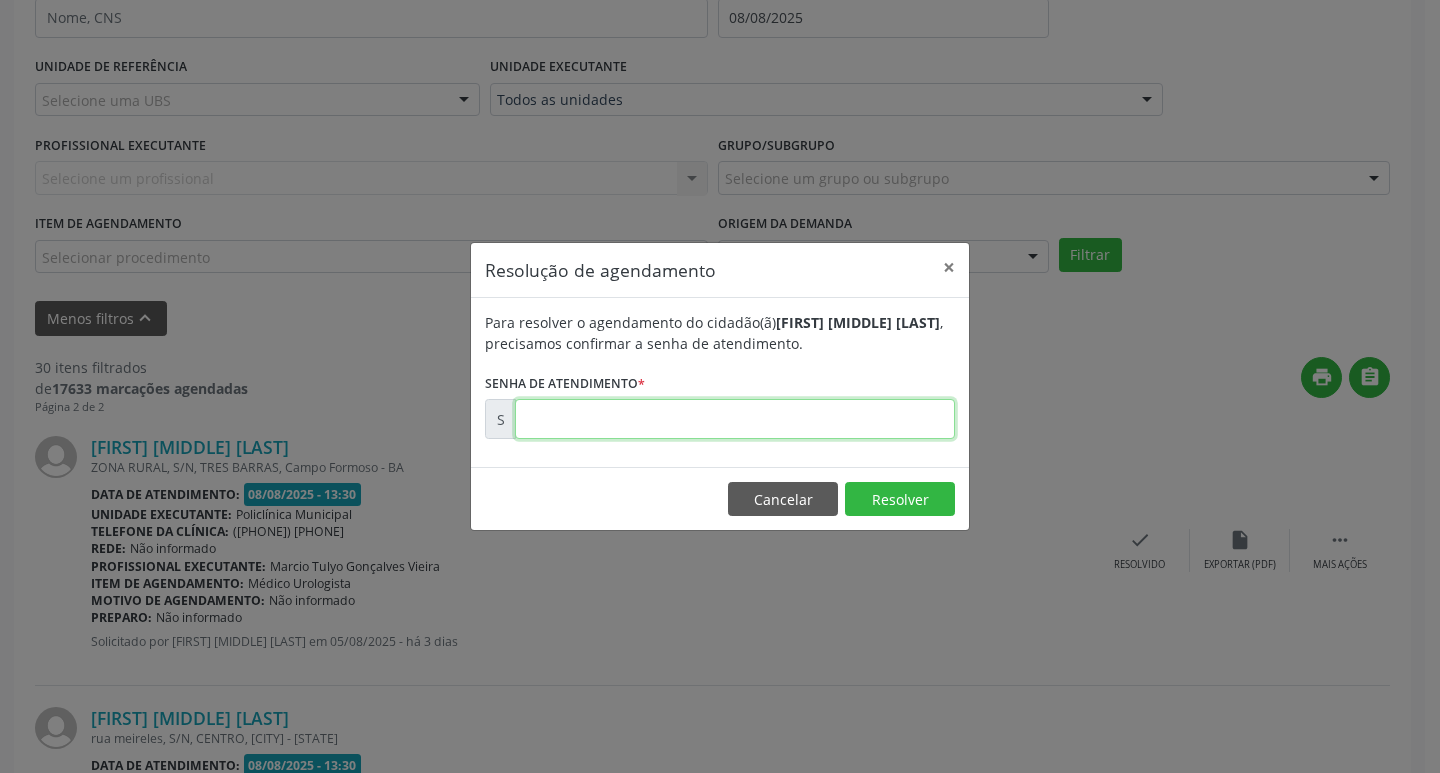 click at bounding box center [735, 419] 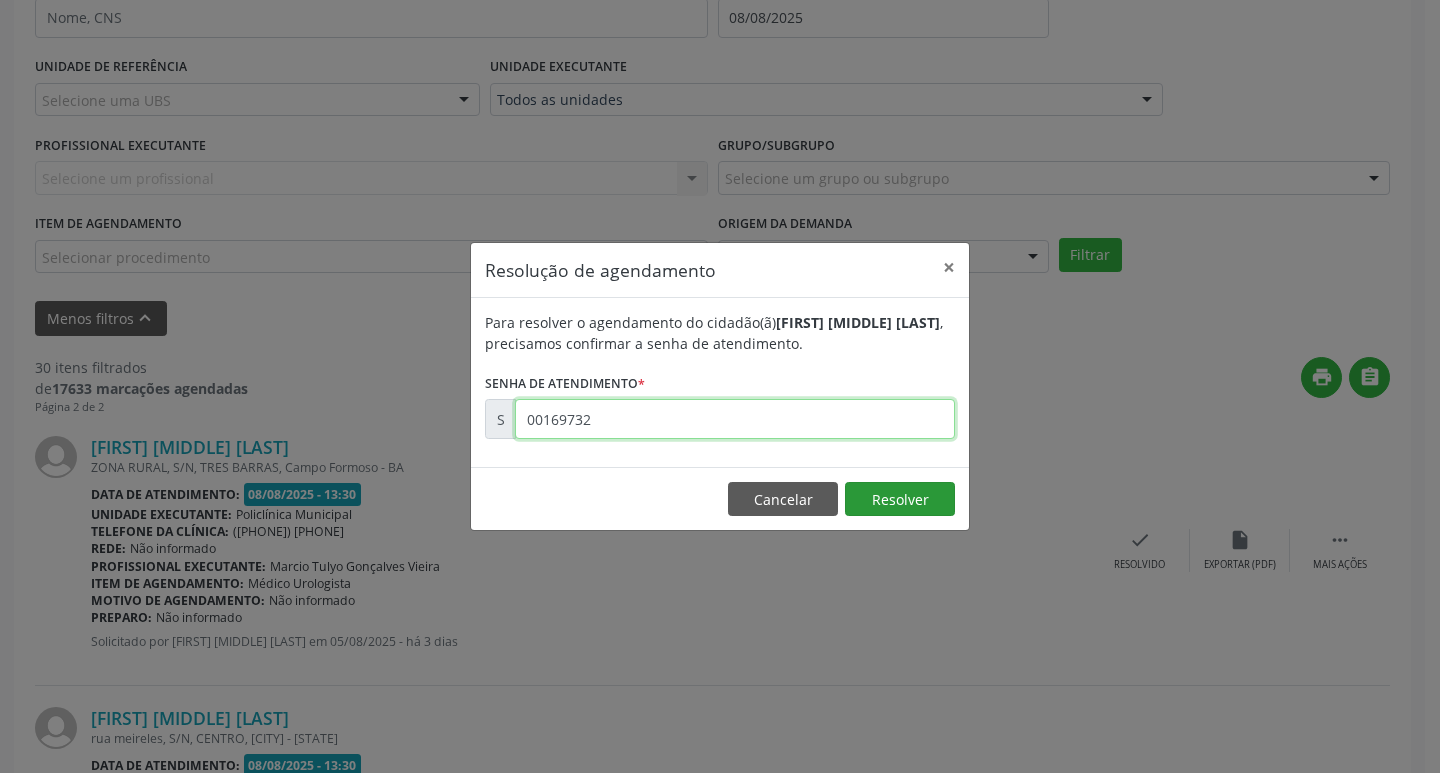 type on "00169732" 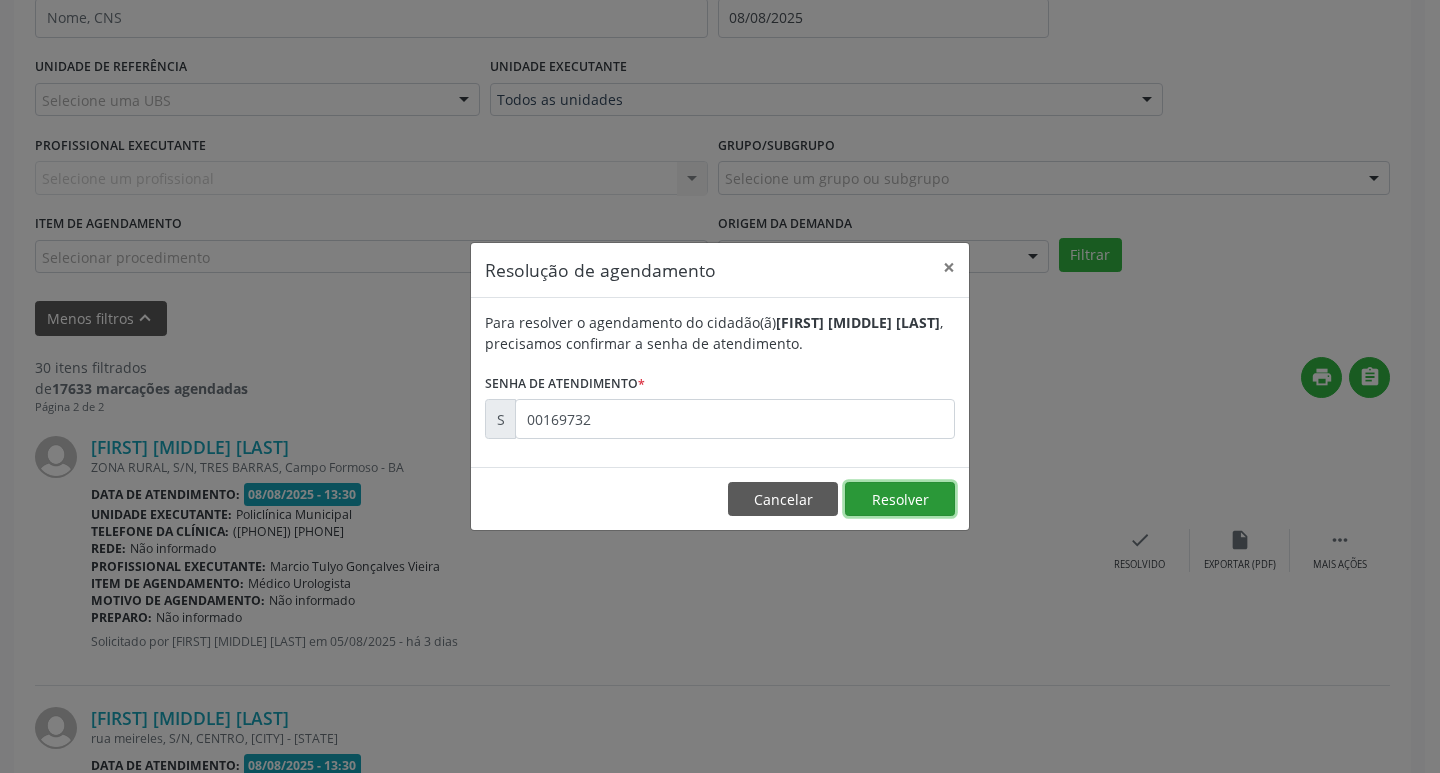 click on "Resolver" at bounding box center [900, 499] 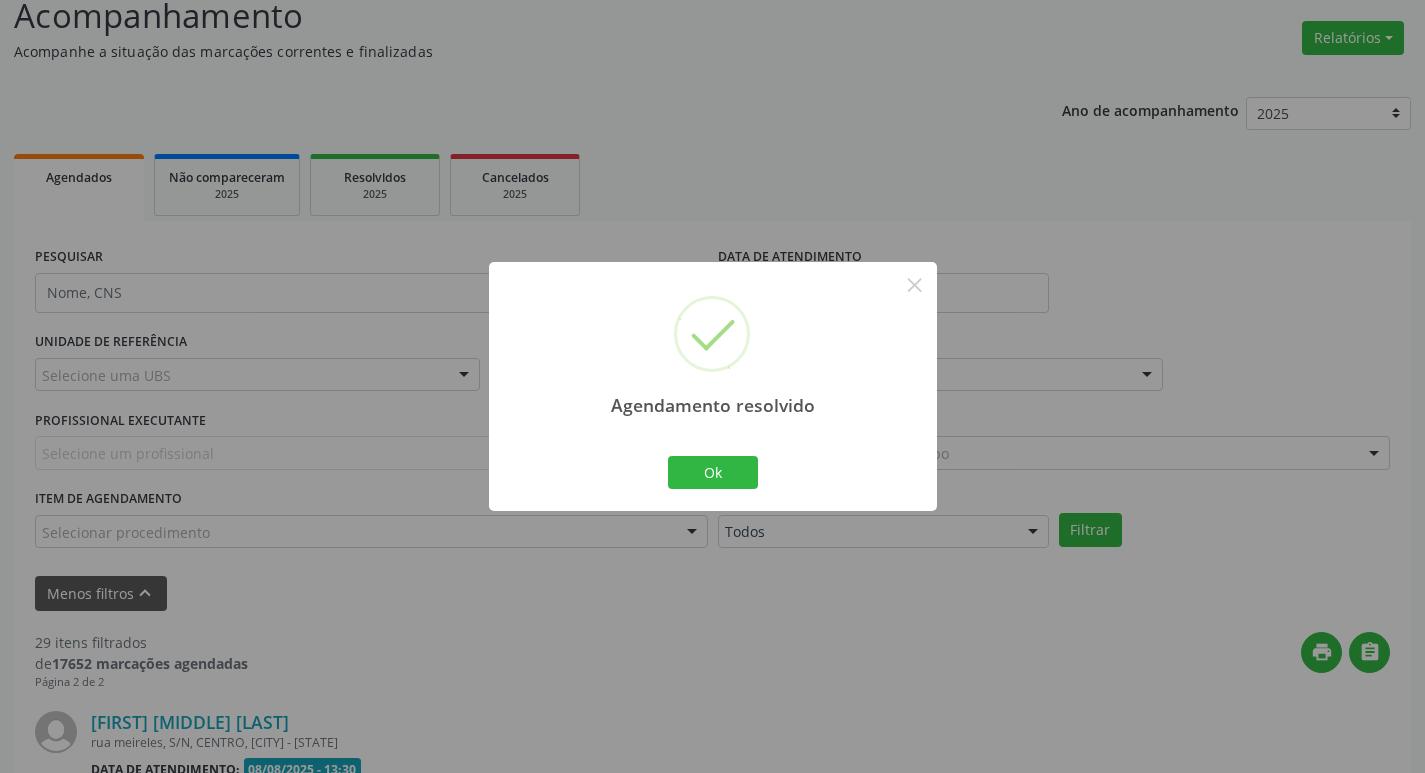 scroll, scrollTop: 420, scrollLeft: 0, axis: vertical 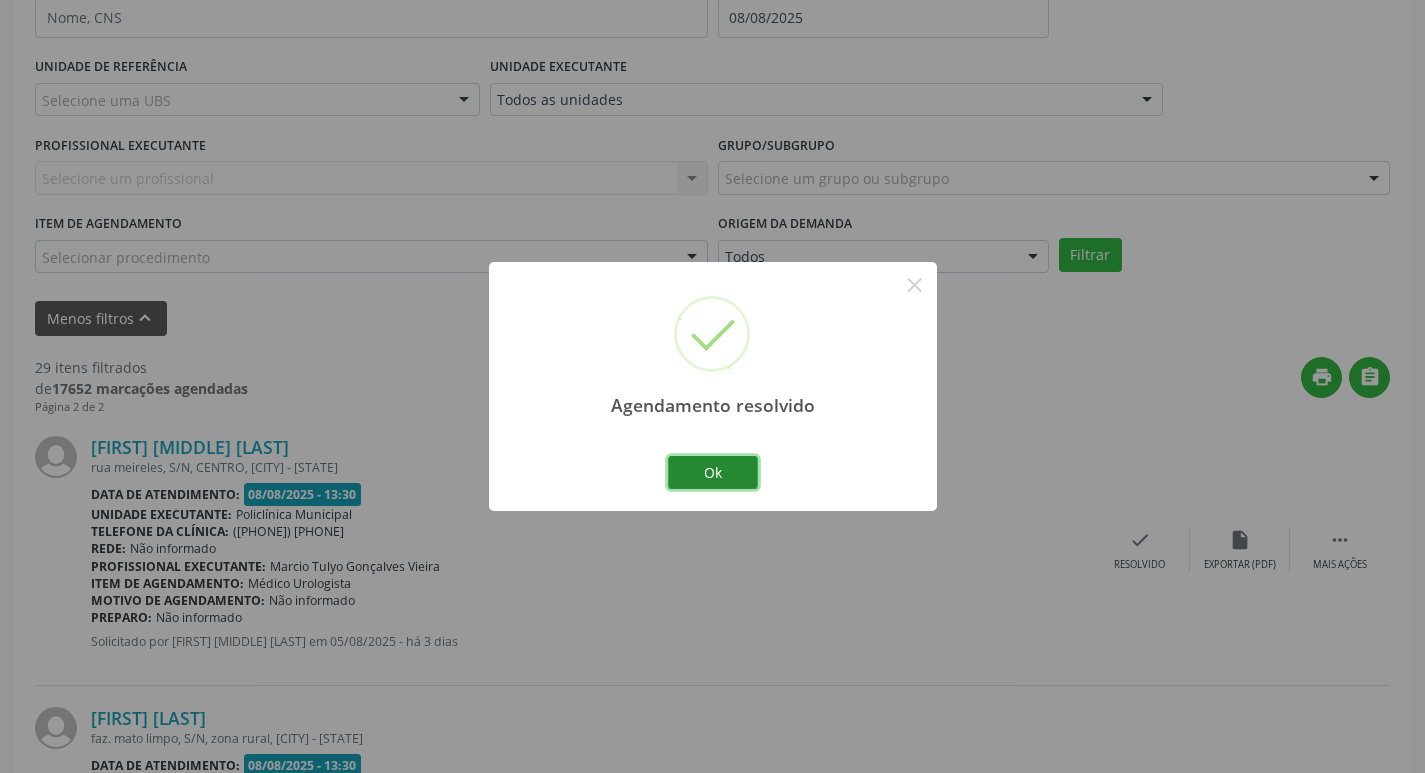 click on "Ok" at bounding box center (713, 473) 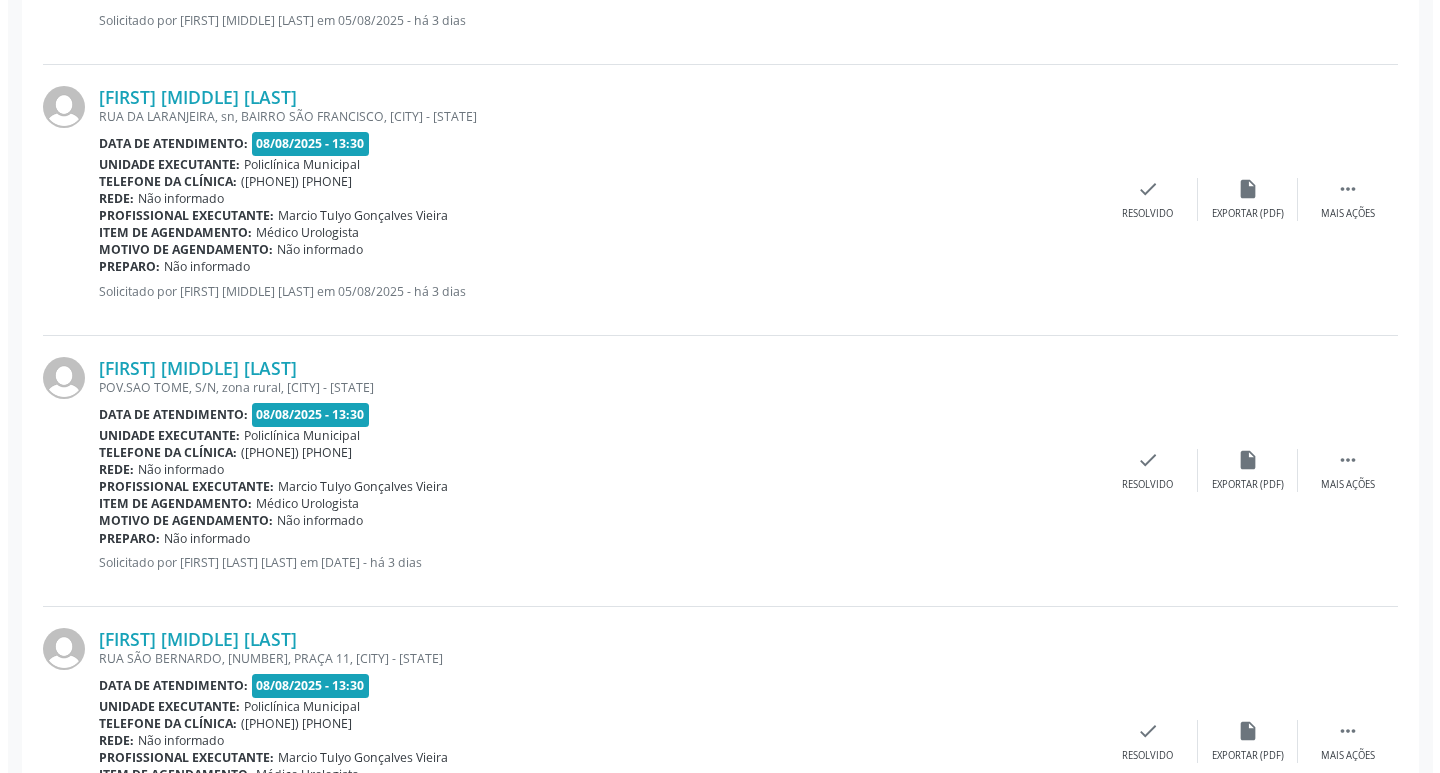 scroll, scrollTop: 1820, scrollLeft: 0, axis: vertical 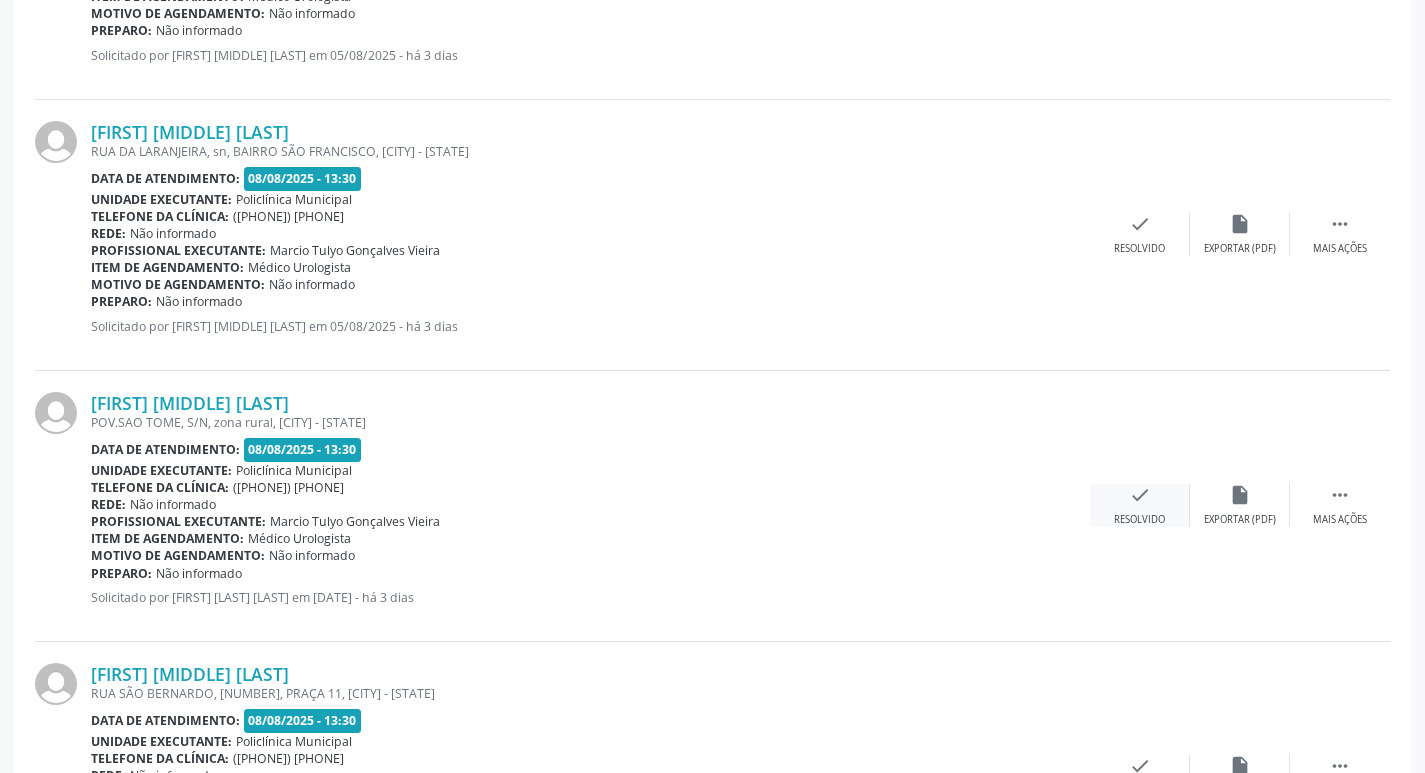 click on "check" at bounding box center (1140, 495) 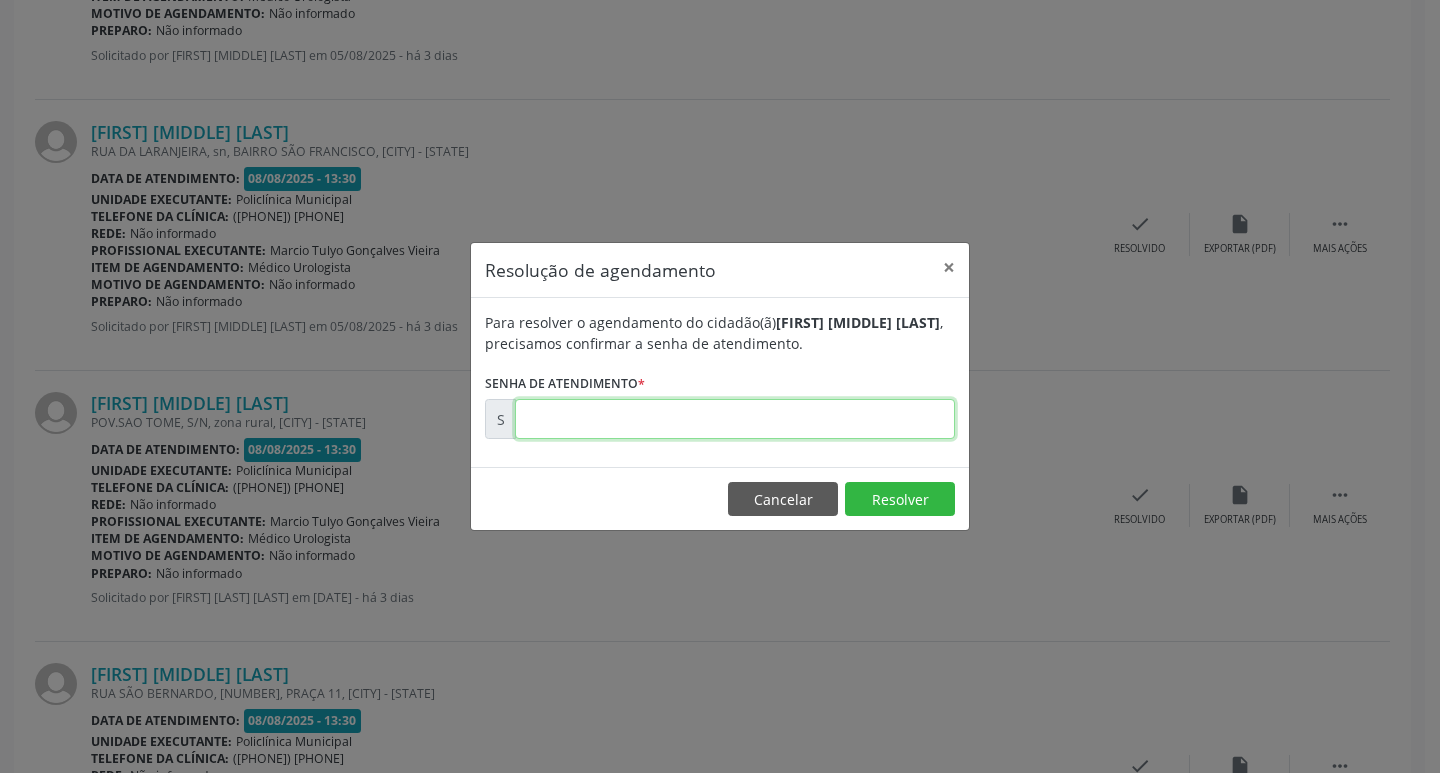 click at bounding box center (735, 419) 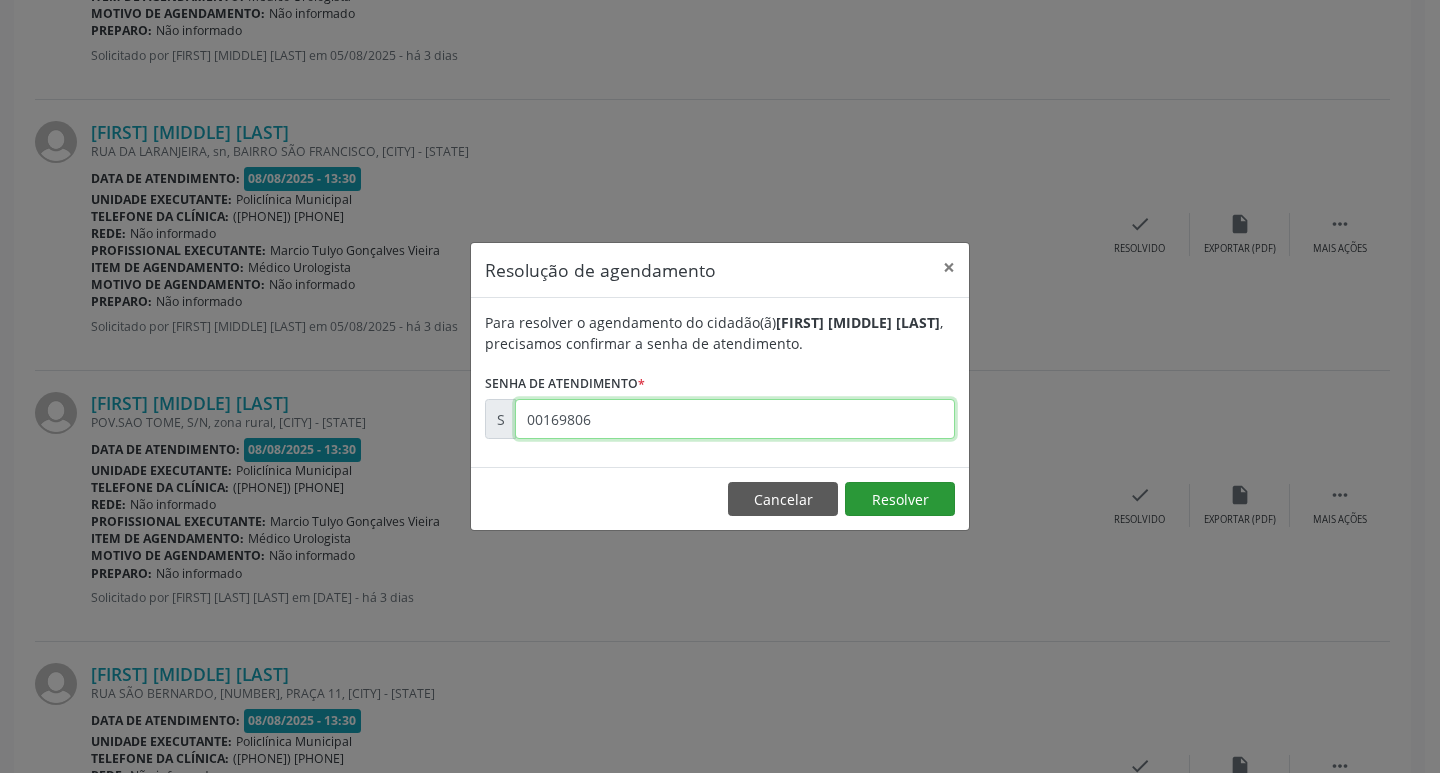 type on "00169806" 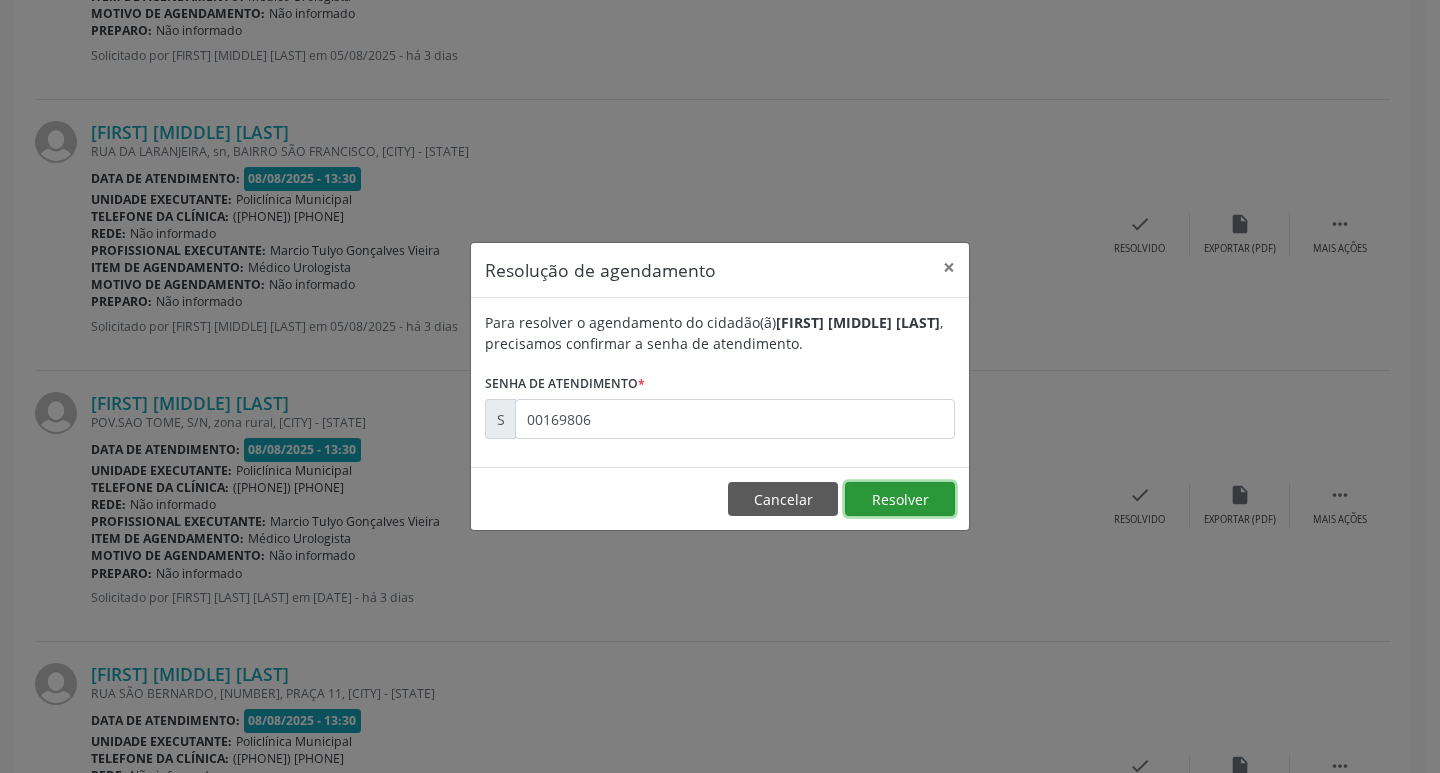 click on "Resolver" at bounding box center [900, 499] 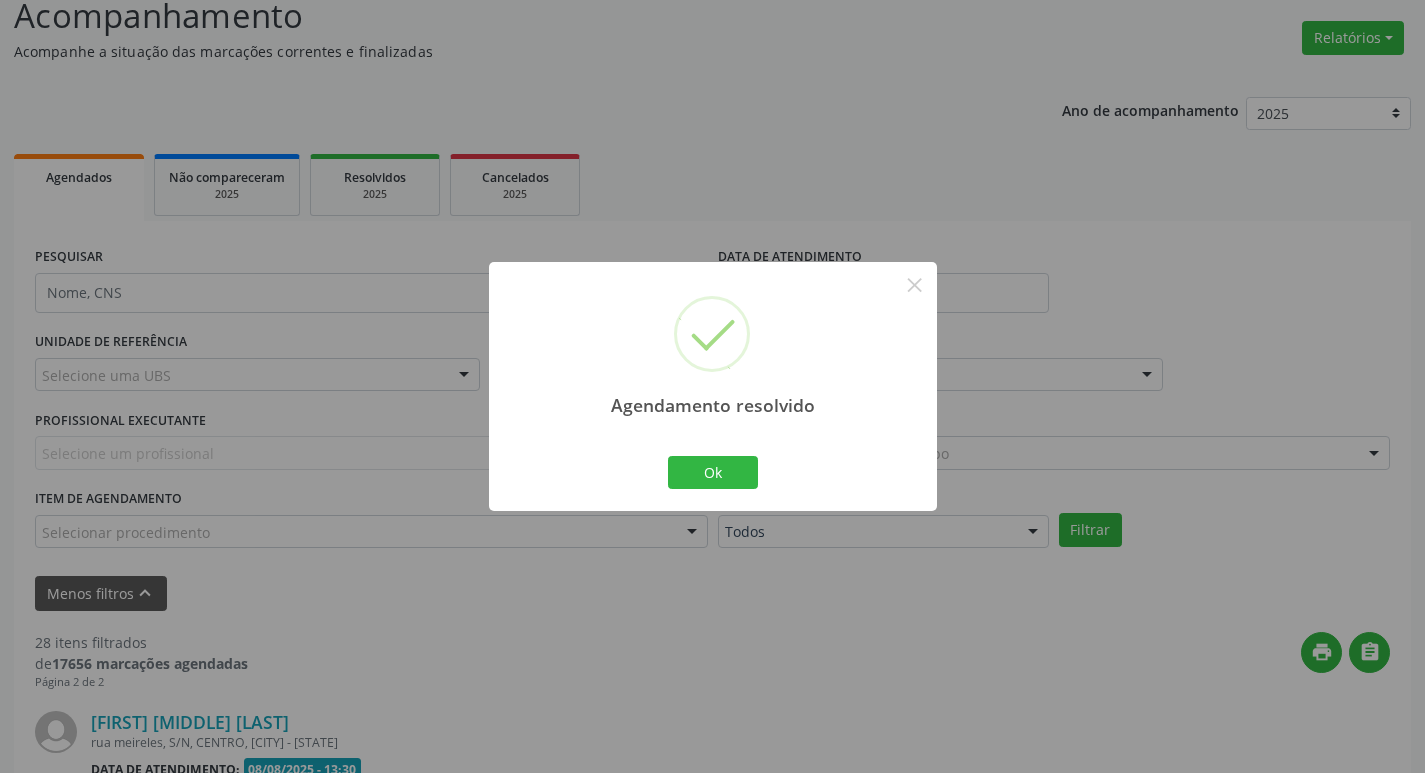 scroll, scrollTop: 1820, scrollLeft: 0, axis: vertical 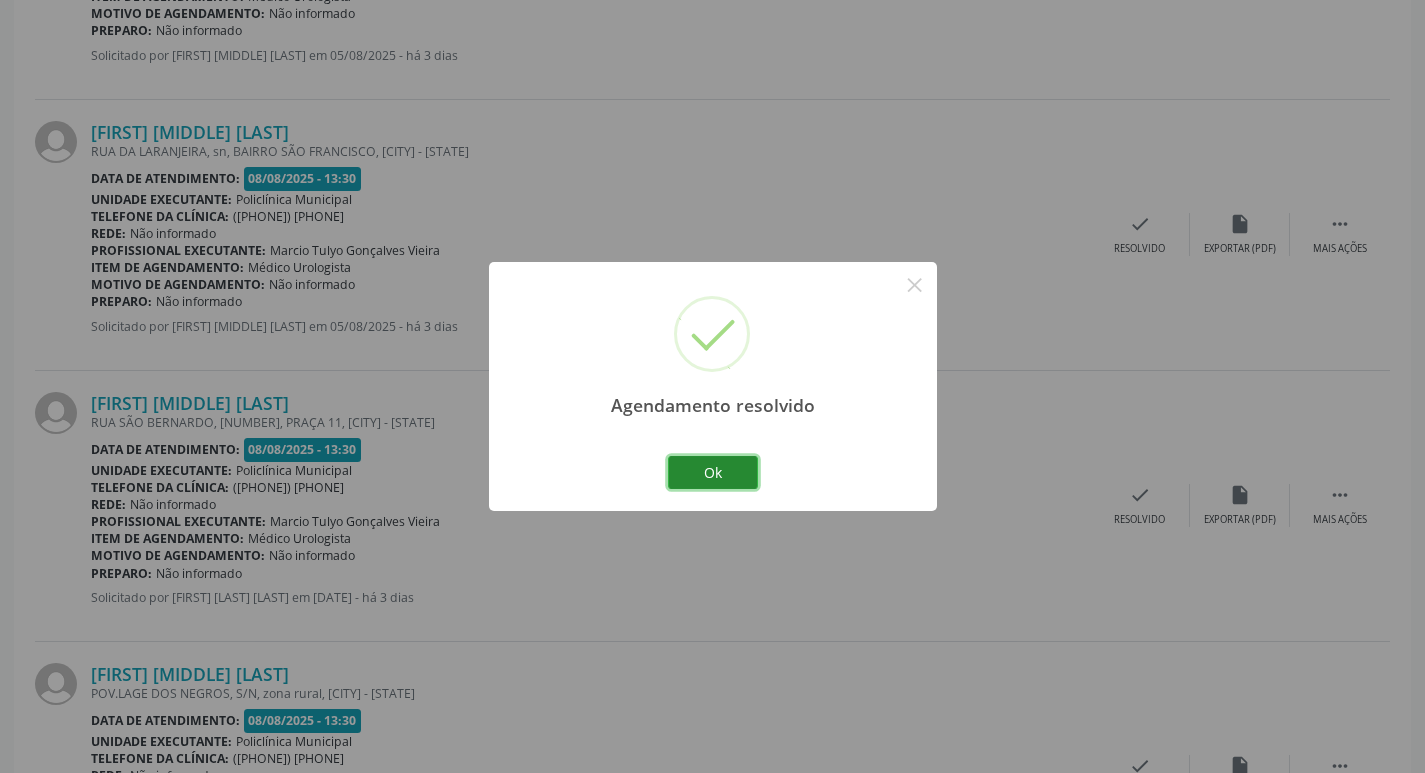 click on "Ok" at bounding box center (713, 473) 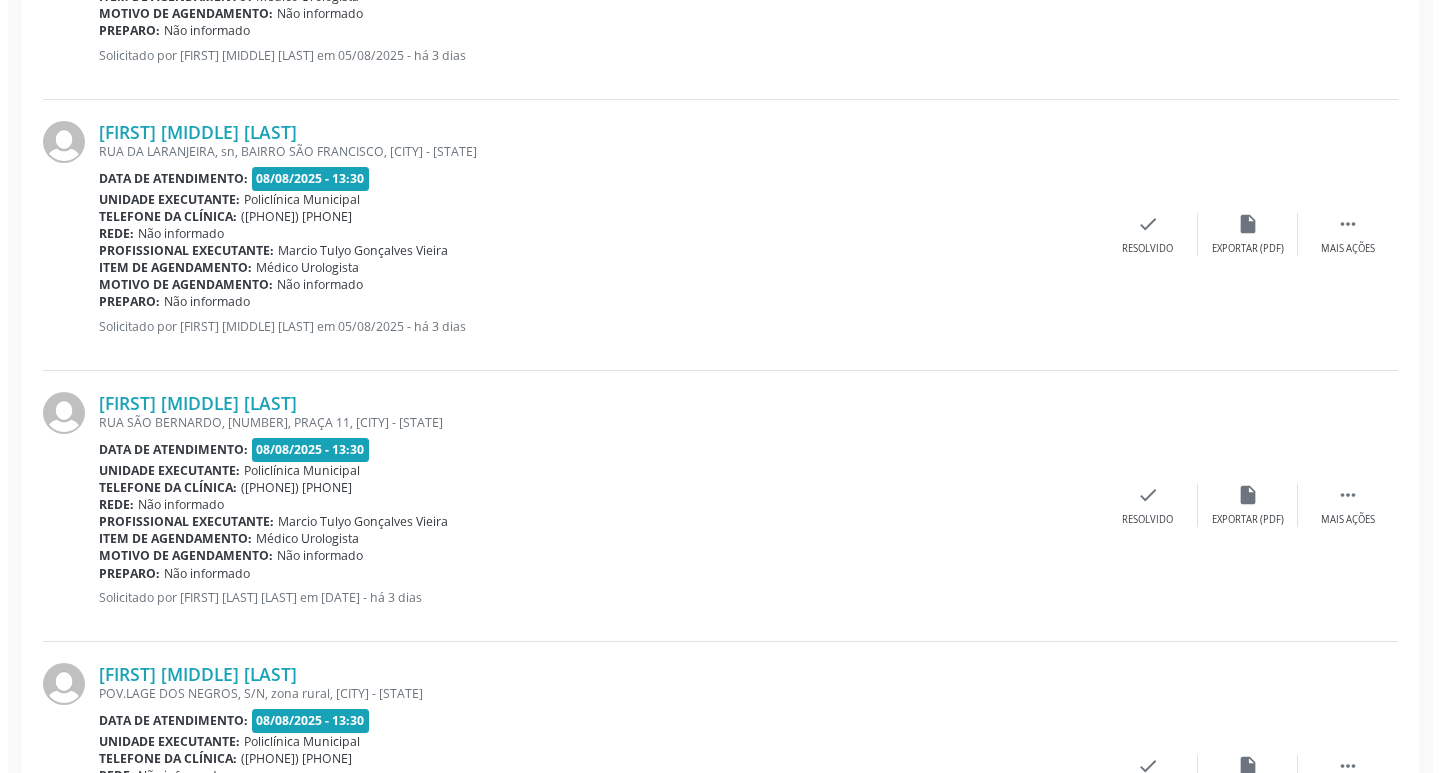 scroll, scrollTop: 1920, scrollLeft: 0, axis: vertical 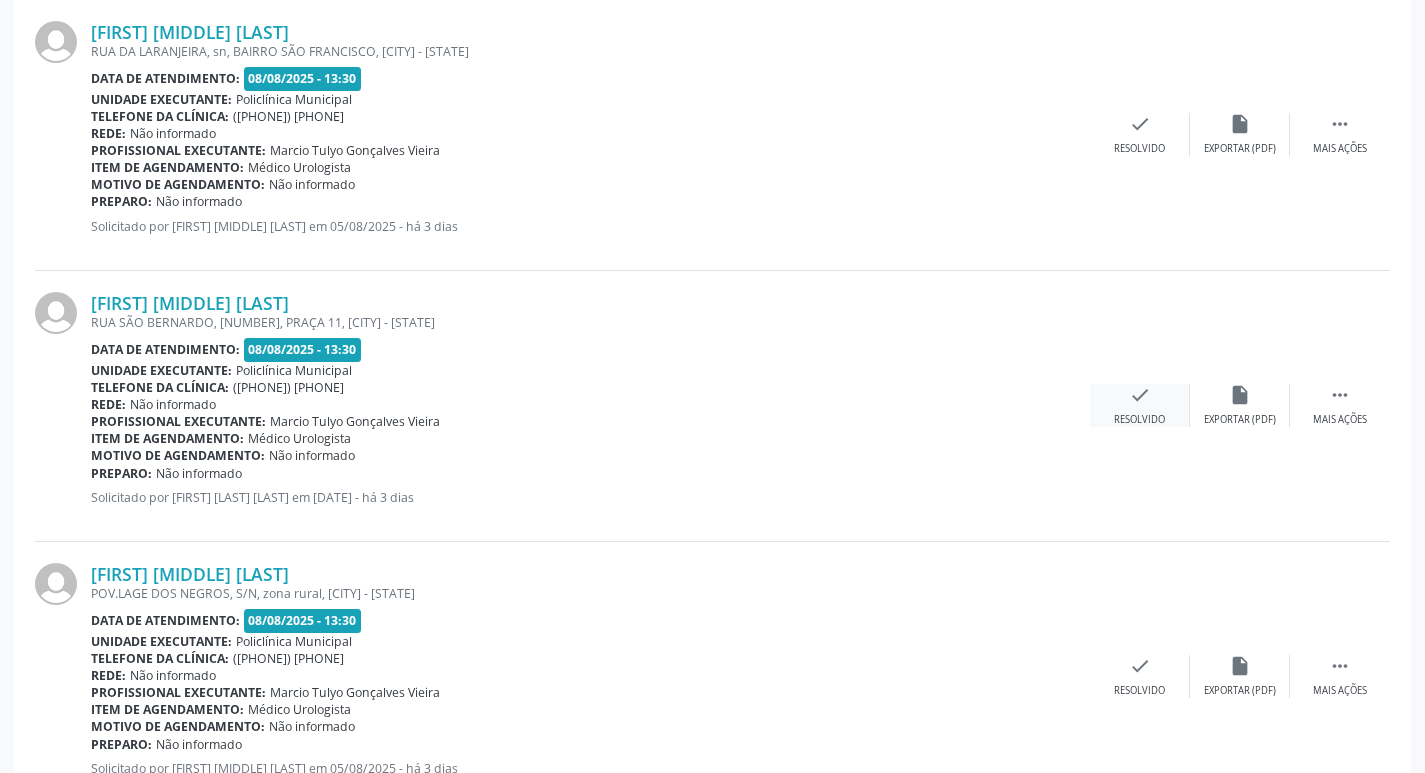 click on "Resolvido" at bounding box center (1139, 420) 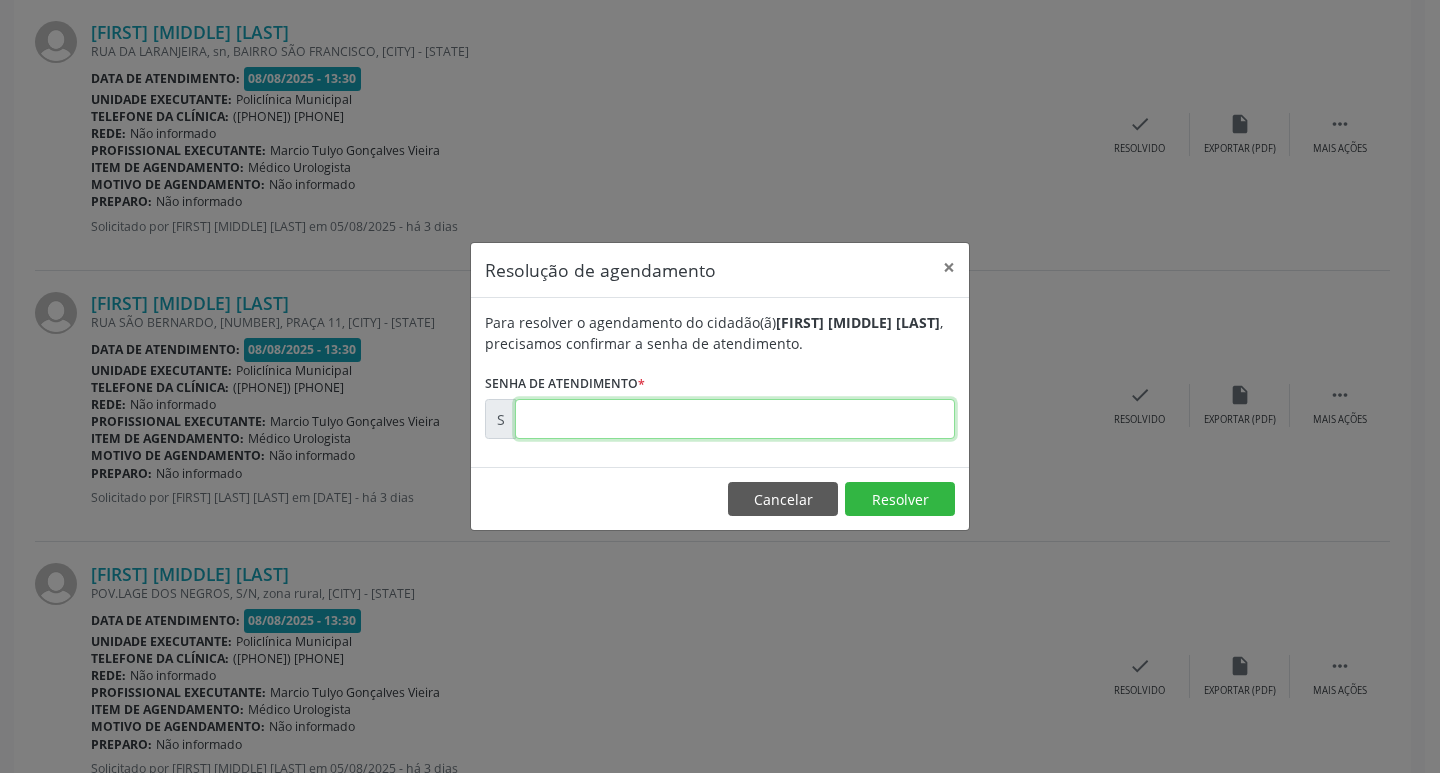 click at bounding box center [735, 419] 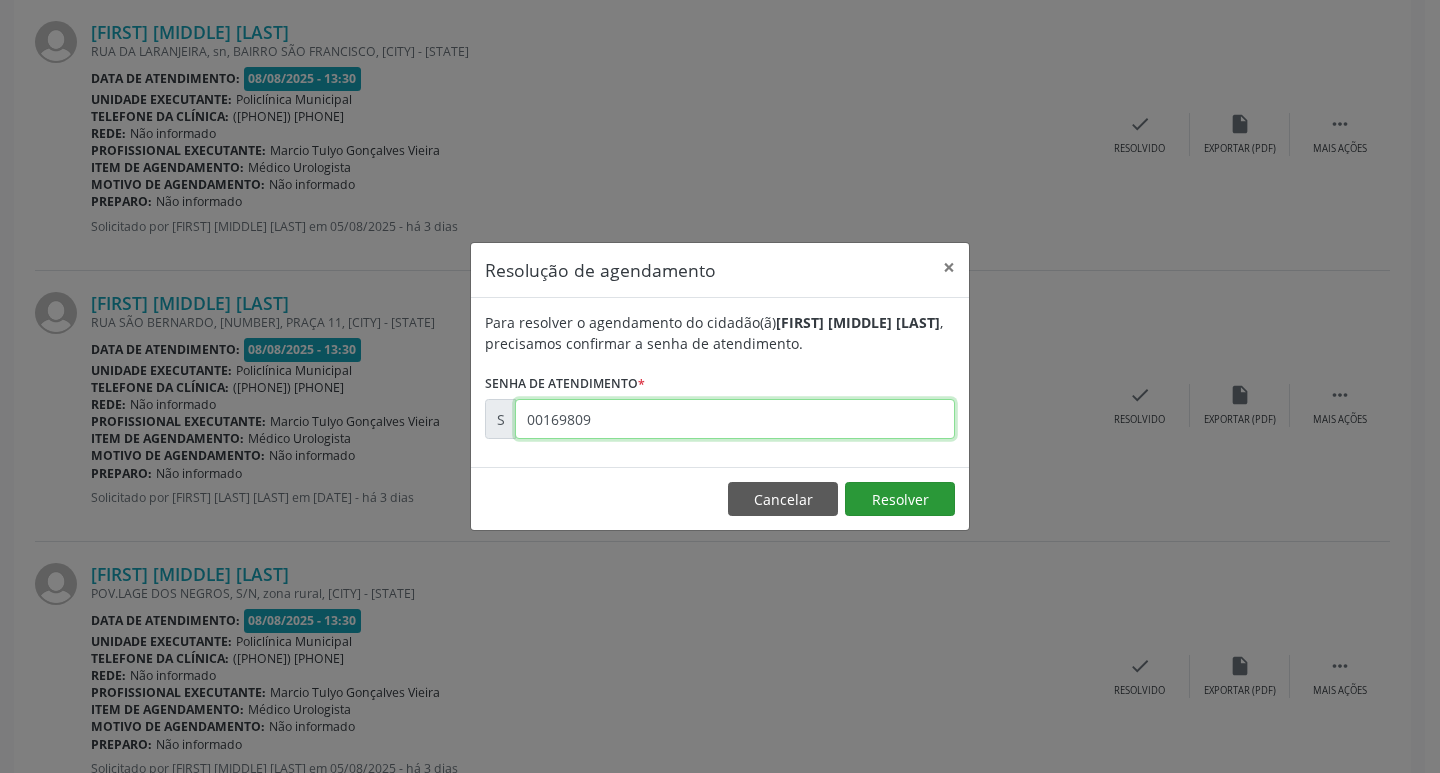 type on "00169809" 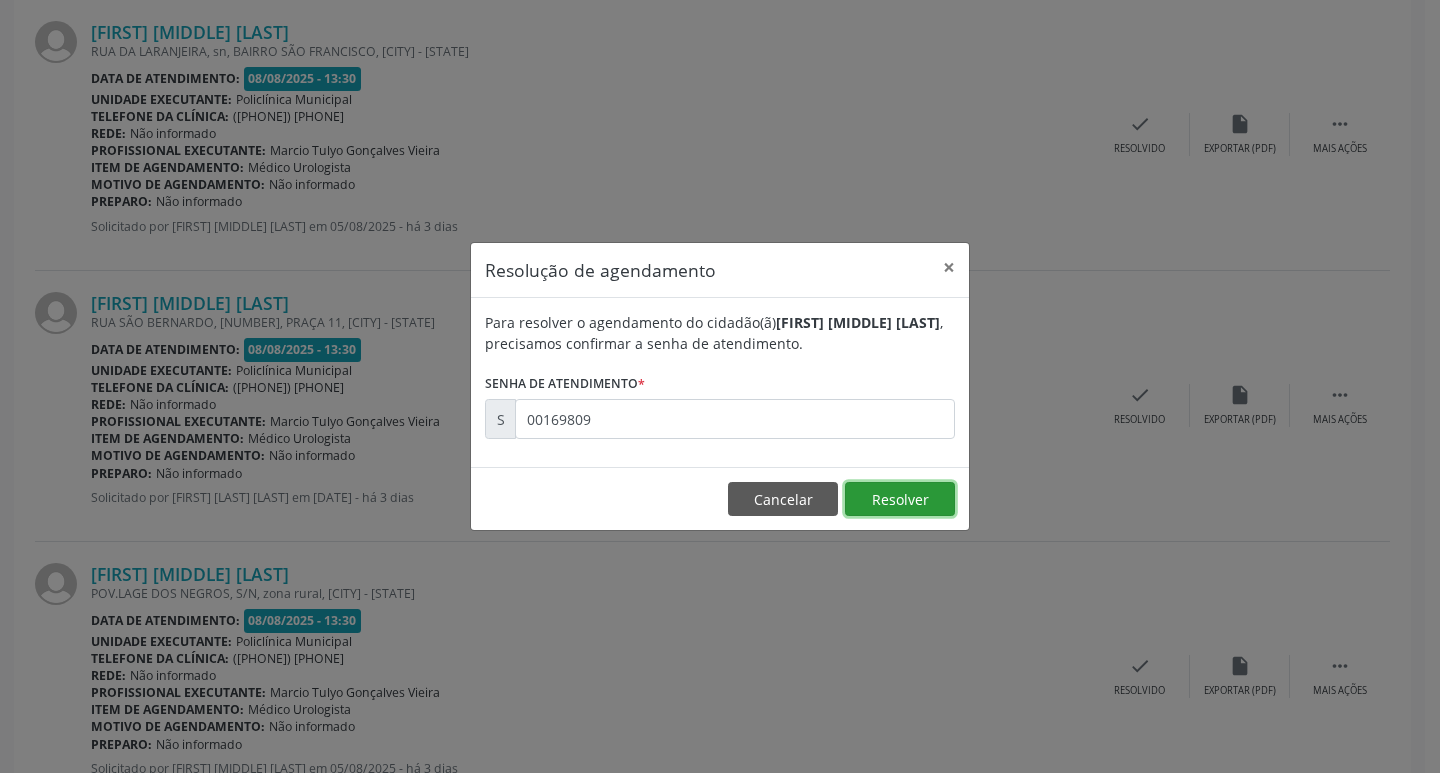 click on "Resolver" at bounding box center [900, 499] 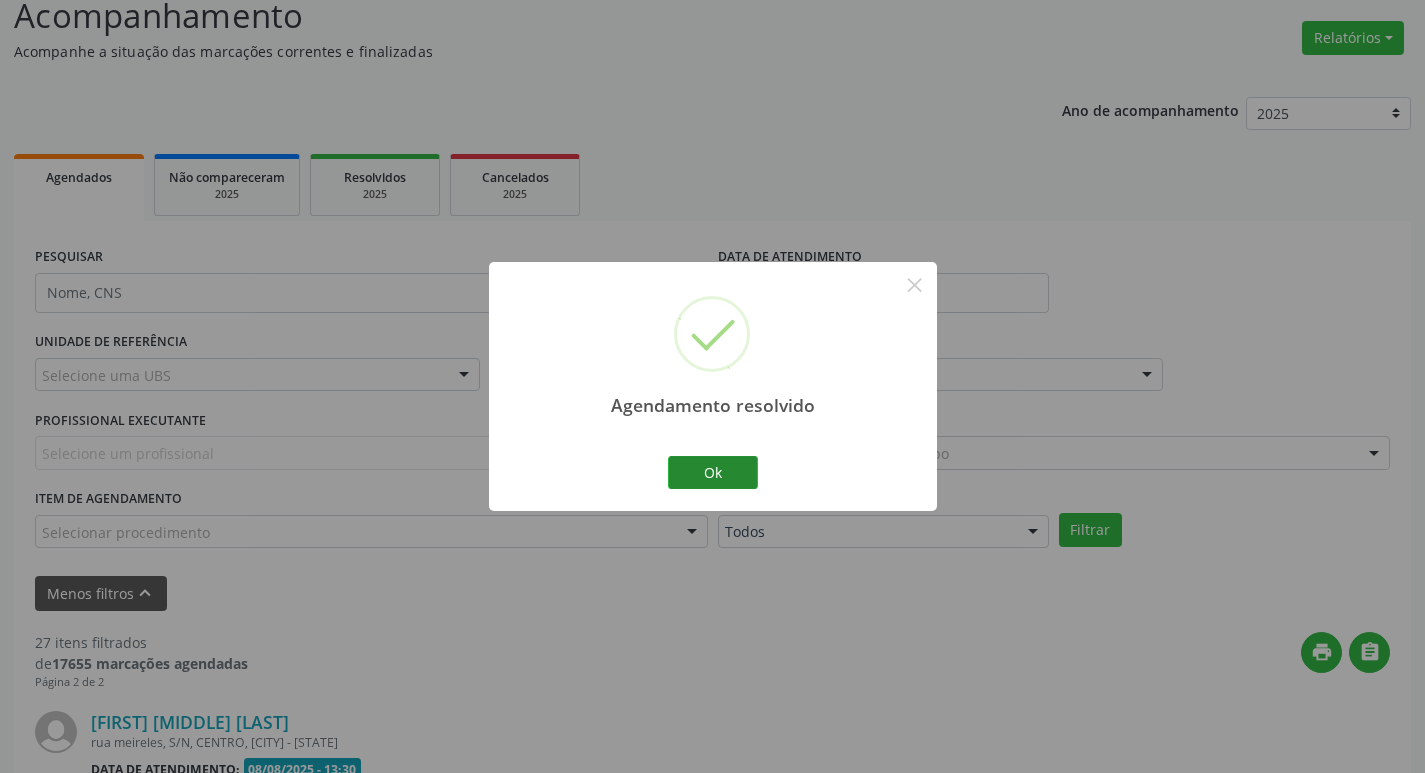 scroll, scrollTop: 1920, scrollLeft: 0, axis: vertical 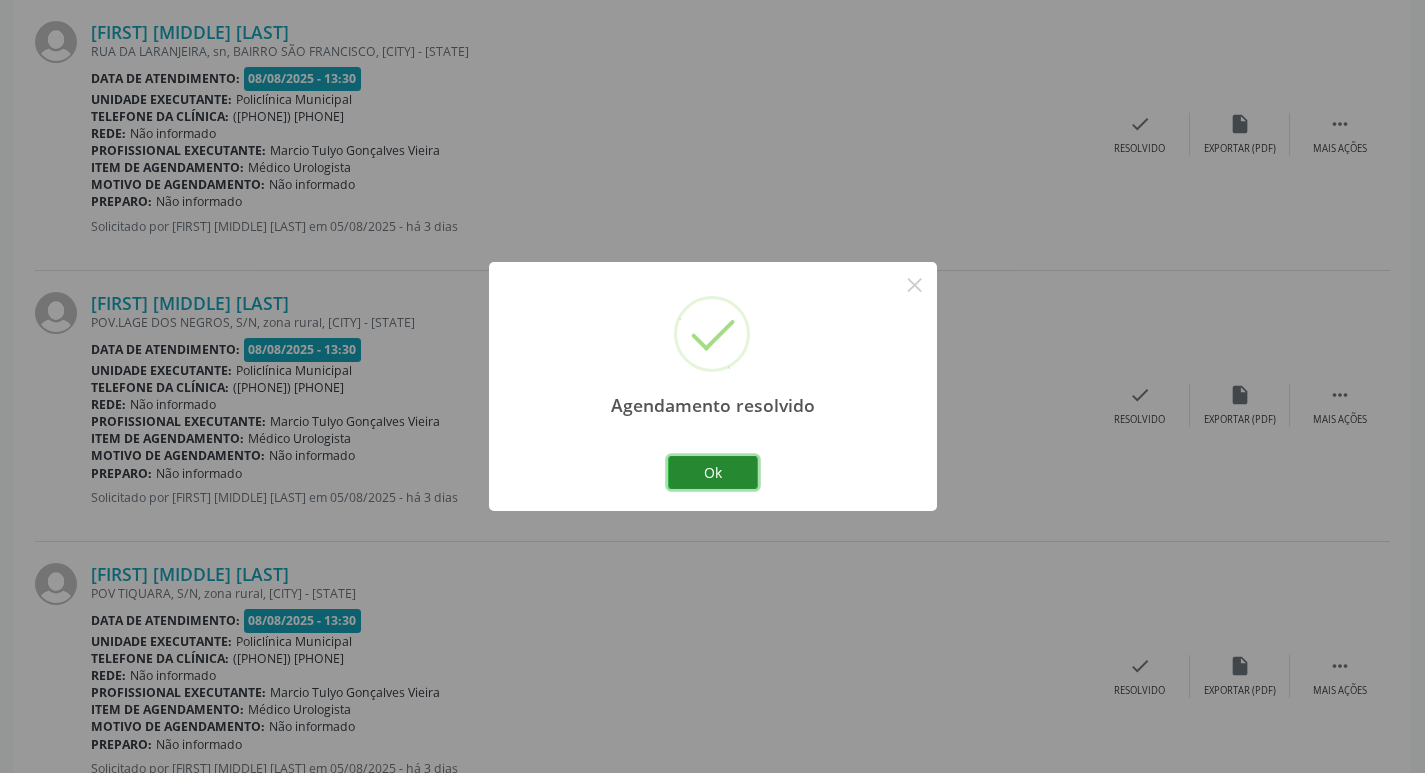 click on "Ok" at bounding box center (713, 473) 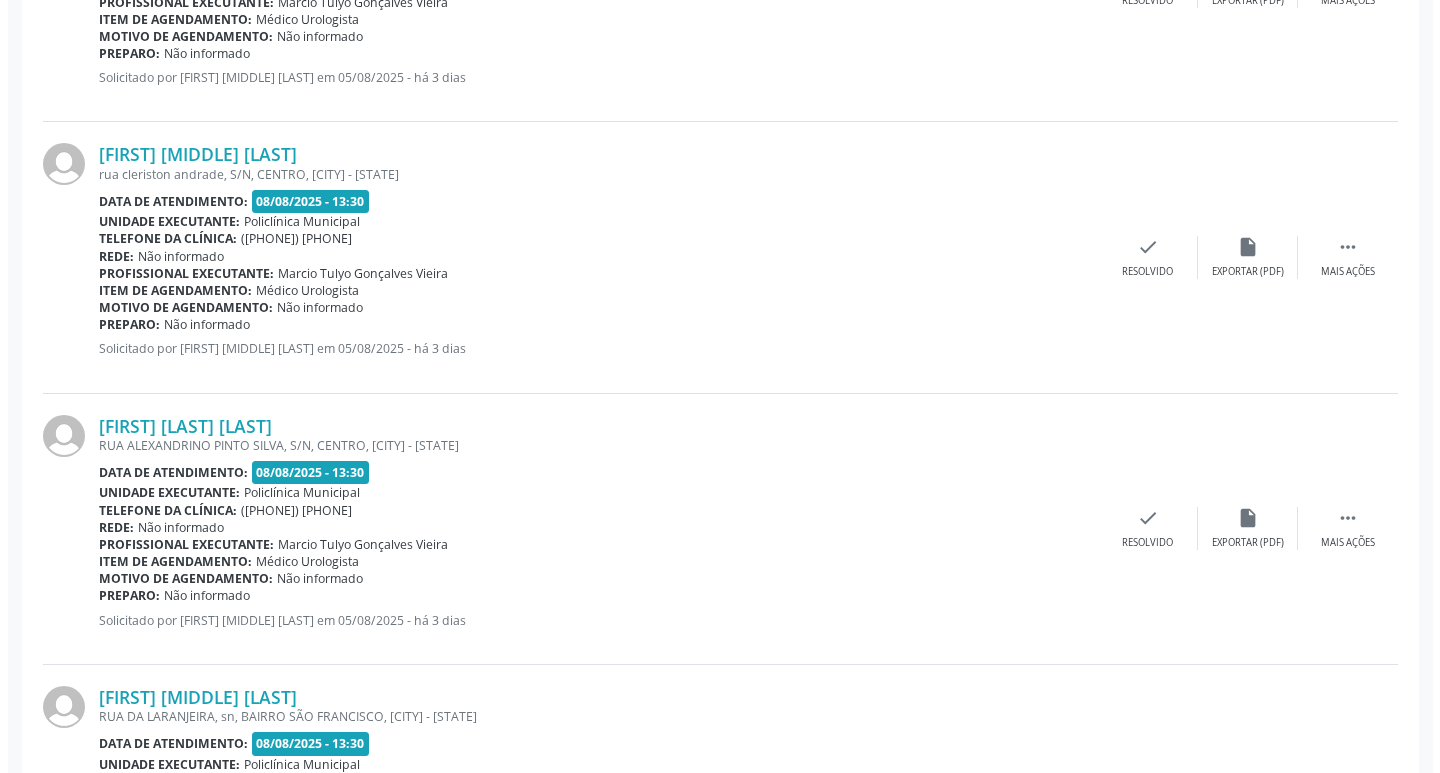 scroll, scrollTop: 1220, scrollLeft: 0, axis: vertical 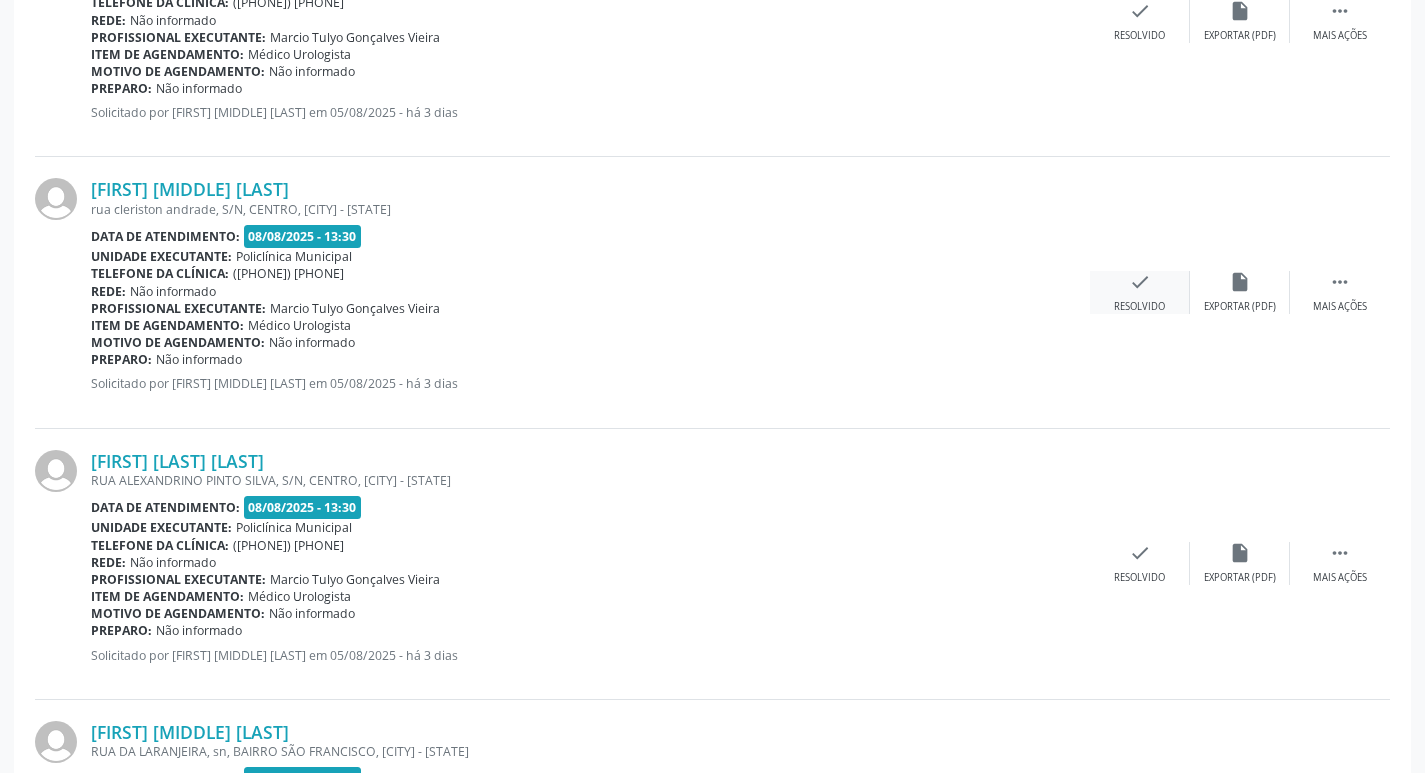 click on "check
Resolvido" at bounding box center [1140, 292] 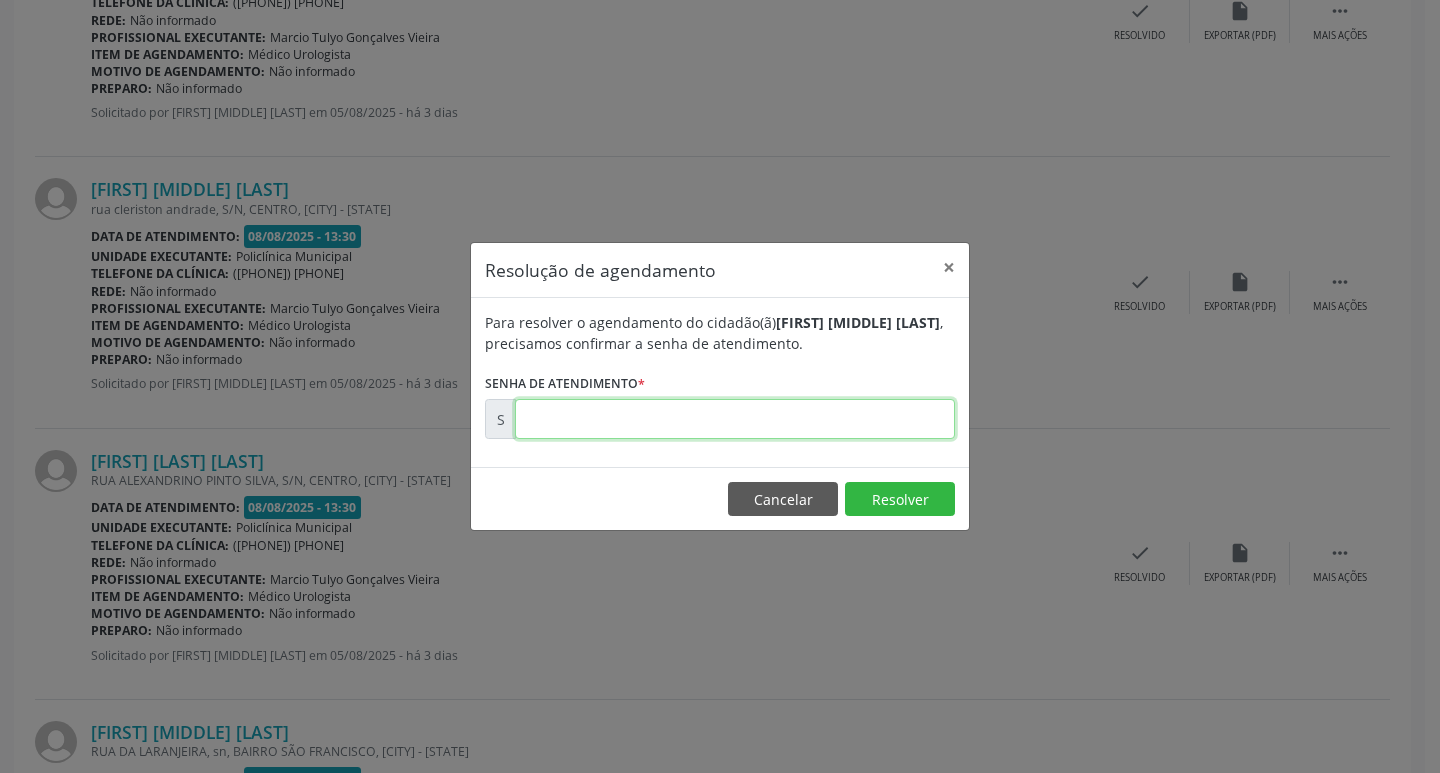 click at bounding box center [735, 419] 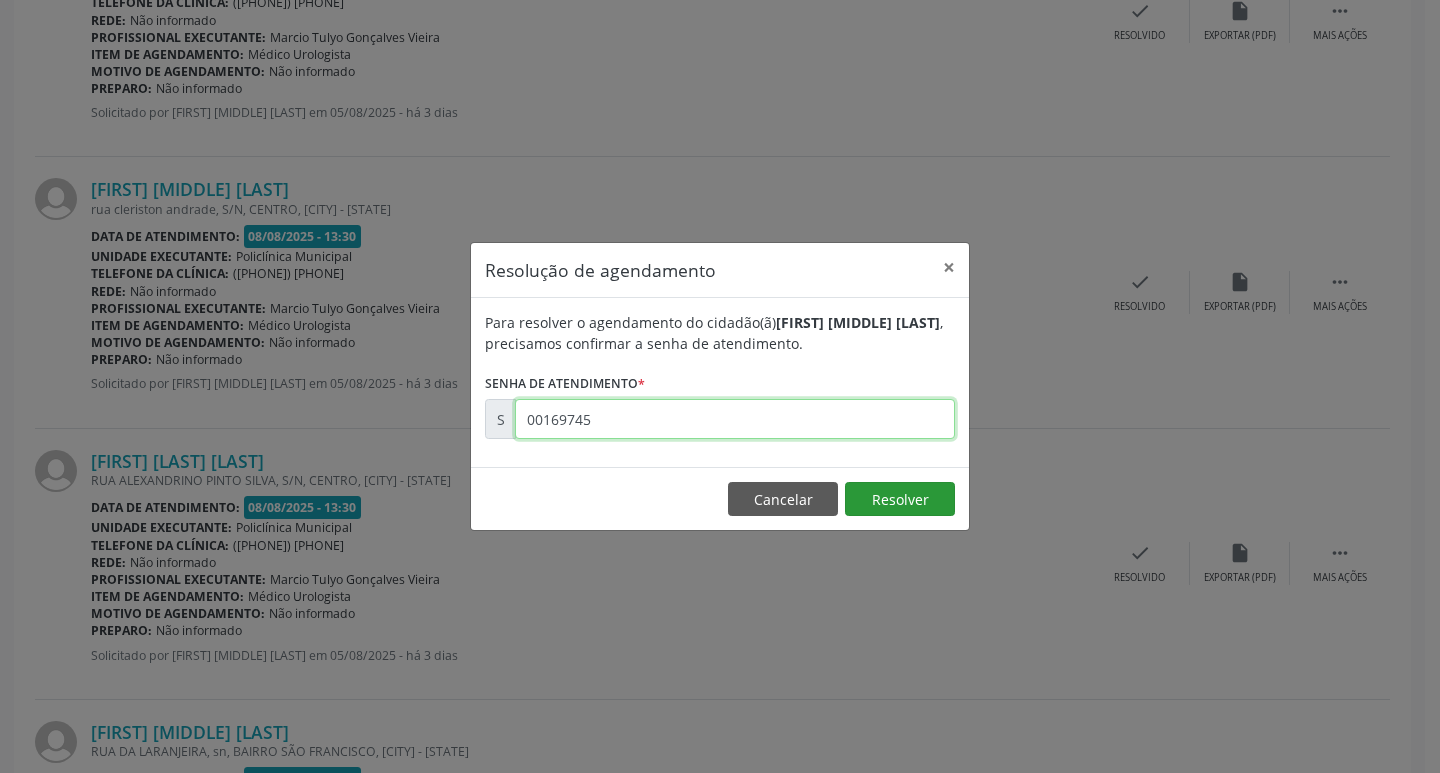 type on "00169745" 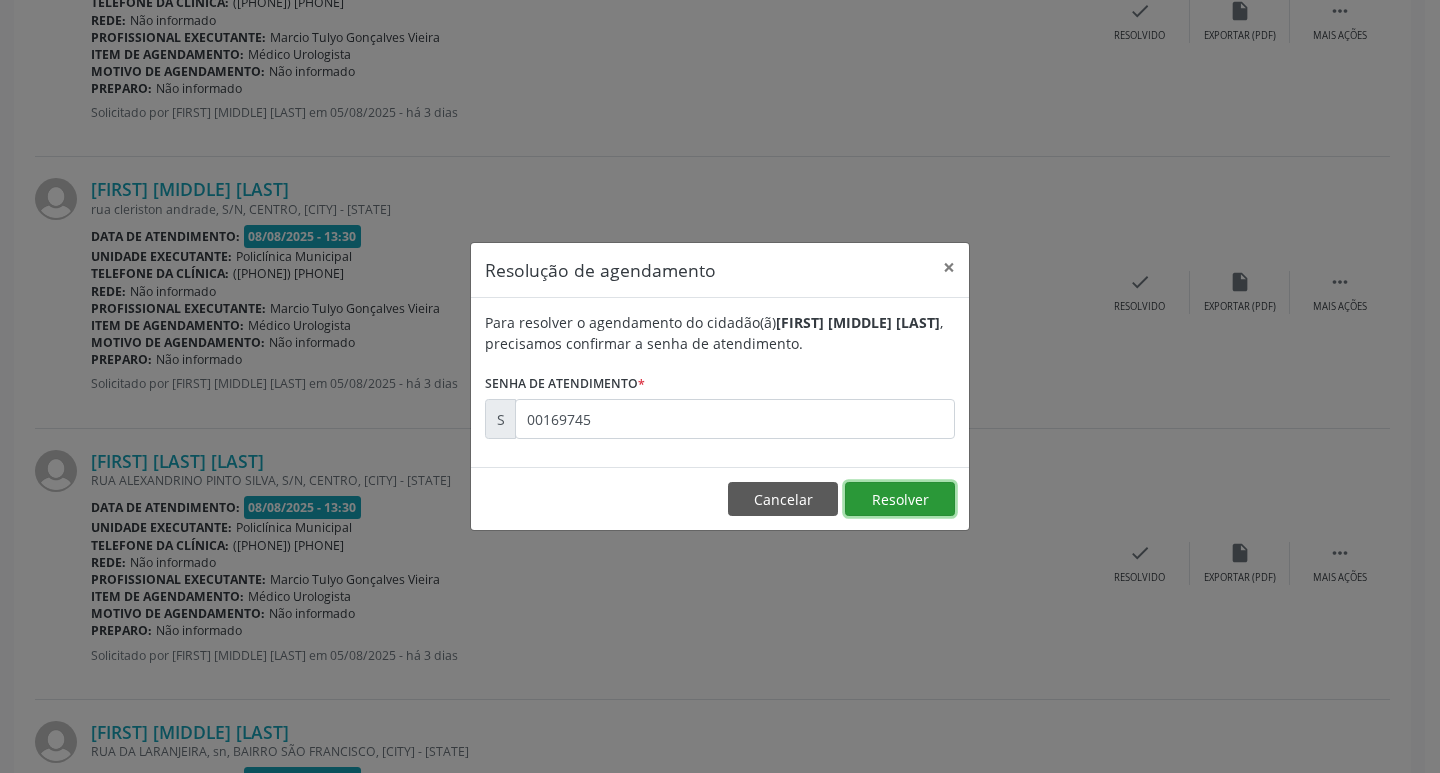 click on "Resolver" at bounding box center [900, 499] 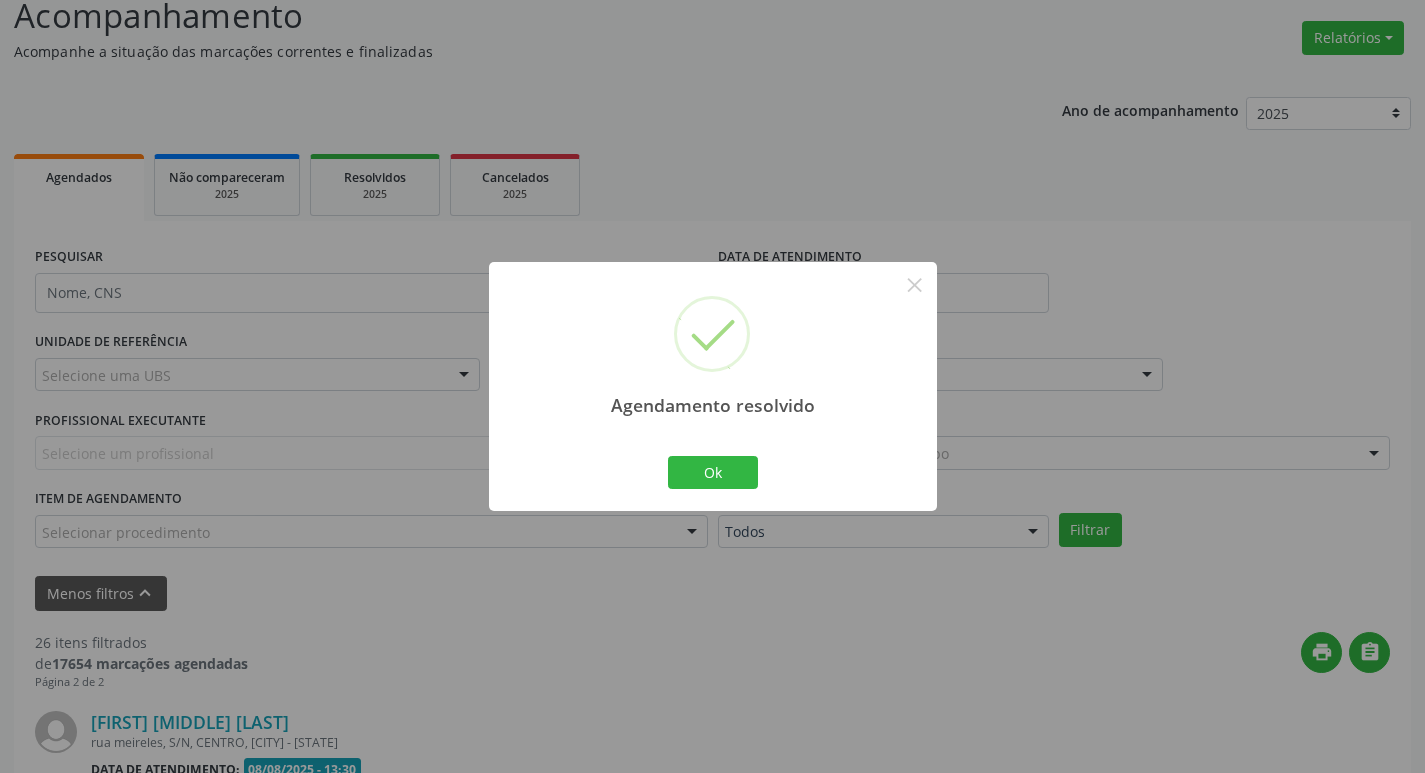 scroll, scrollTop: 1220, scrollLeft: 0, axis: vertical 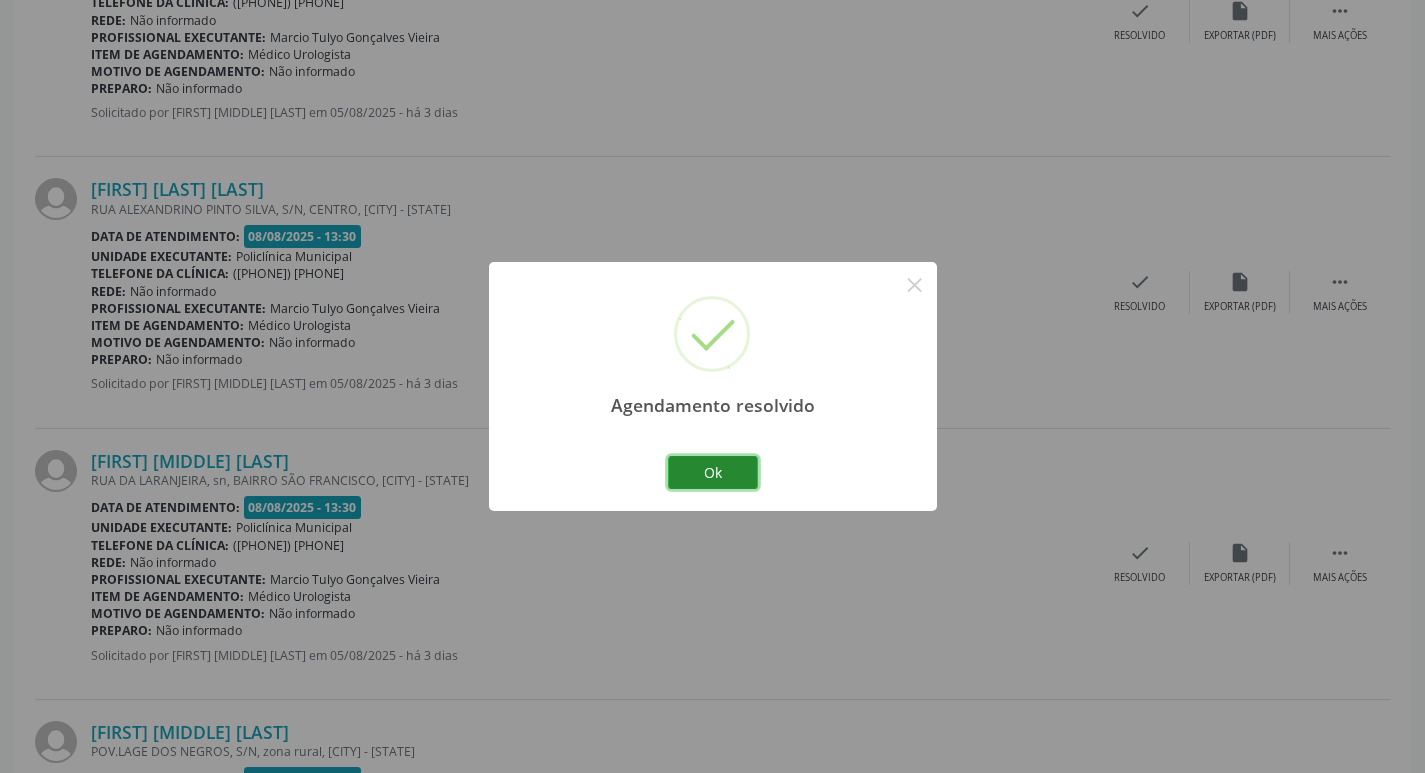 click on "Ok" at bounding box center [713, 473] 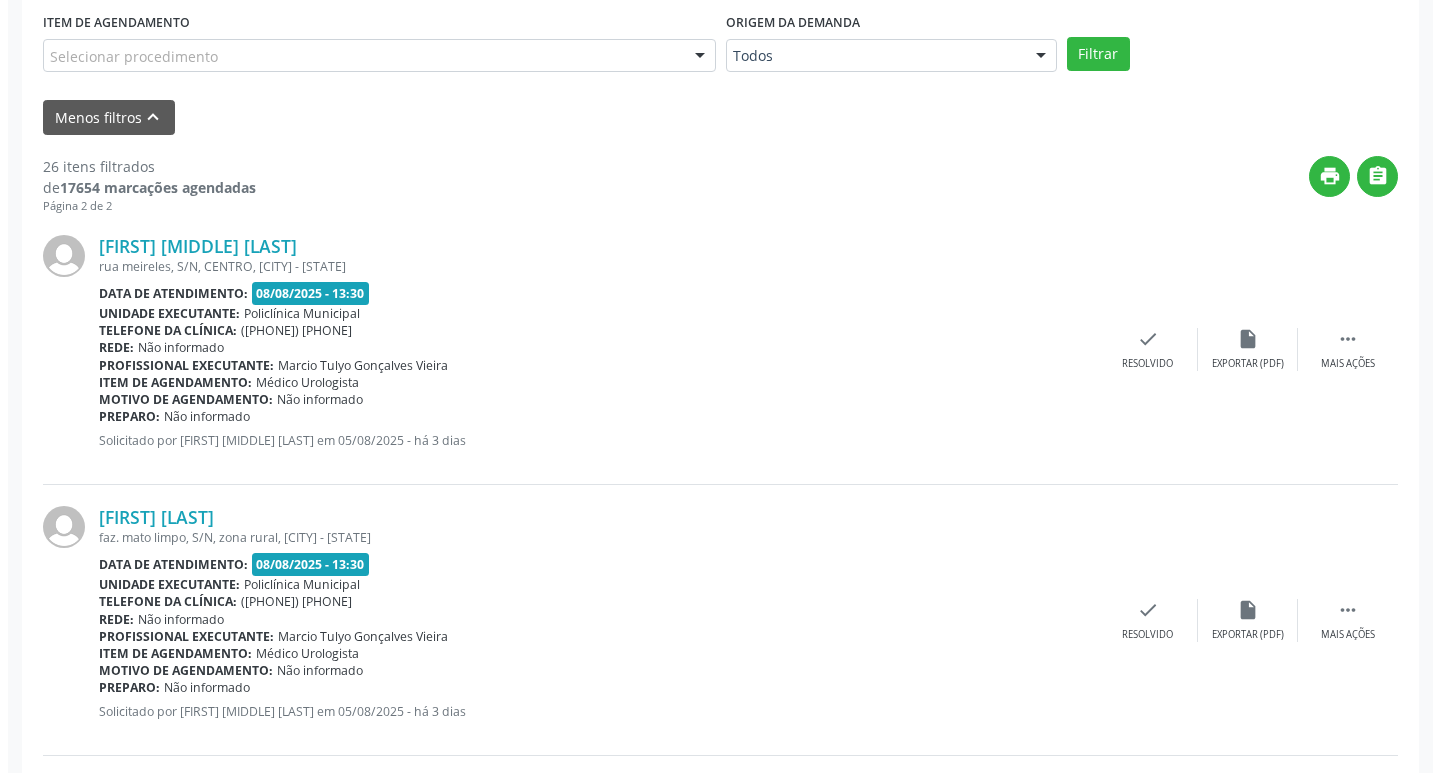 scroll, scrollTop: 620, scrollLeft: 0, axis: vertical 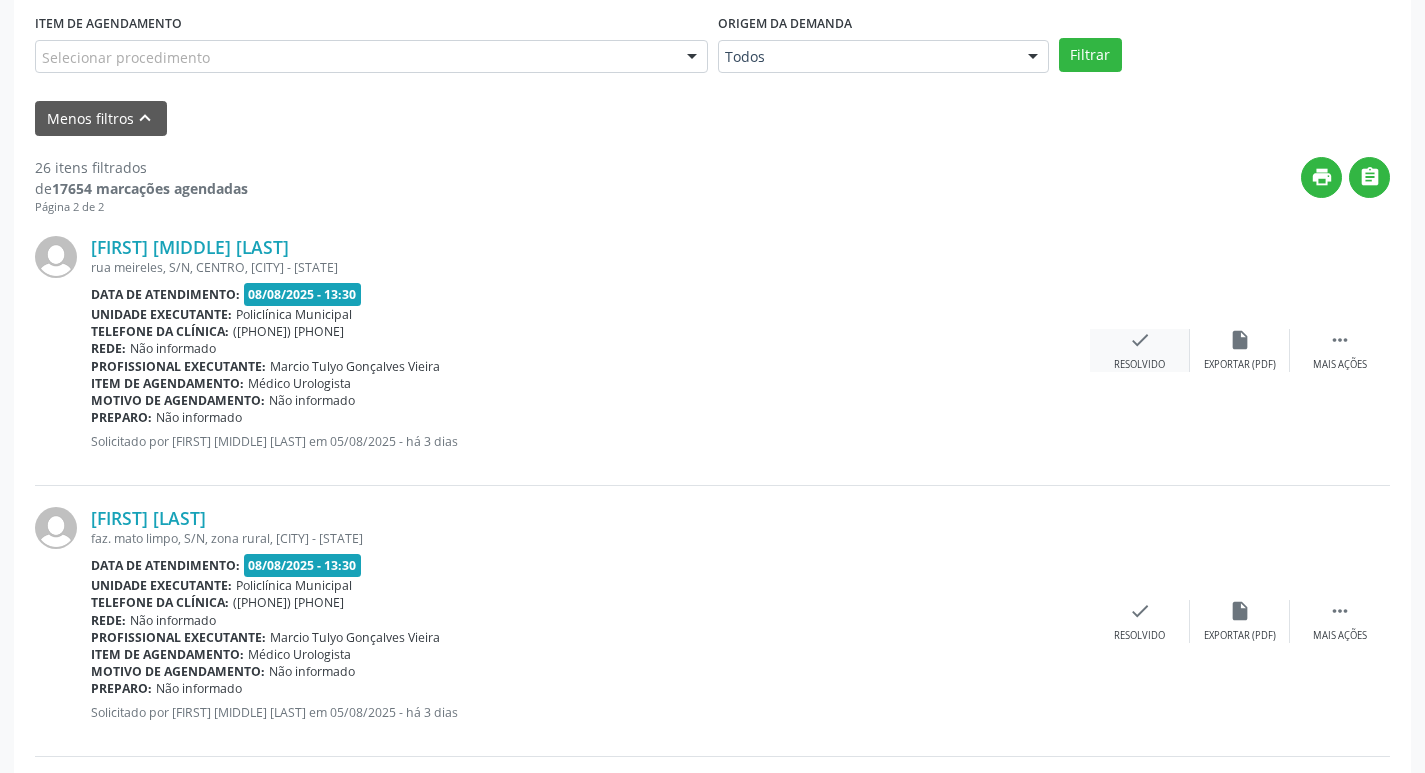 click on "check" at bounding box center [1140, 340] 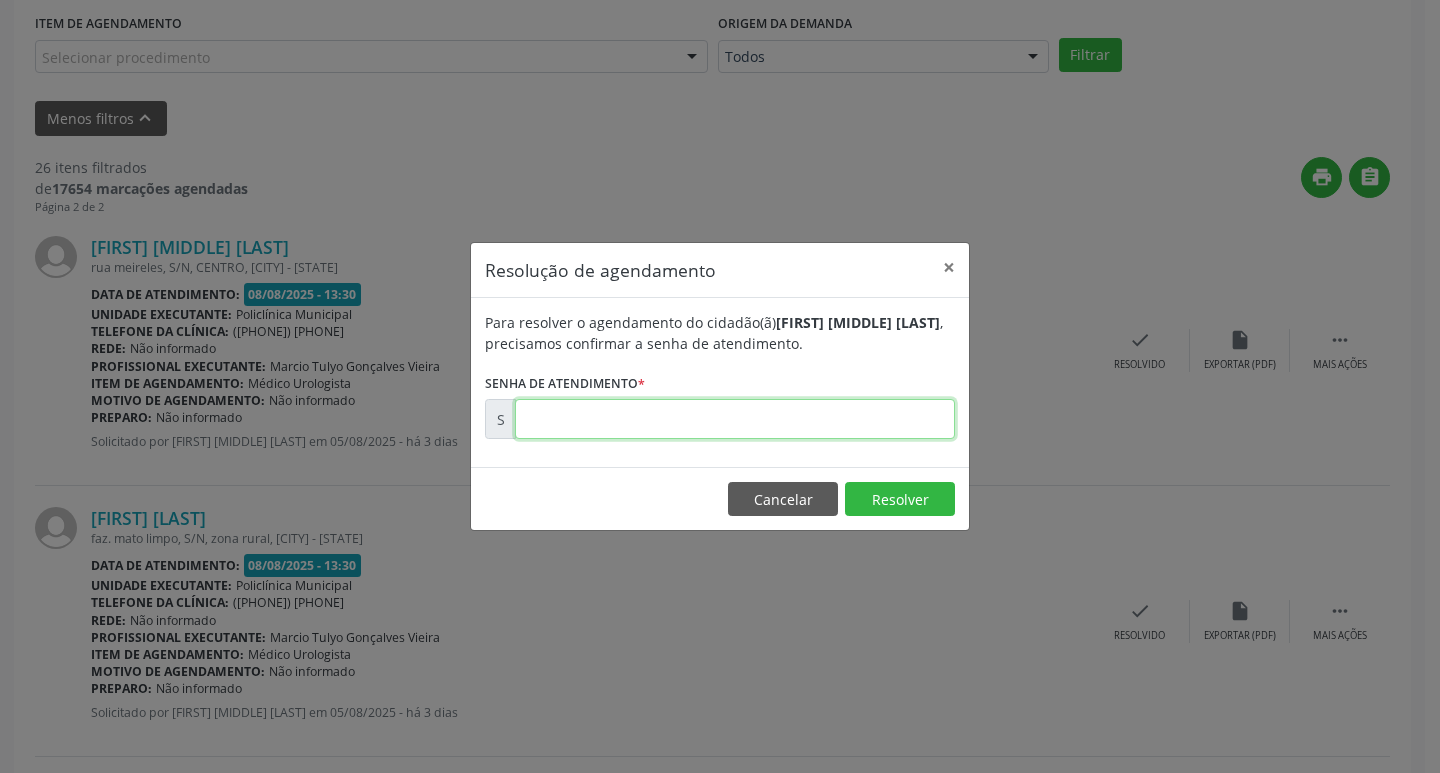 click at bounding box center (735, 419) 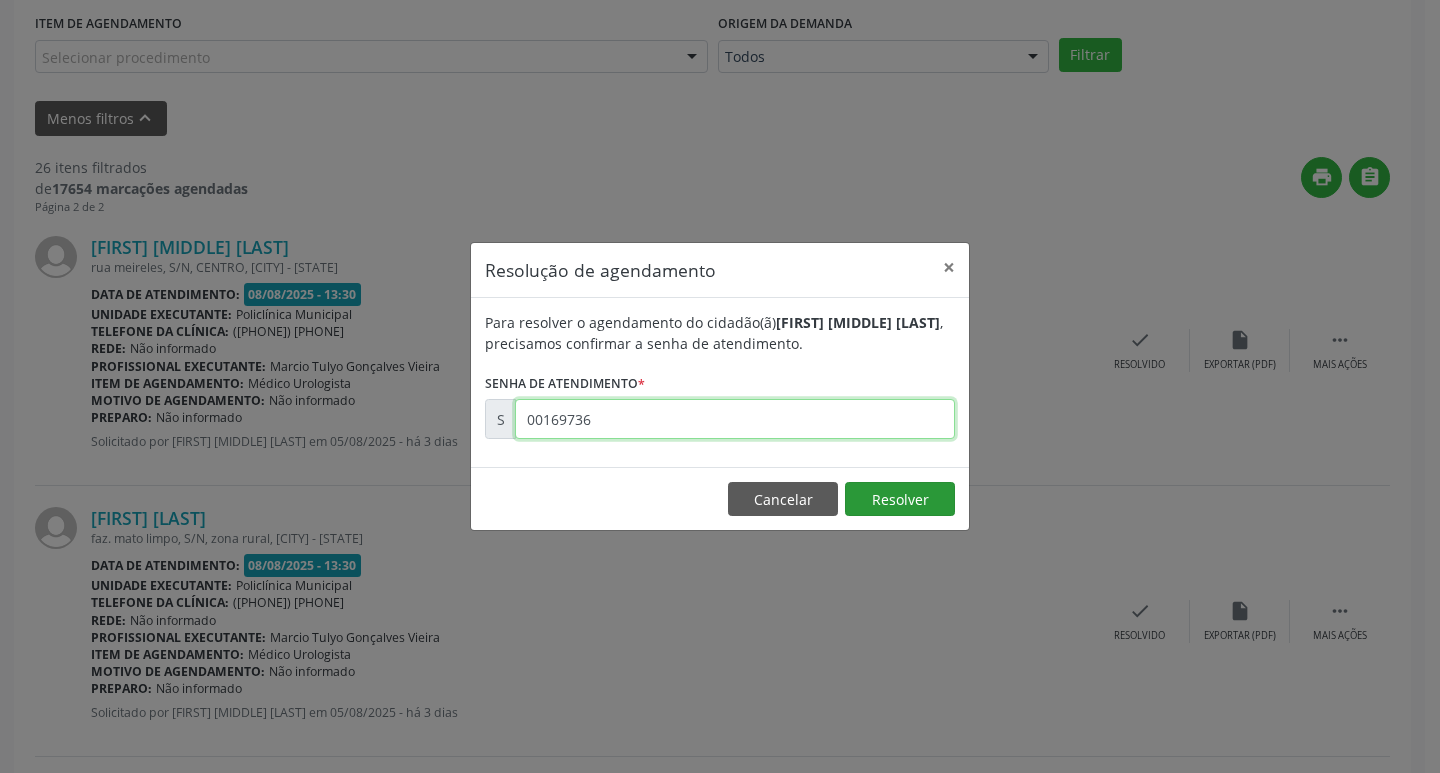 type on "00169736" 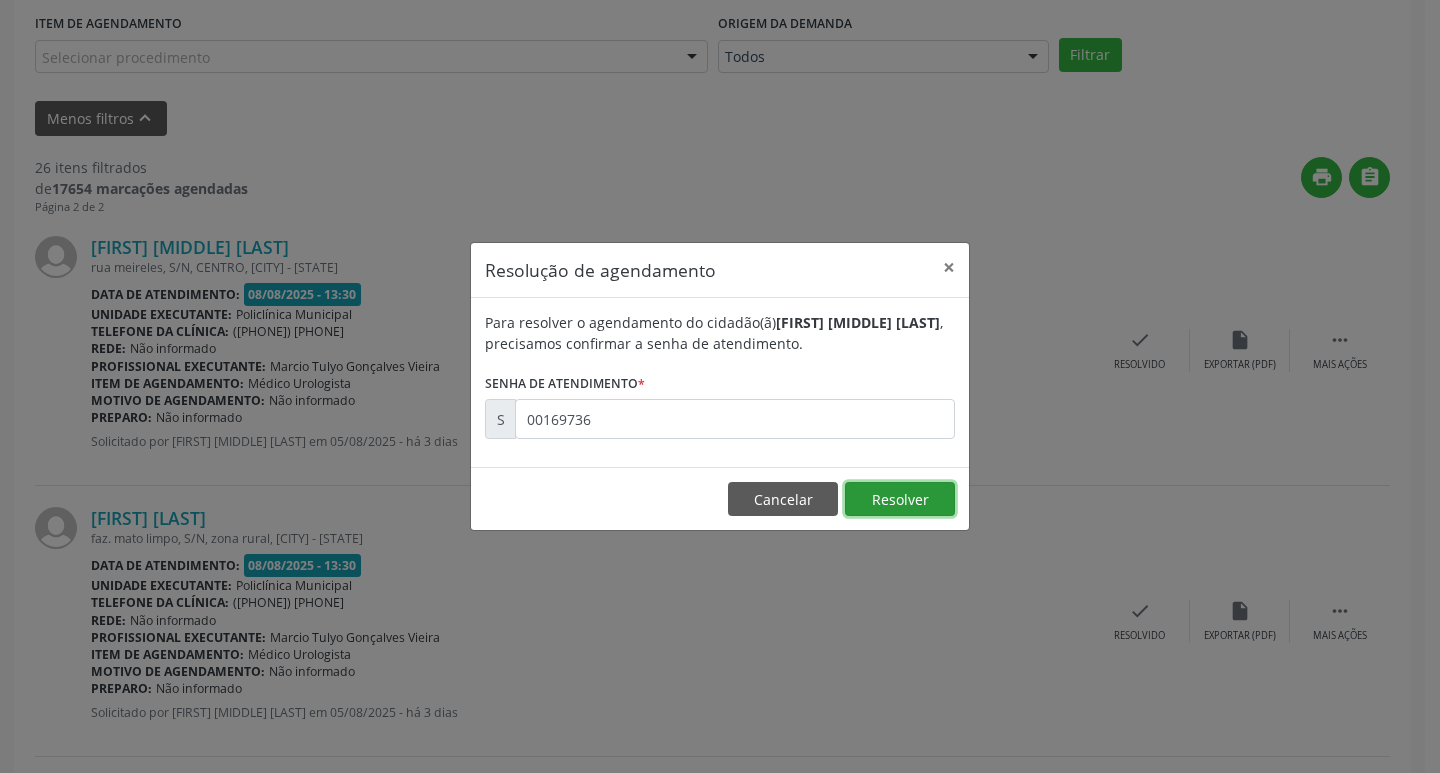 click on "Resolver" at bounding box center (900, 499) 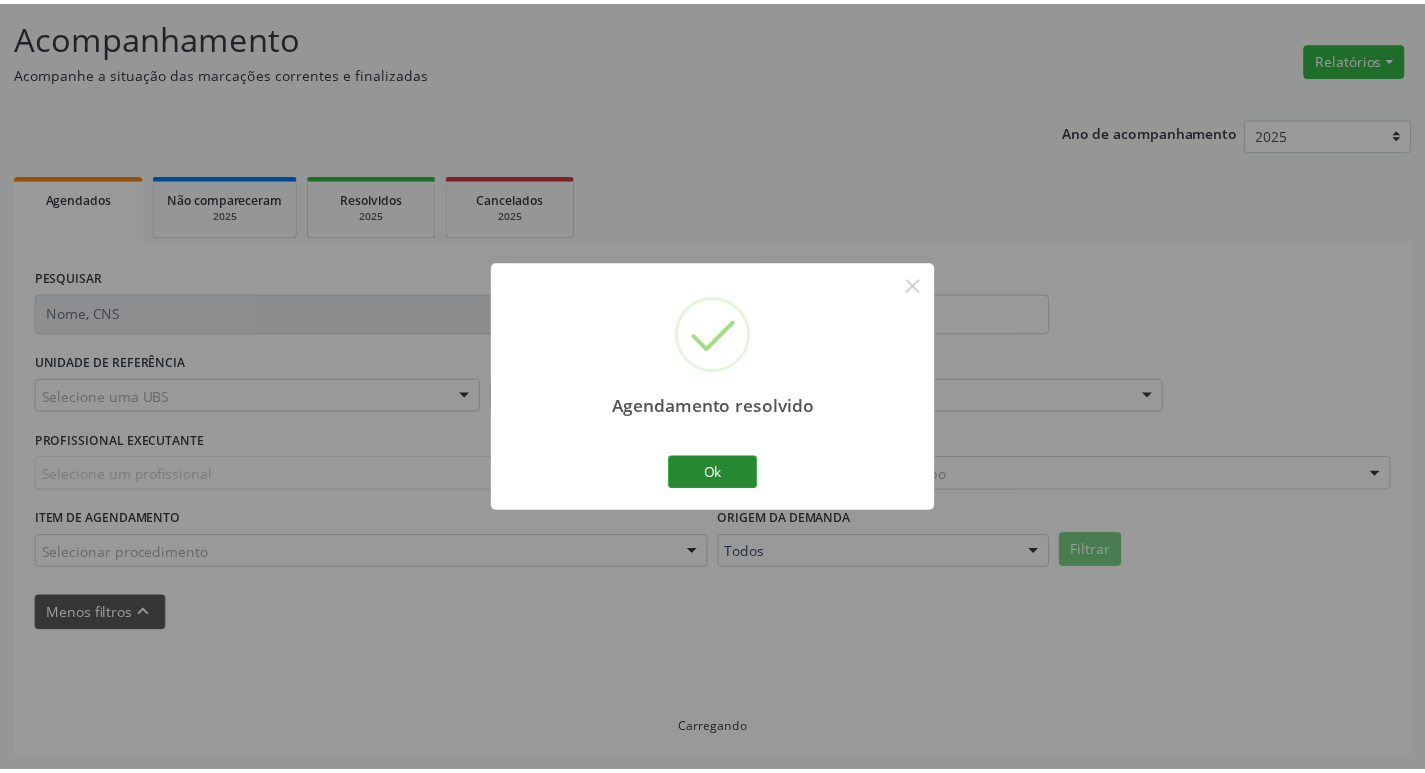 scroll, scrollTop: 124, scrollLeft: 0, axis: vertical 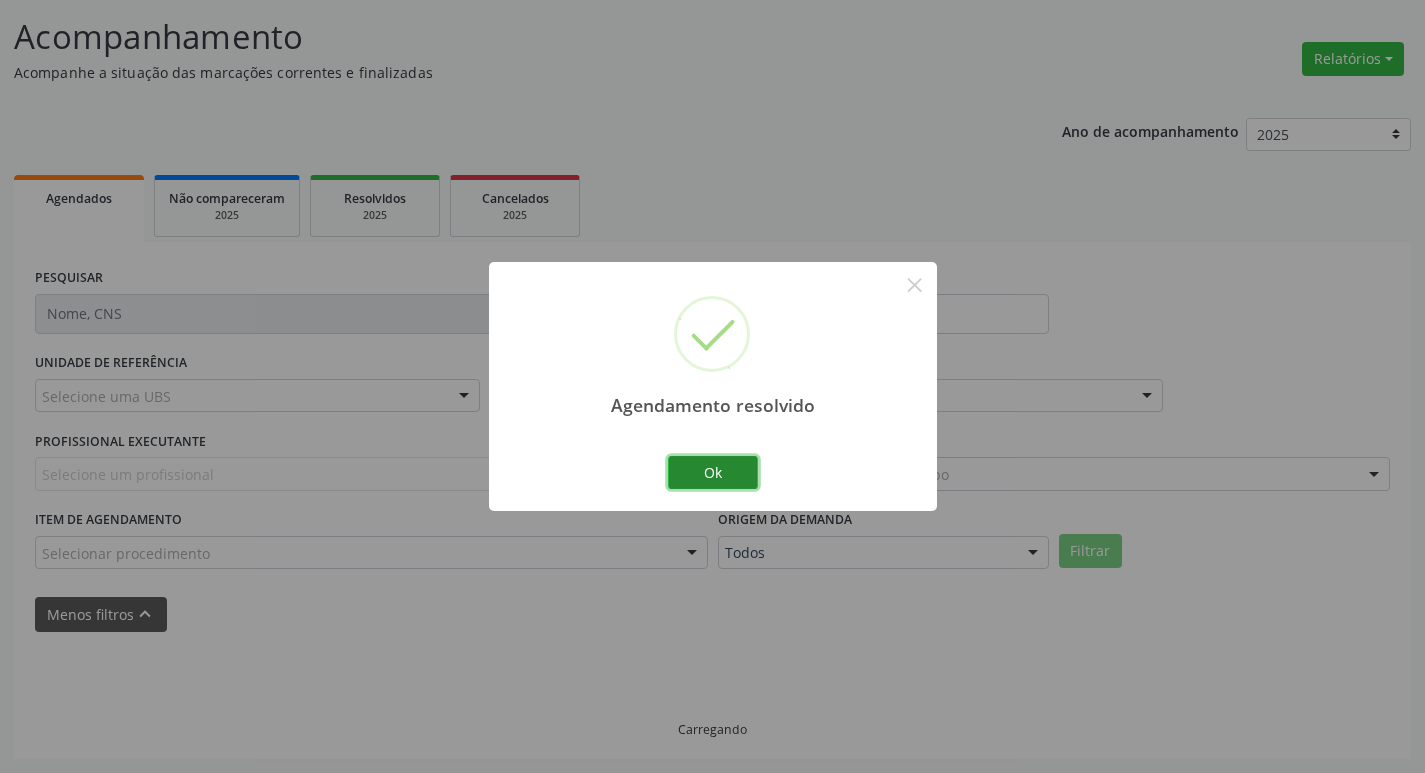 click on "Ok" at bounding box center (713, 473) 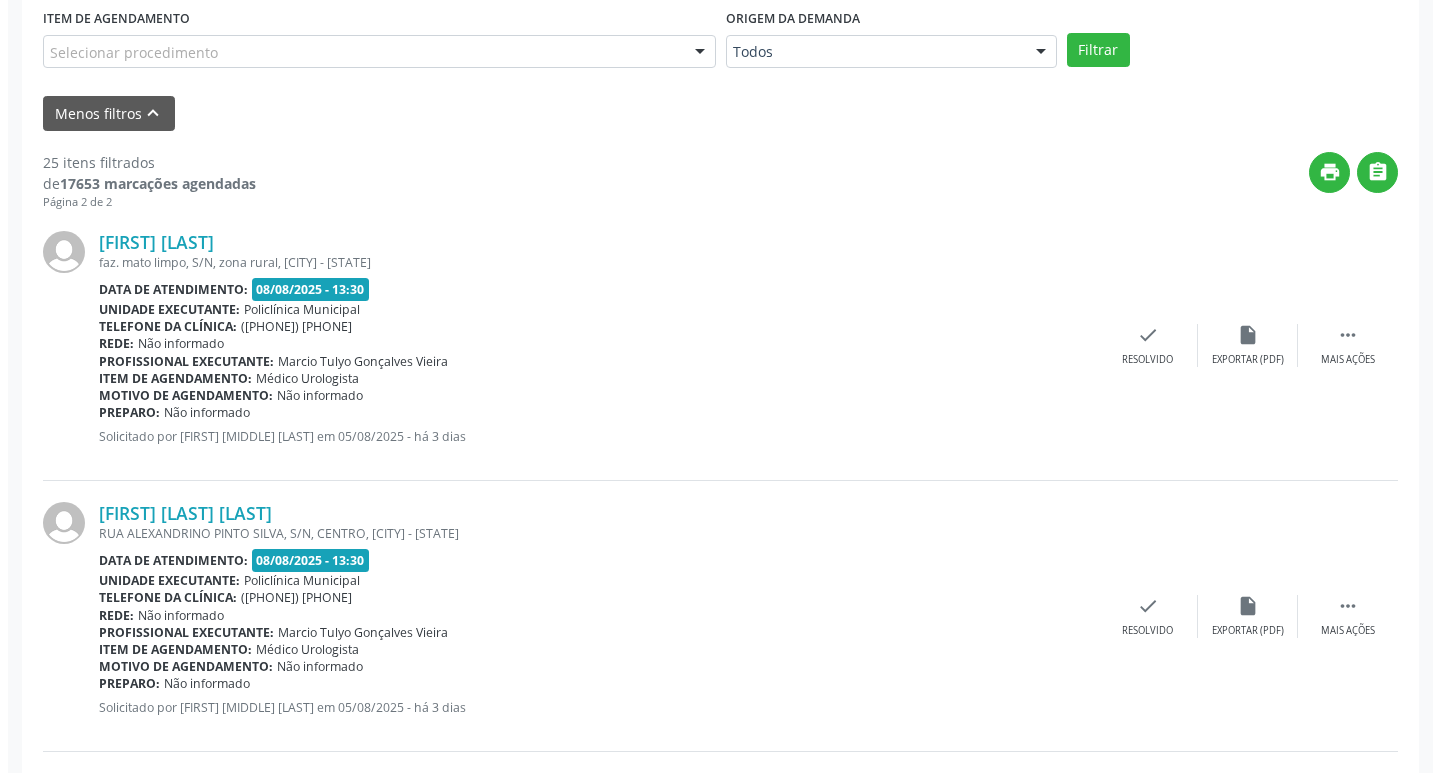 scroll, scrollTop: 624, scrollLeft: 0, axis: vertical 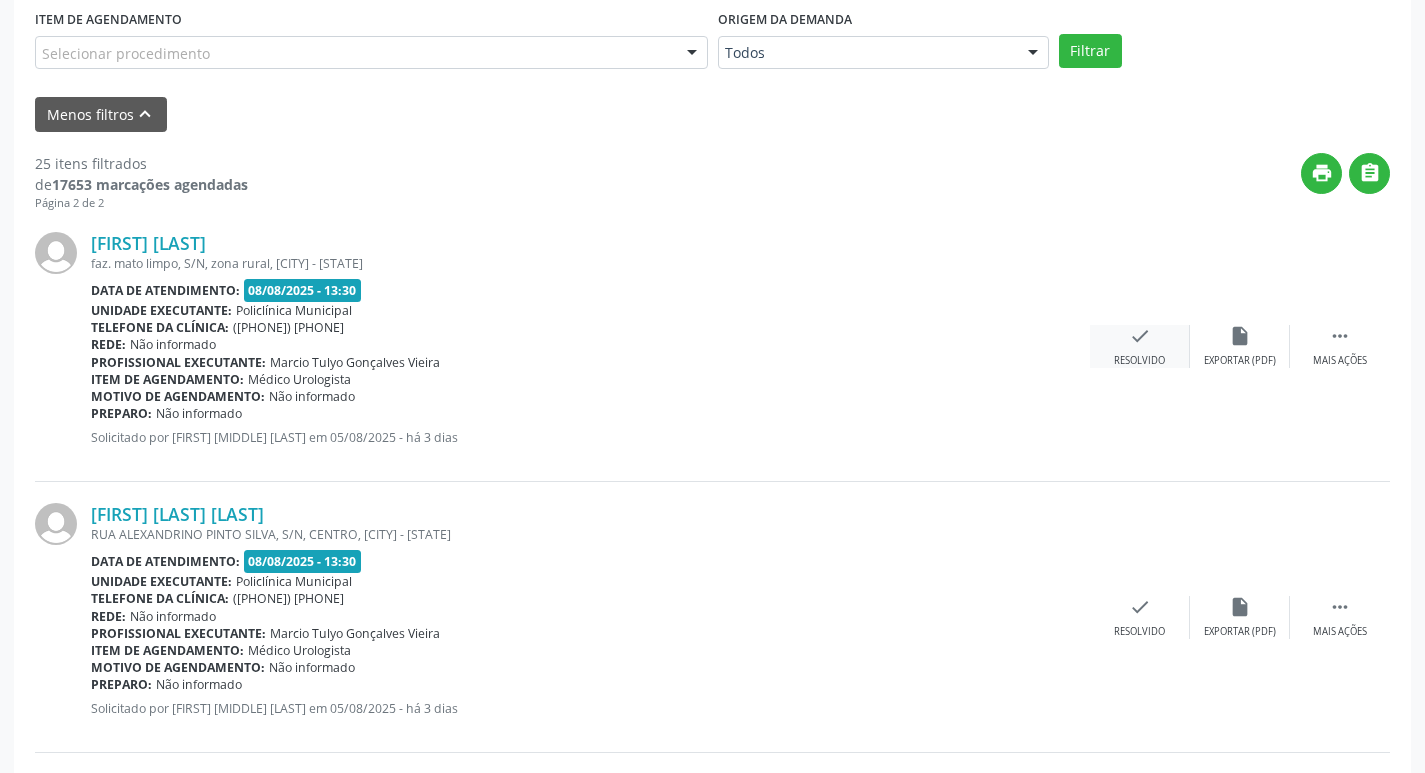 click on "check
Resolvido" at bounding box center [1140, 346] 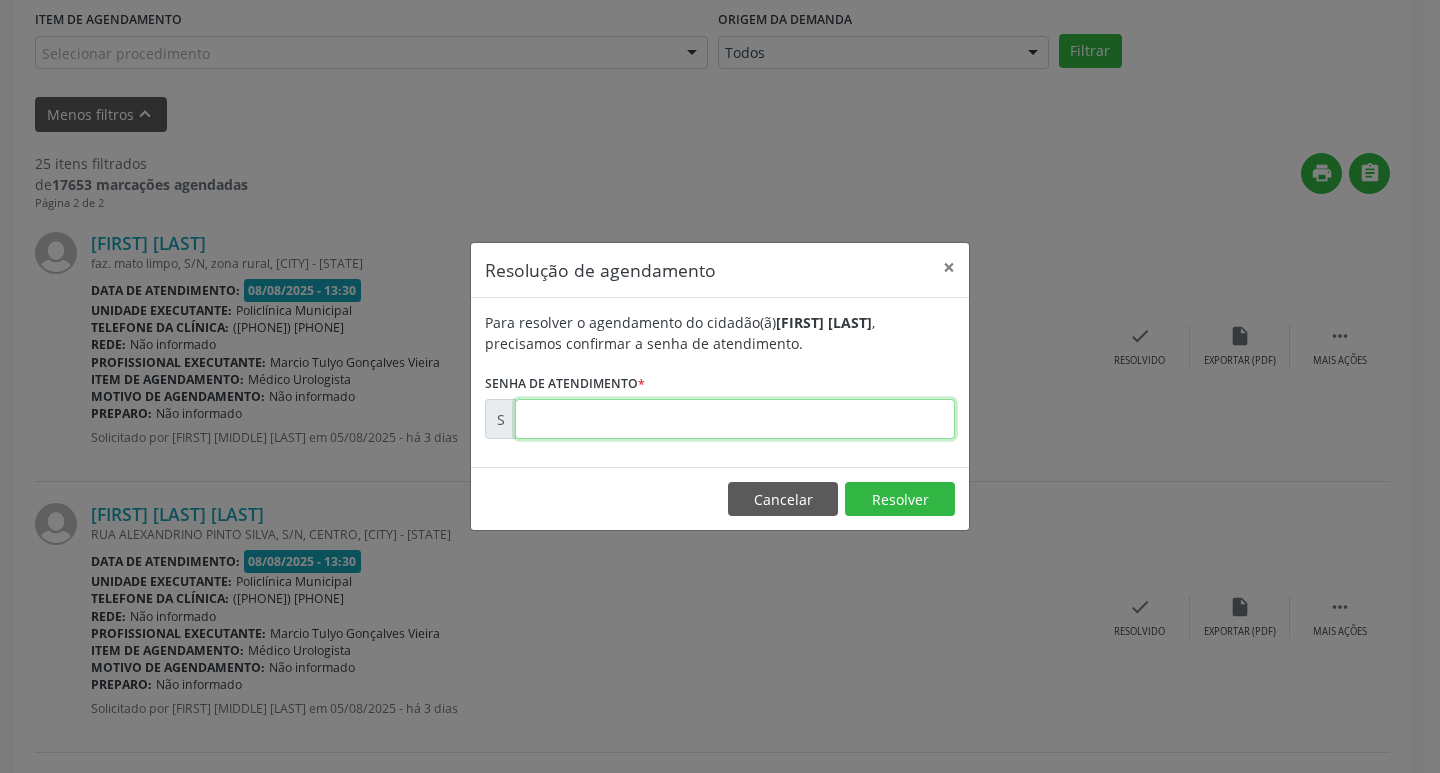 click at bounding box center [735, 419] 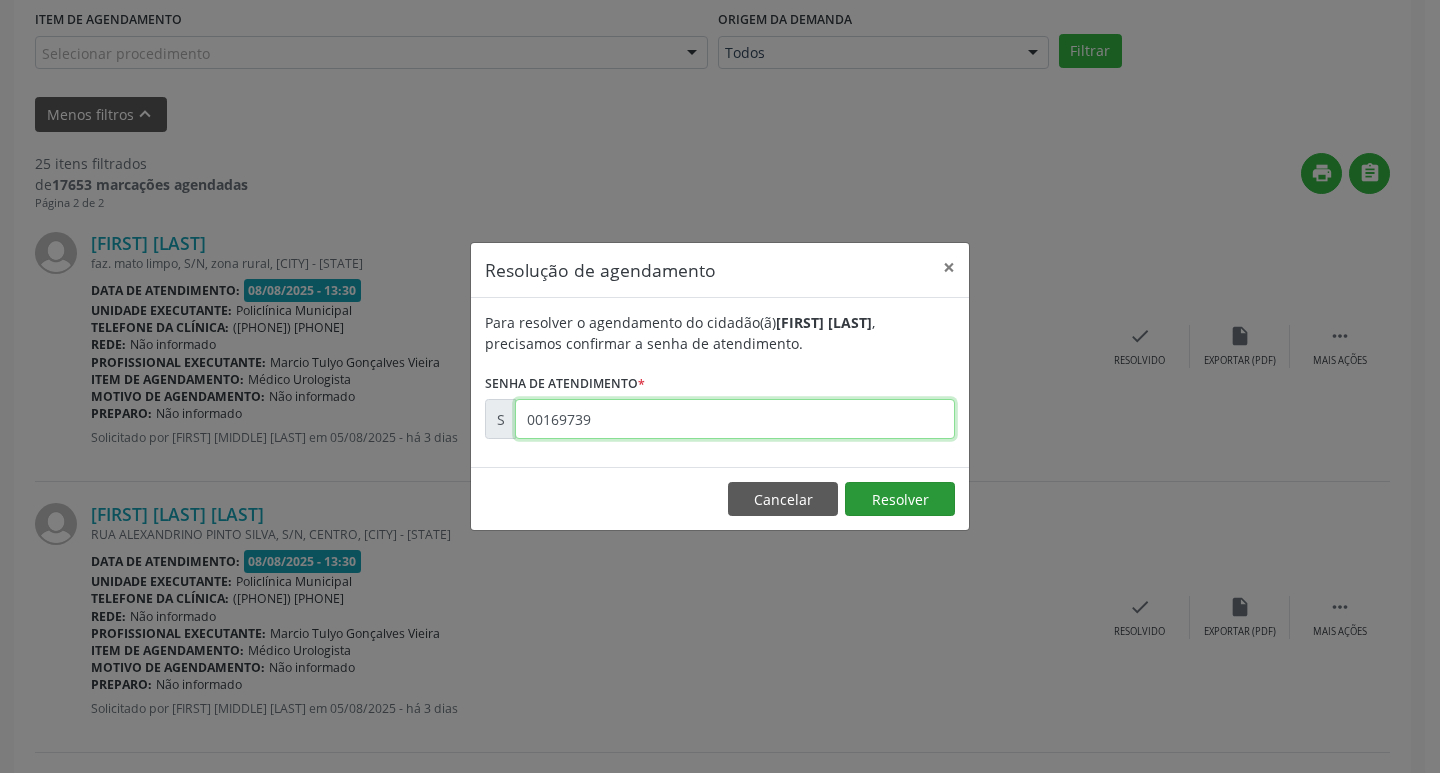 type on "00169739" 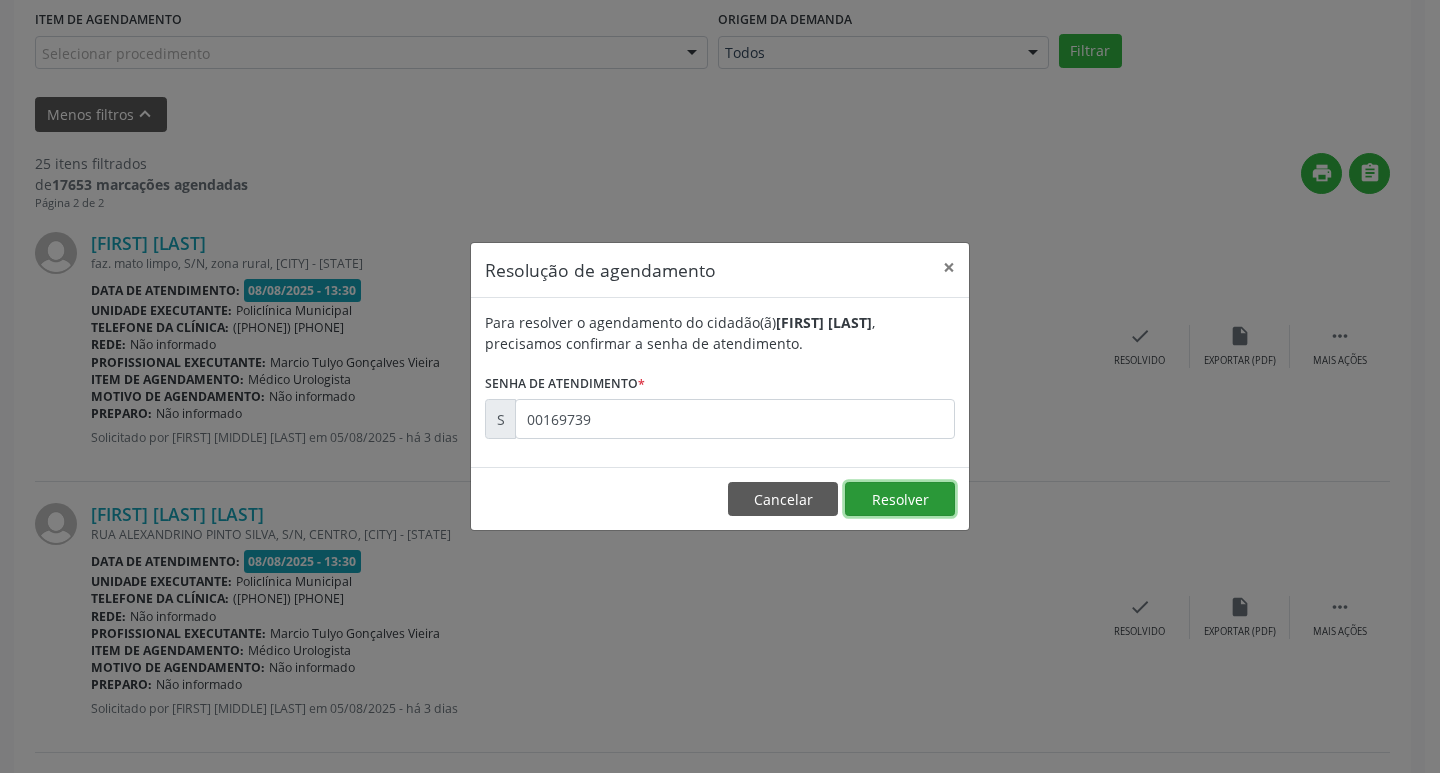 click on "Resolver" at bounding box center (900, 499) 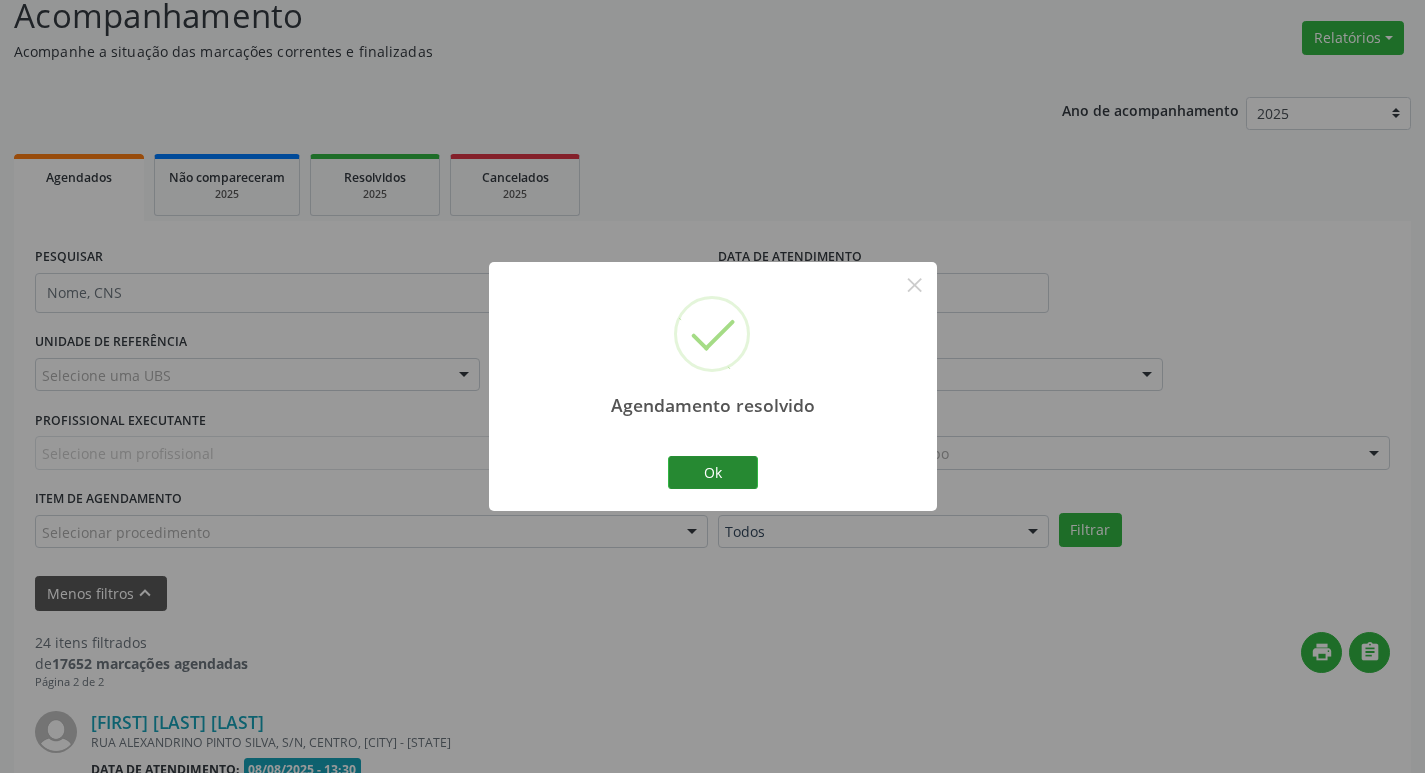 scroll, scrollTop: 624, scrollLeft: 0, axis: vertical 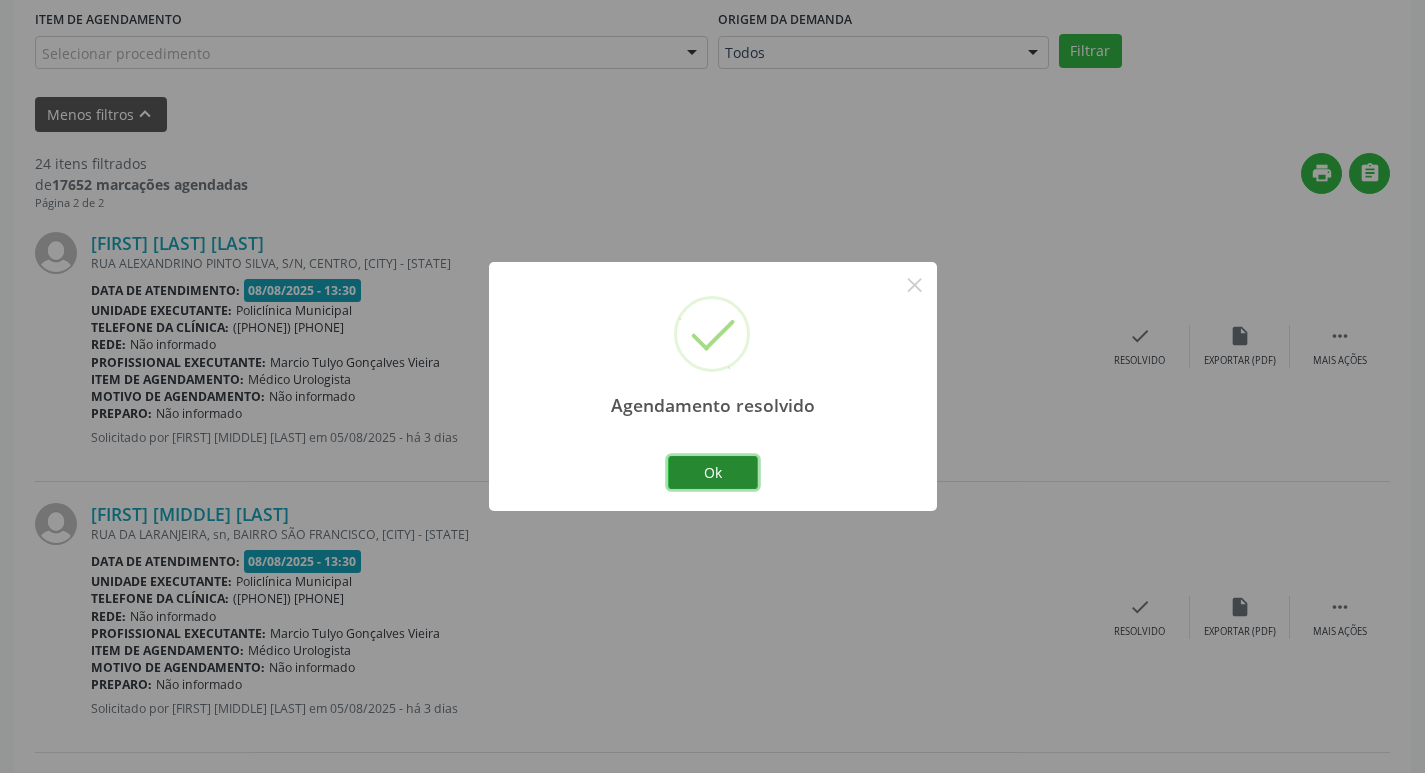 click on "Ok" at bounding box center (713, 473) 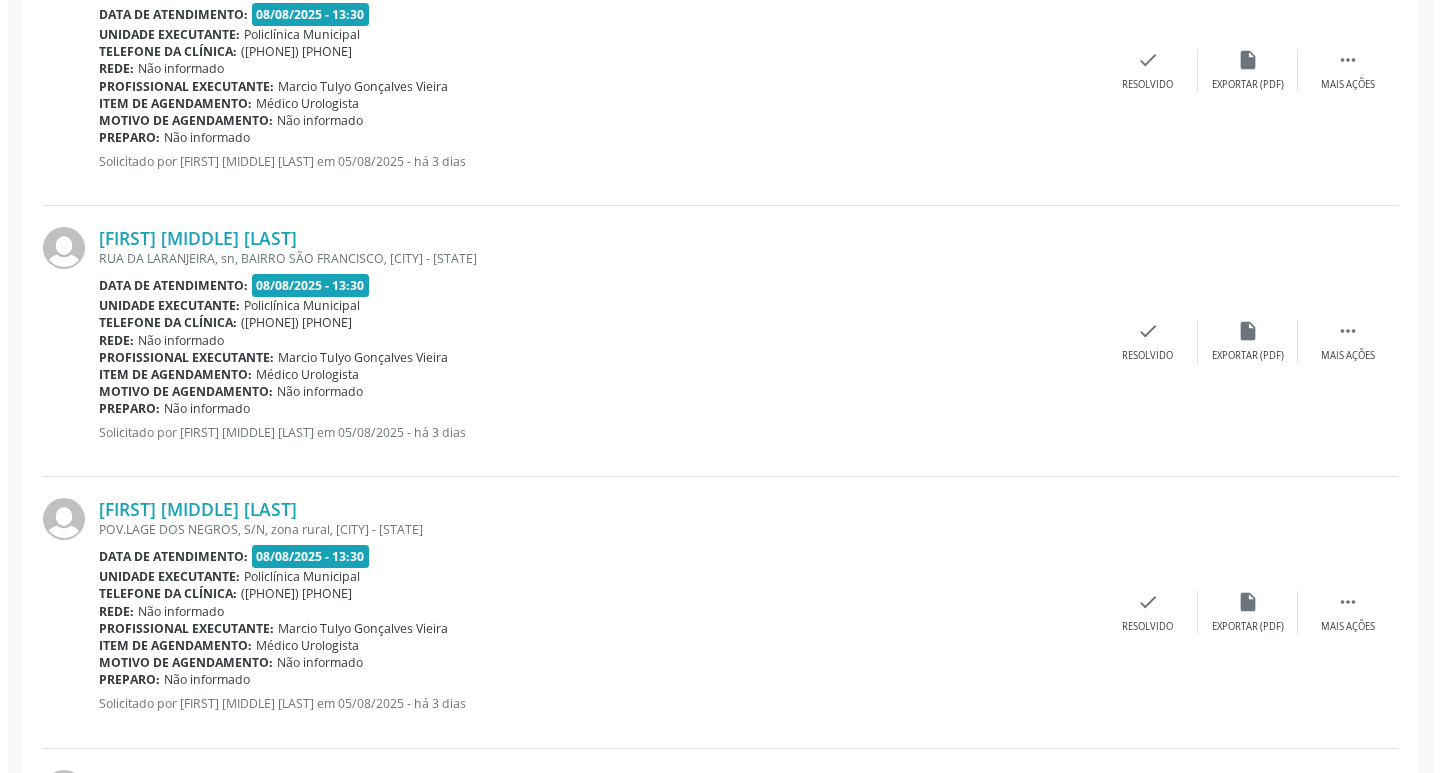 scroll, scrollTop: 924, scrollLeft: 0, axis: vertical 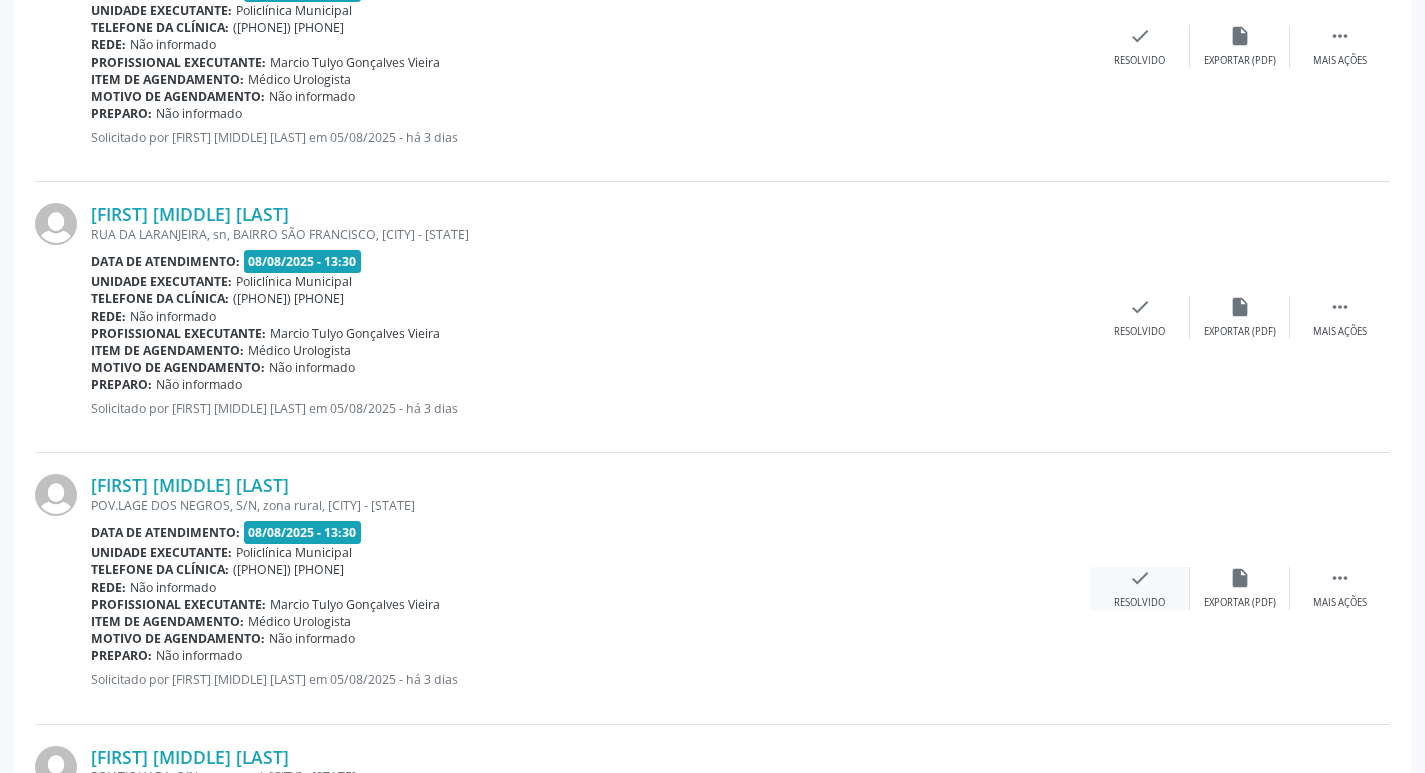 click on "check" at bounding box center (1140, 578) 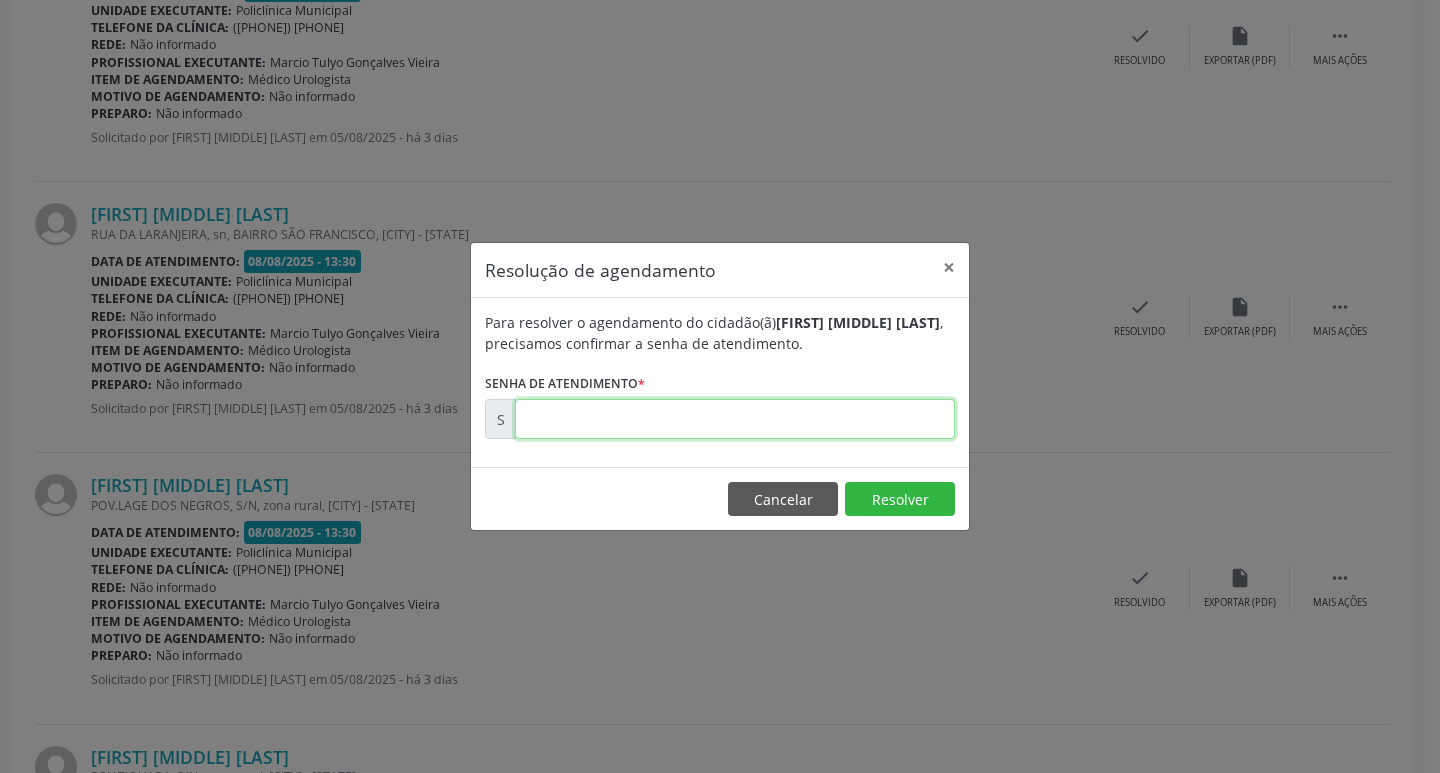 click at bounding box center [735, 419] 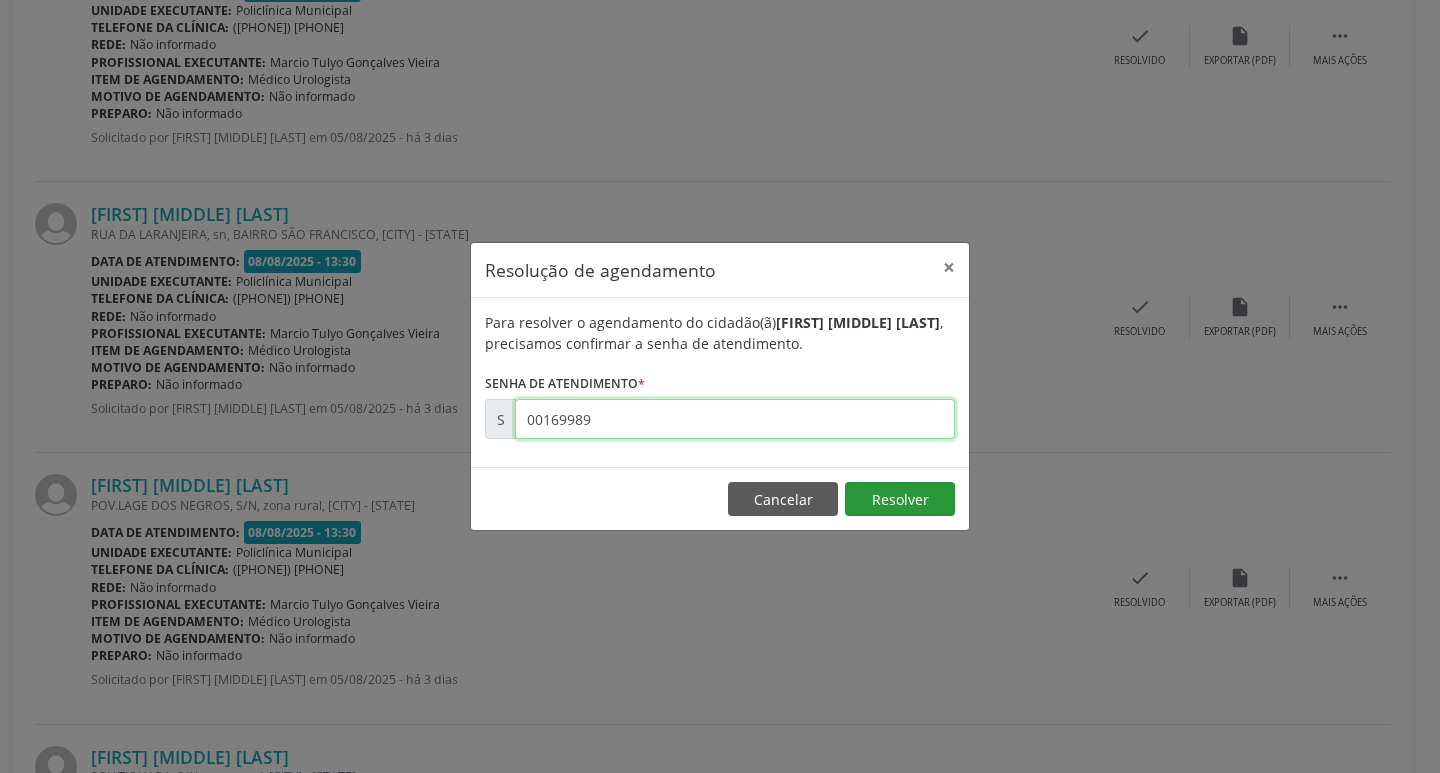 type on "00169989" 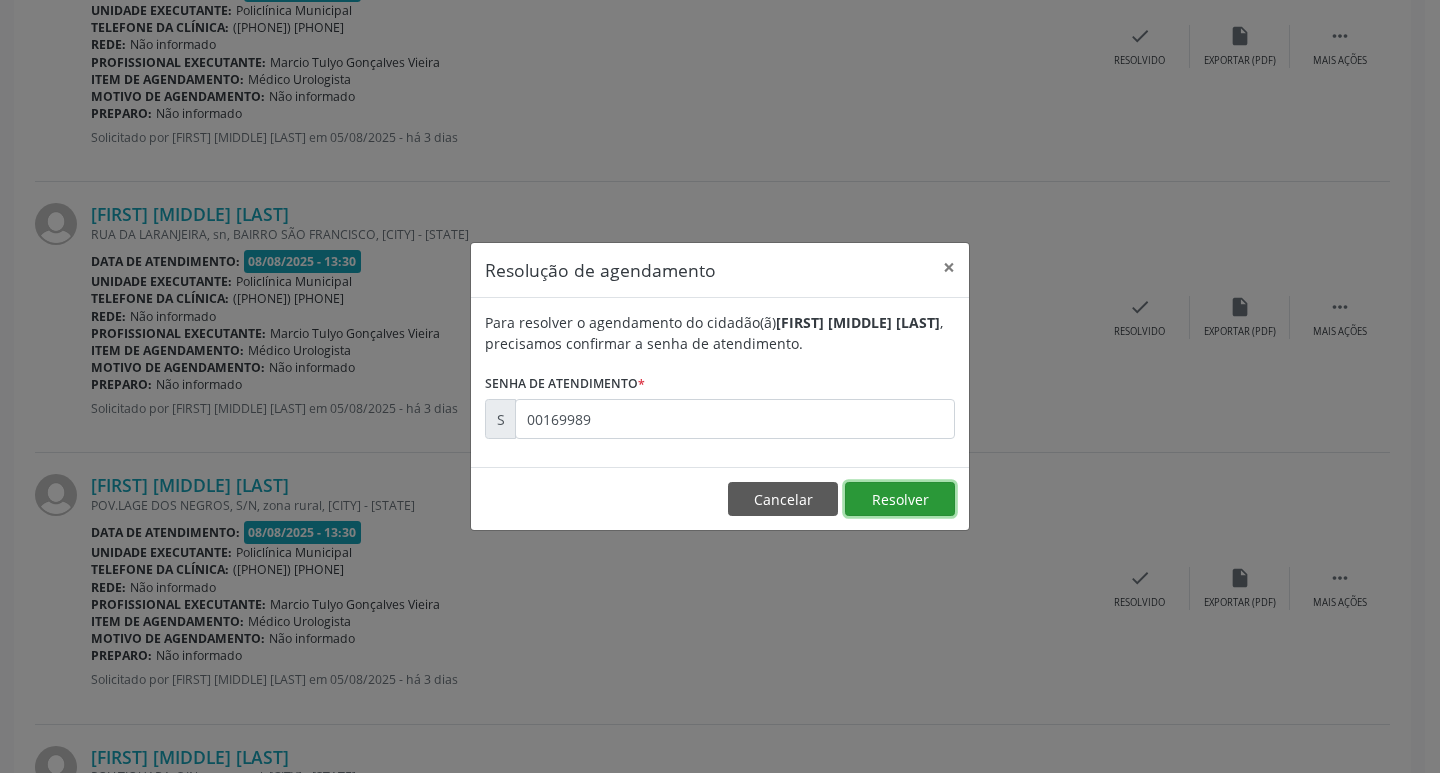click on "Resolver" at bounding box center [900, 499] 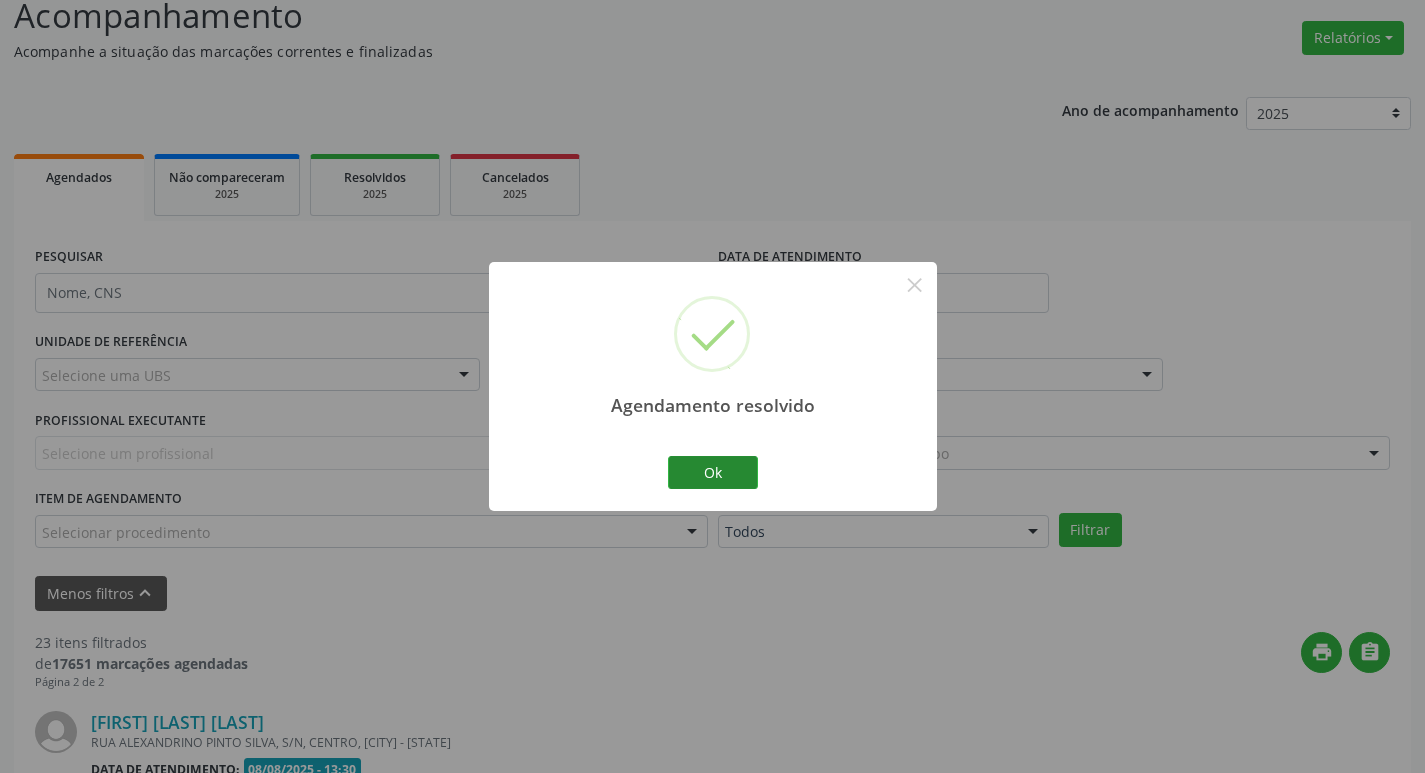 scroll, scrollTop: 924, scrollLeft: 0, axis: vertical 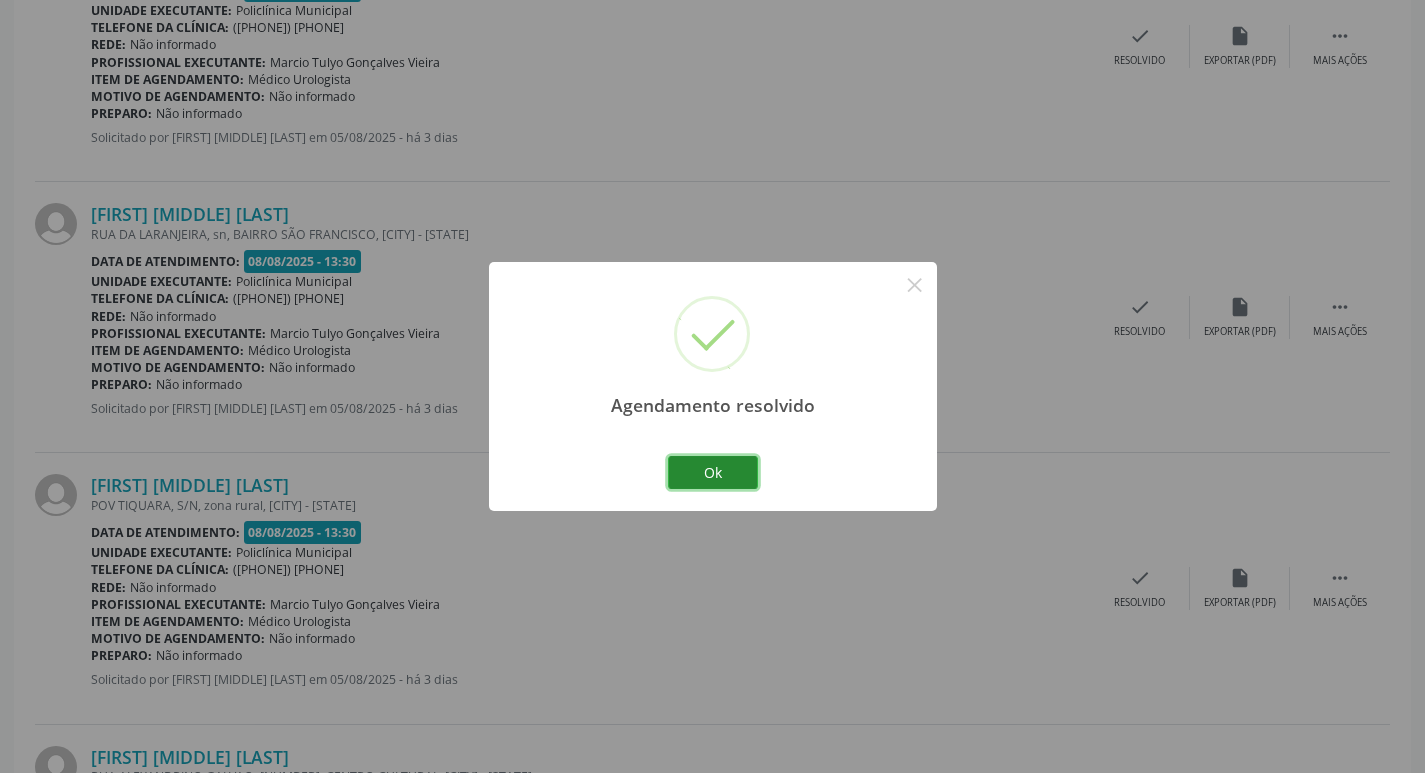 click on "Ok" at bounding box center [713, 473] 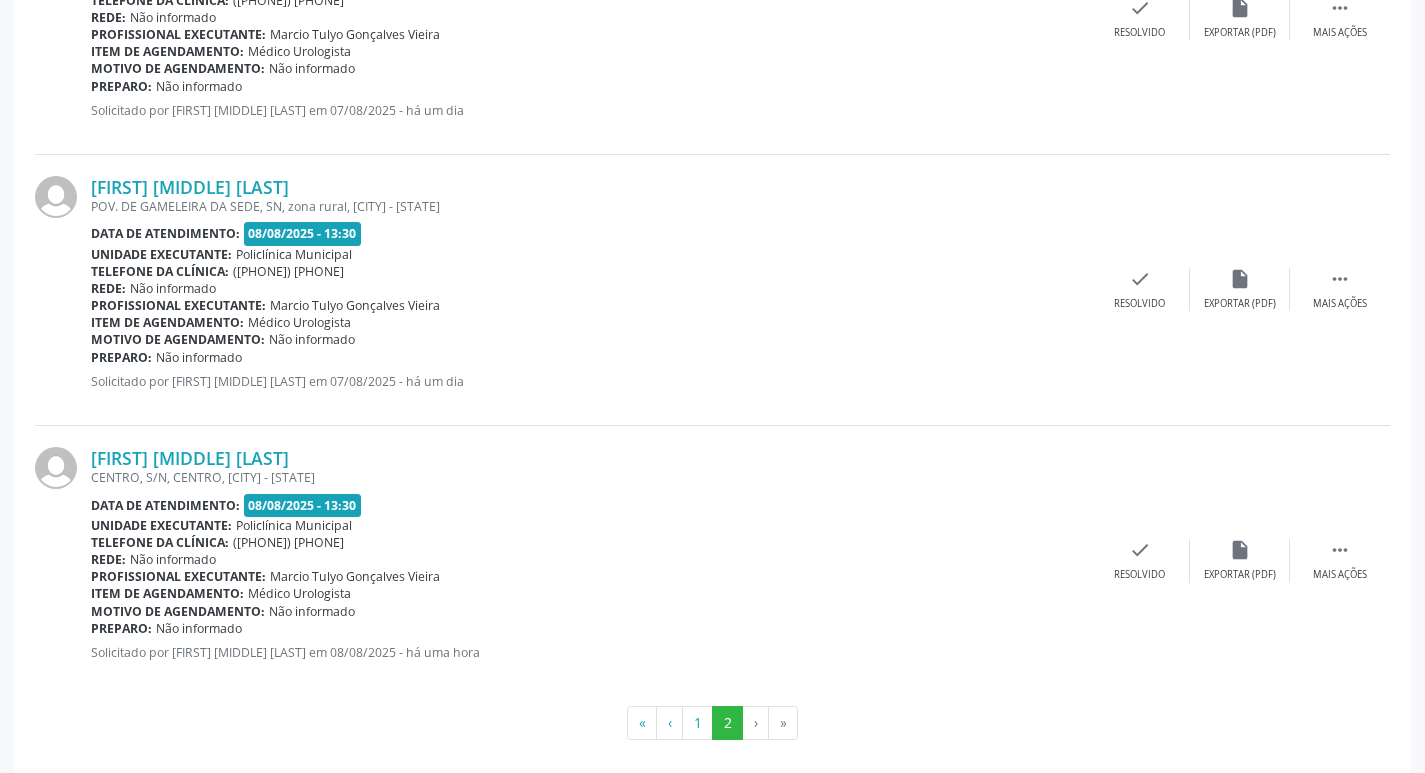 scroll, scrollTop: 2323, scrollLeft: 0, axis: vertical 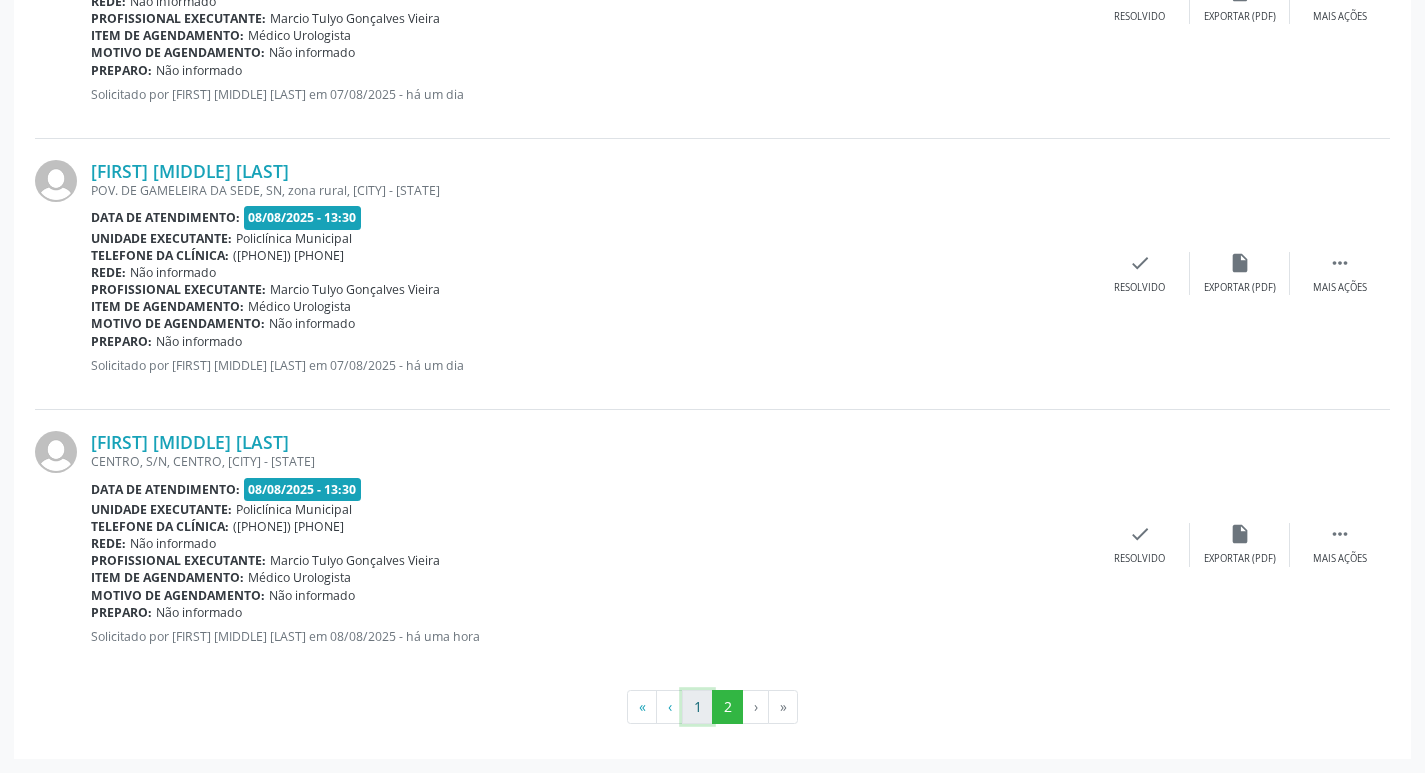 click on "1" at bounding box center [697, 707] 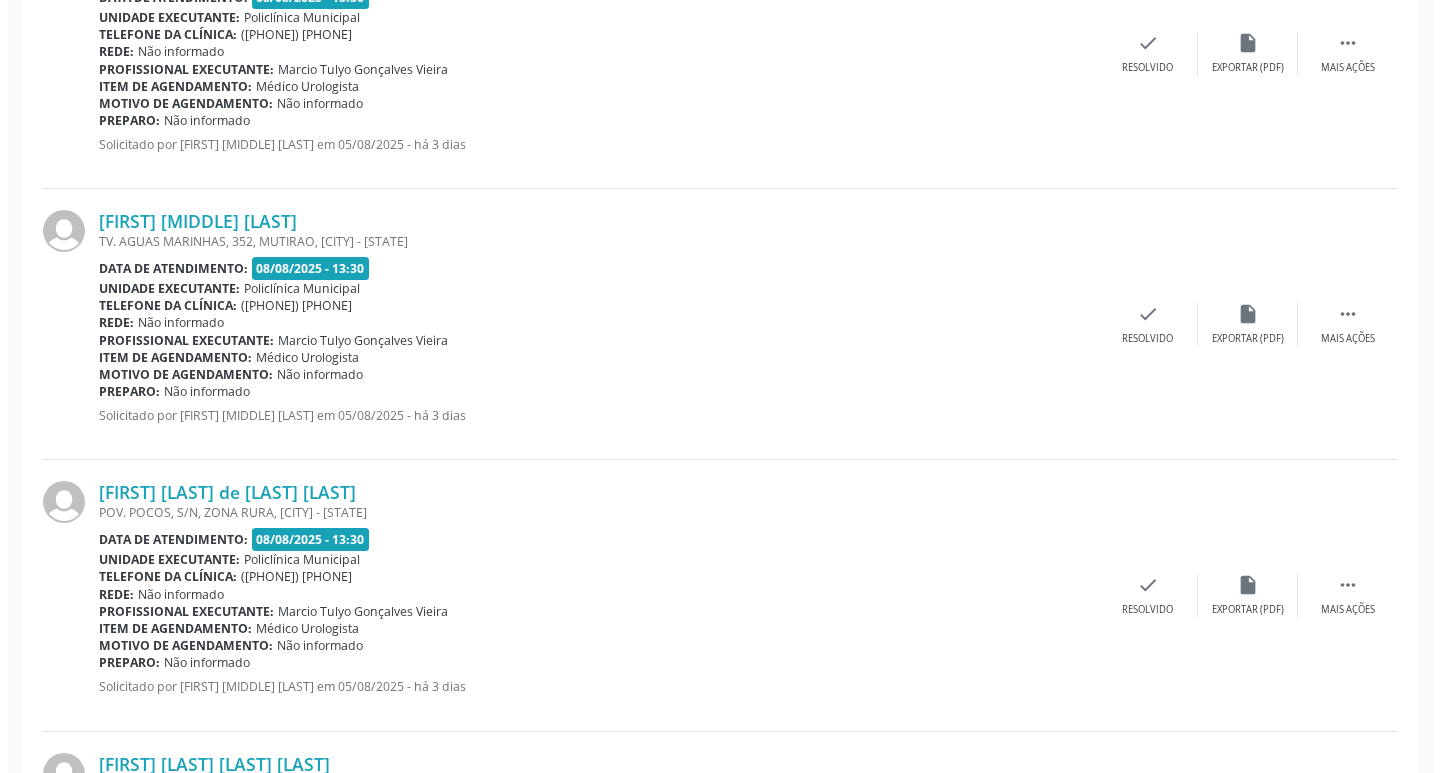scroll, scrollTop: 3650, scrollLeft: 0, axis: vertical 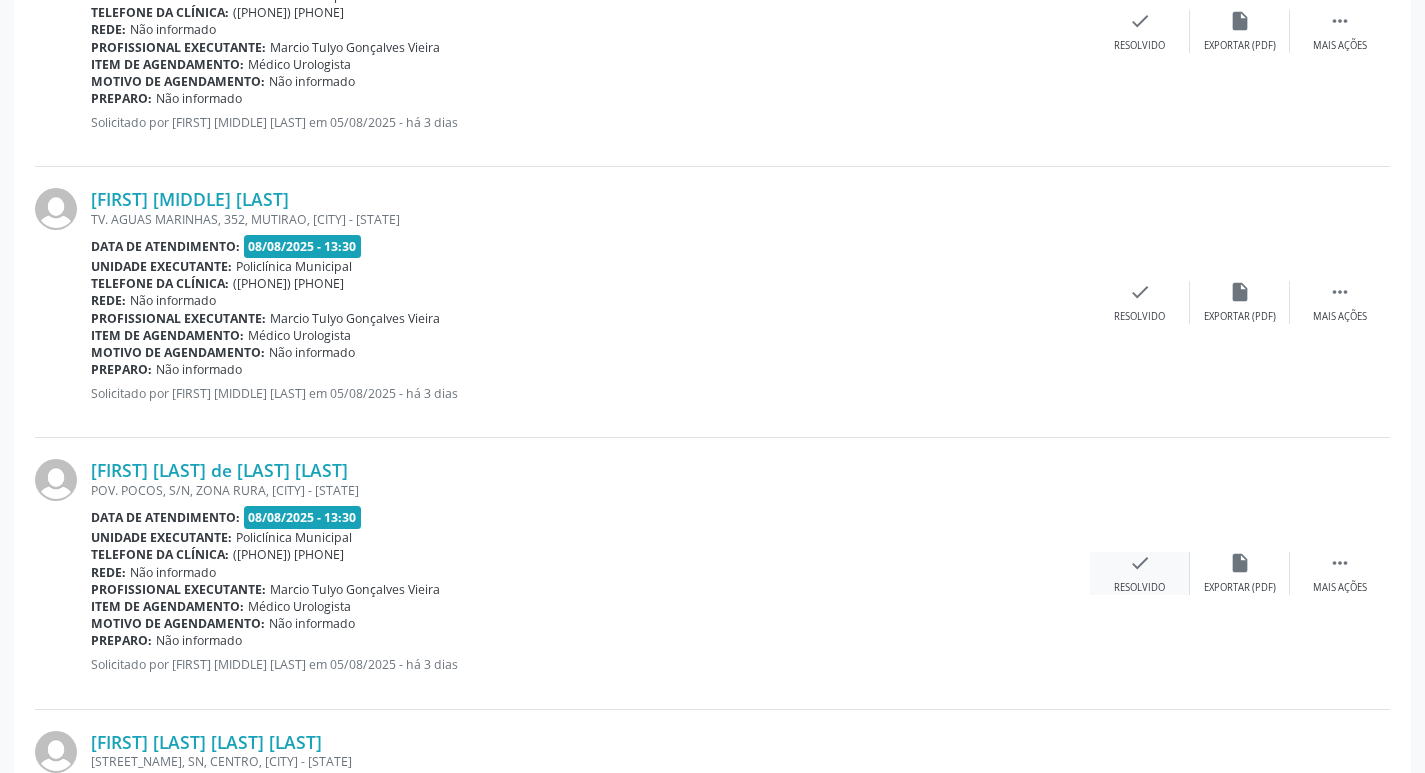 click on "check
Resolvido" at bounding box center [1140, 573] 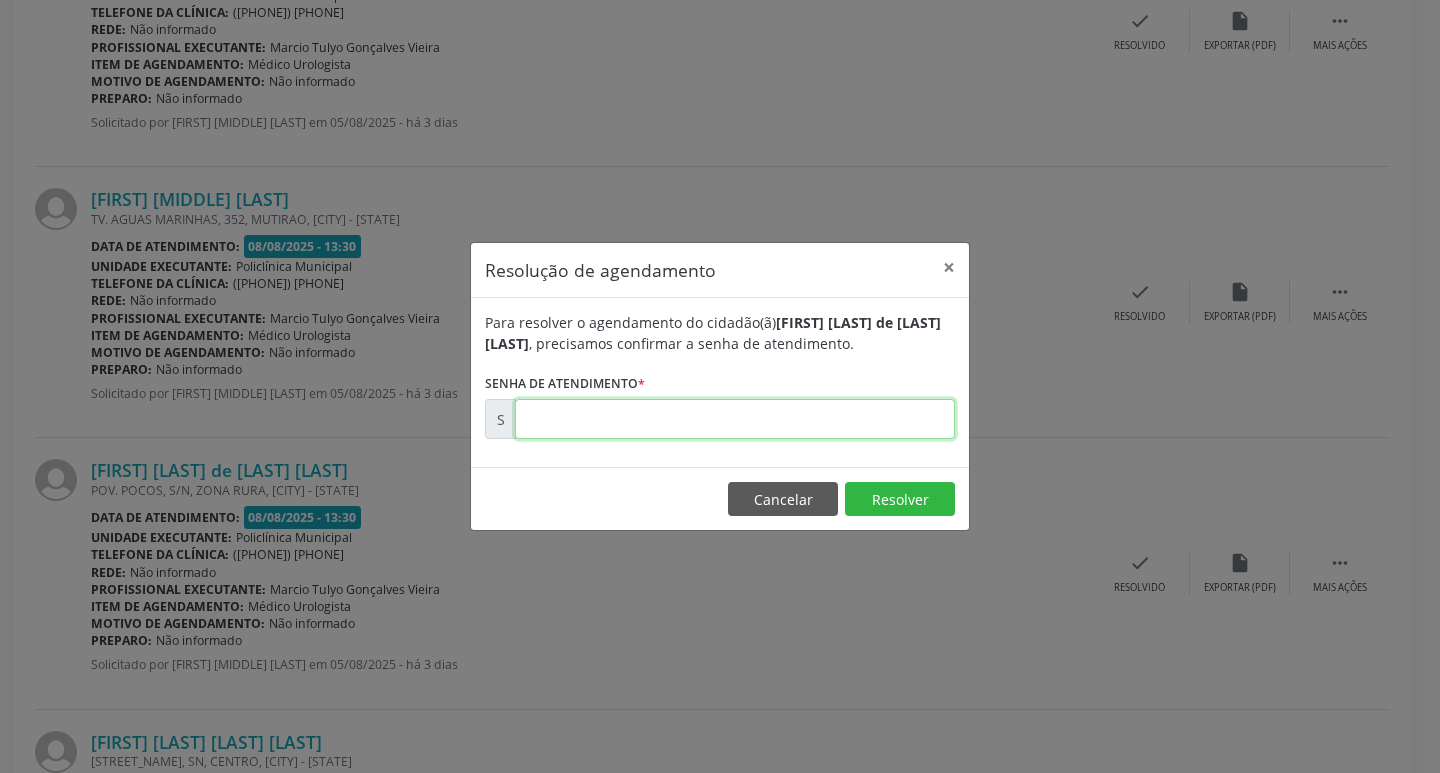 click at bounding box center [735, 419] 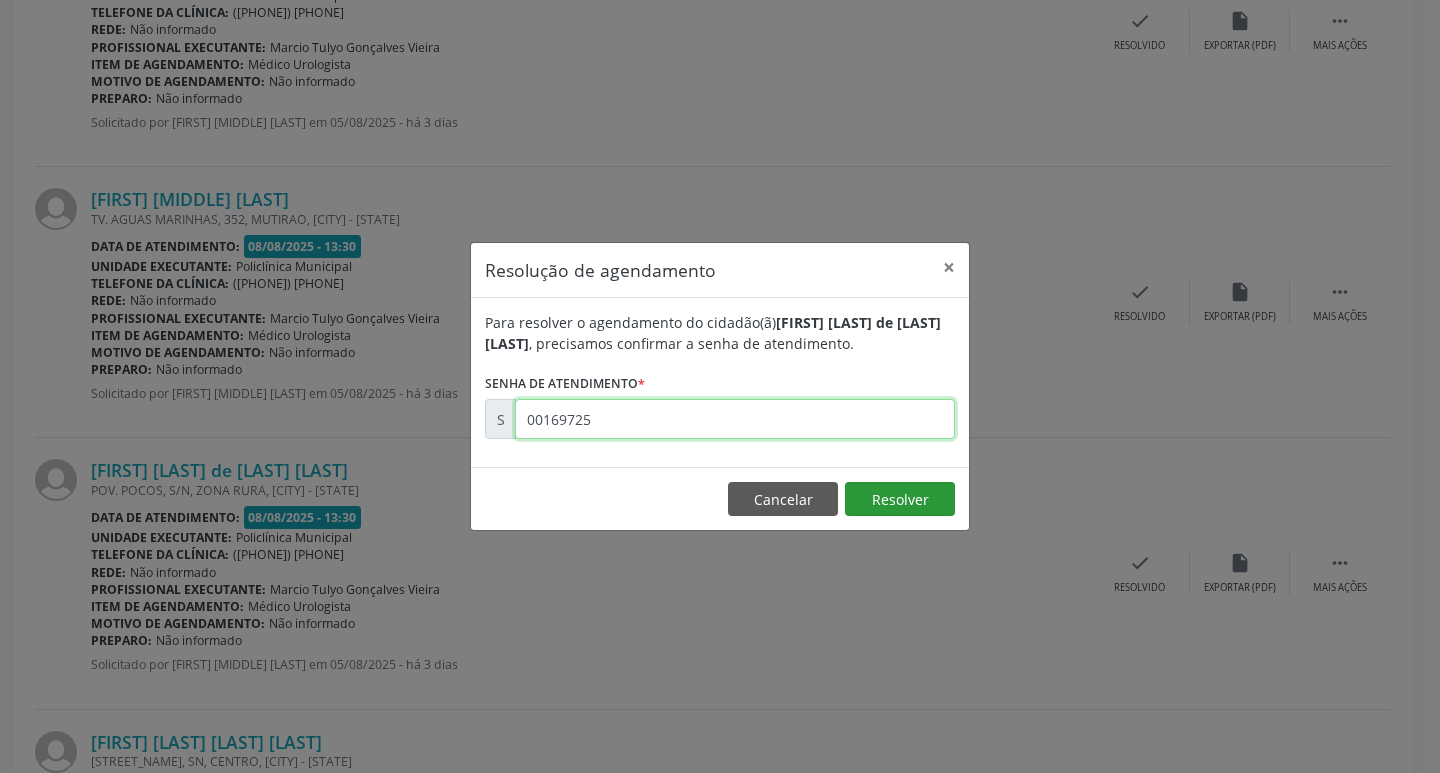 type on "00169725" 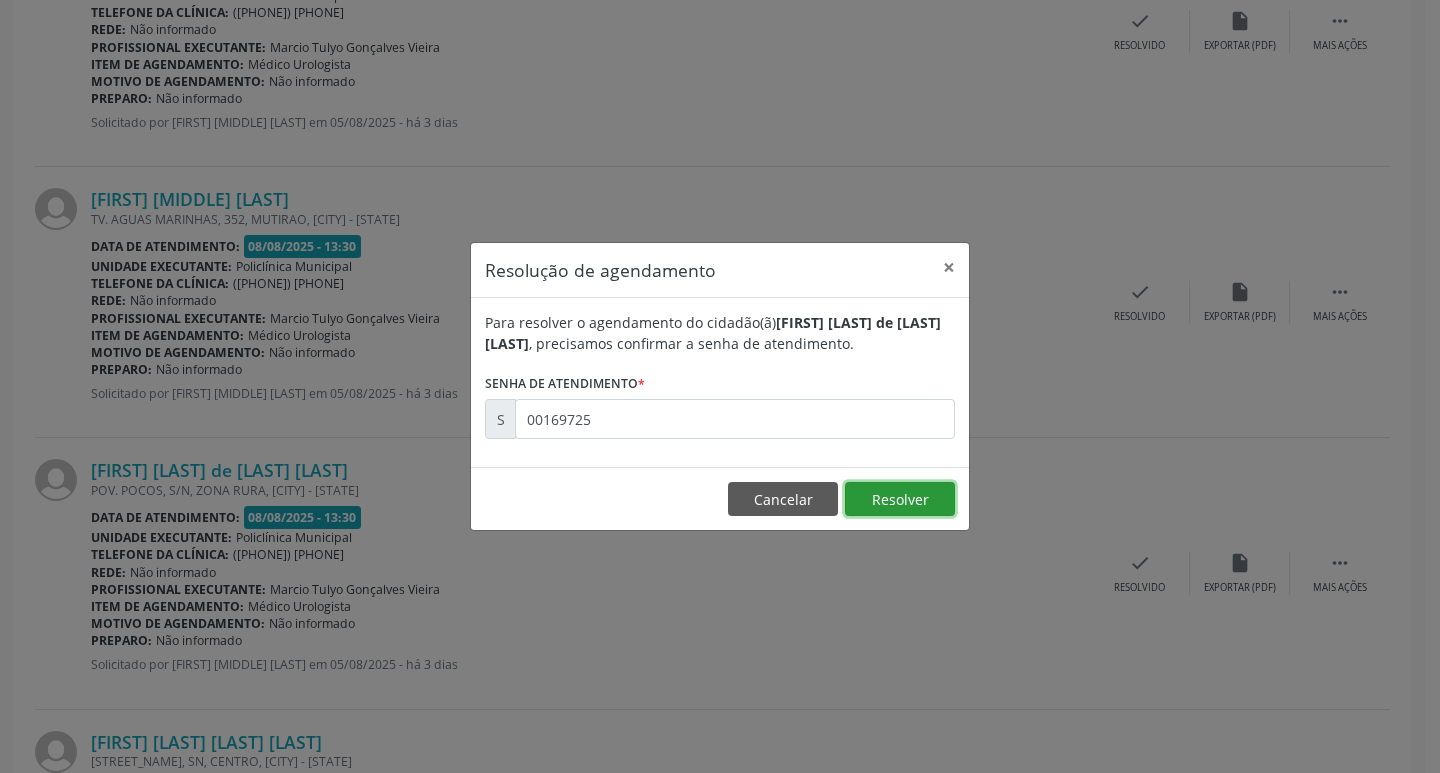 click on "Resolver" at bounding box center [900, 499] 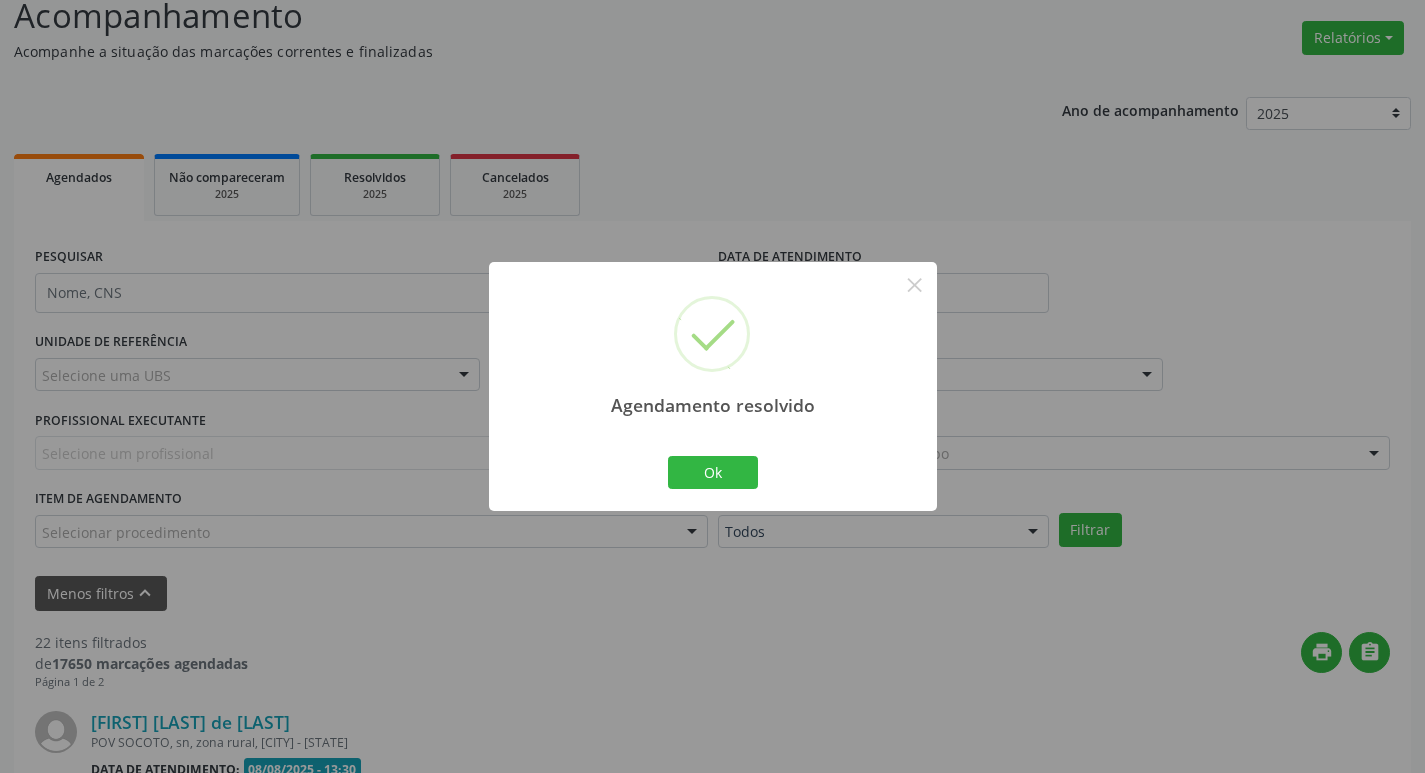 scroll, scrollTop: 3650, scrollLeft: 0, axis: vertical 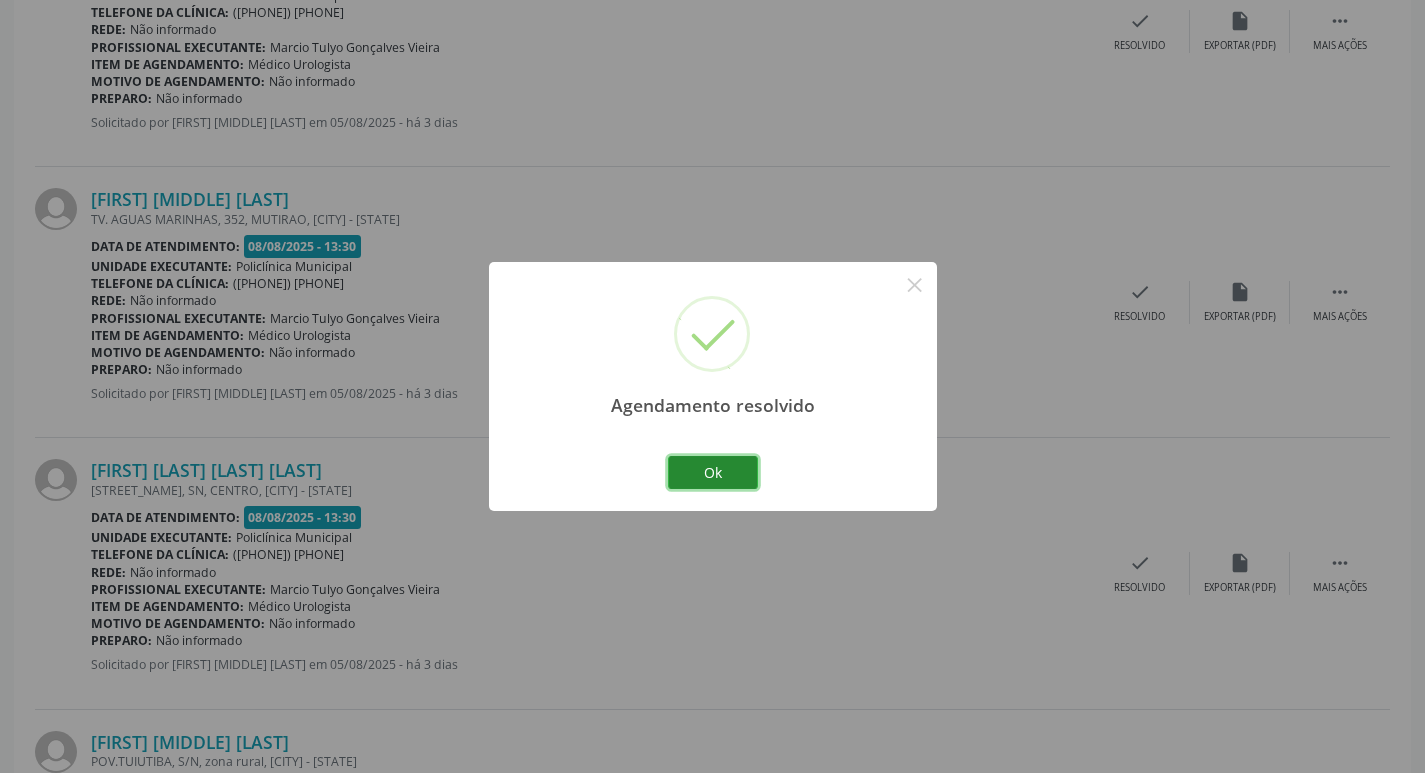 click on "Ok" at bounding box center (713, 473) 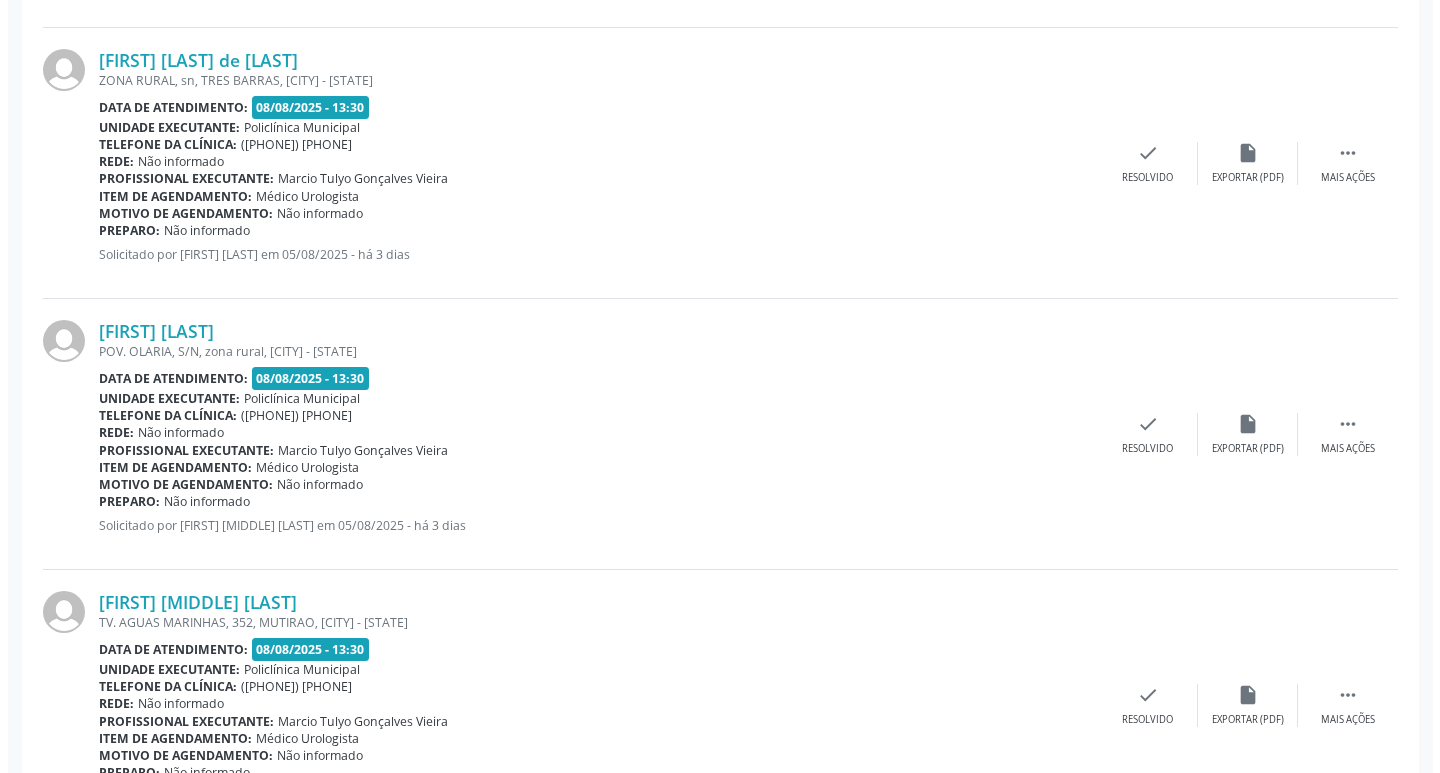 scroll, scrollTop: 3350, scrollLeft: 0, axis: vertical 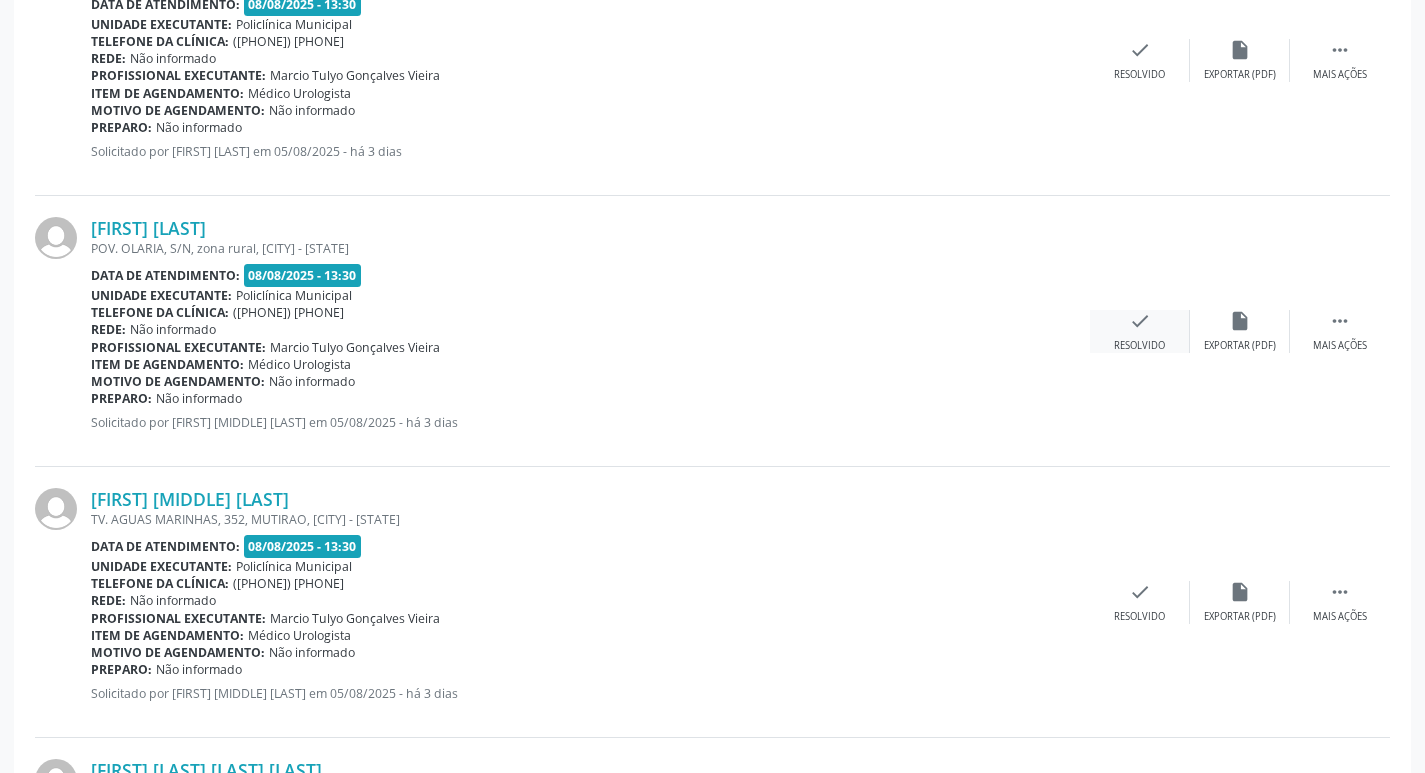 click on "check" at bounding box center (1140, 321) 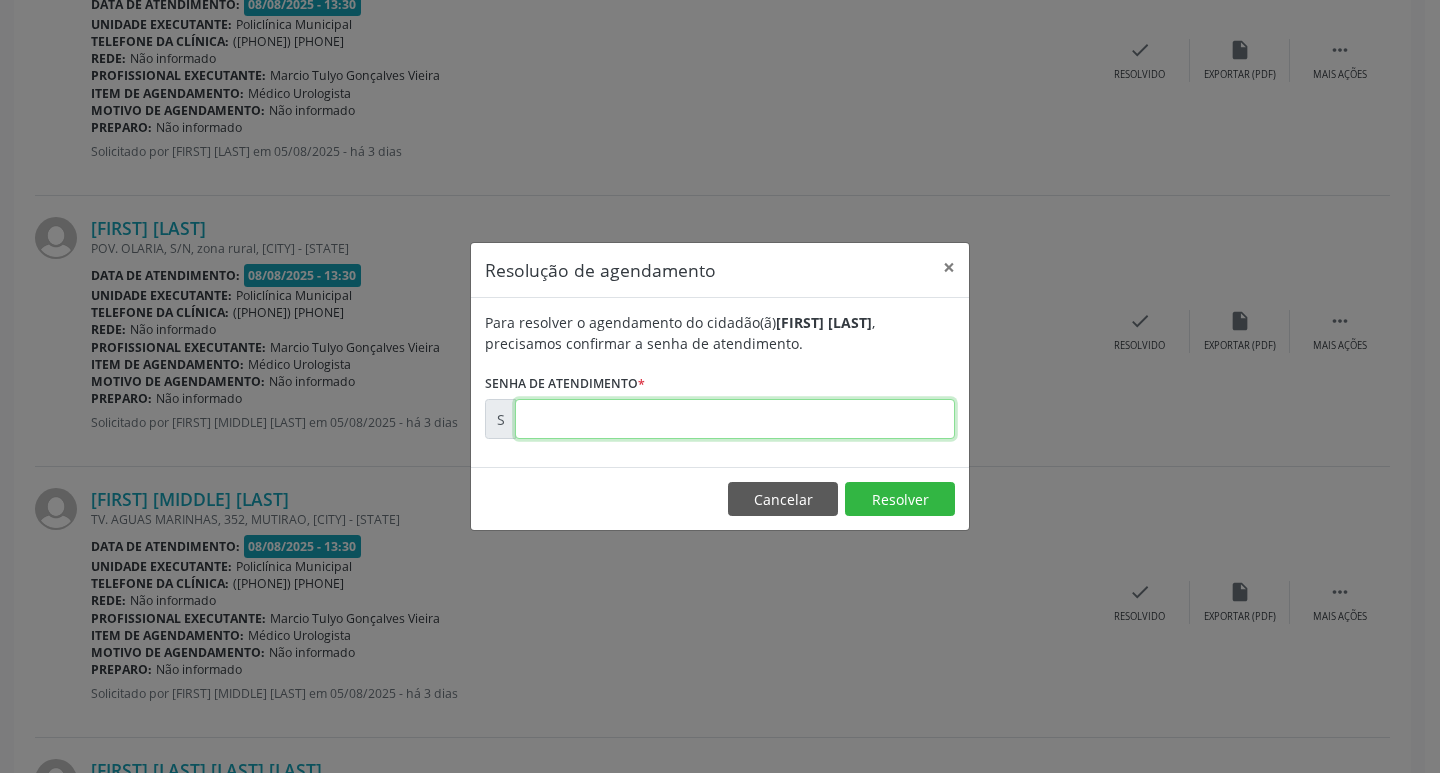 click at bounding box center [735, 419] 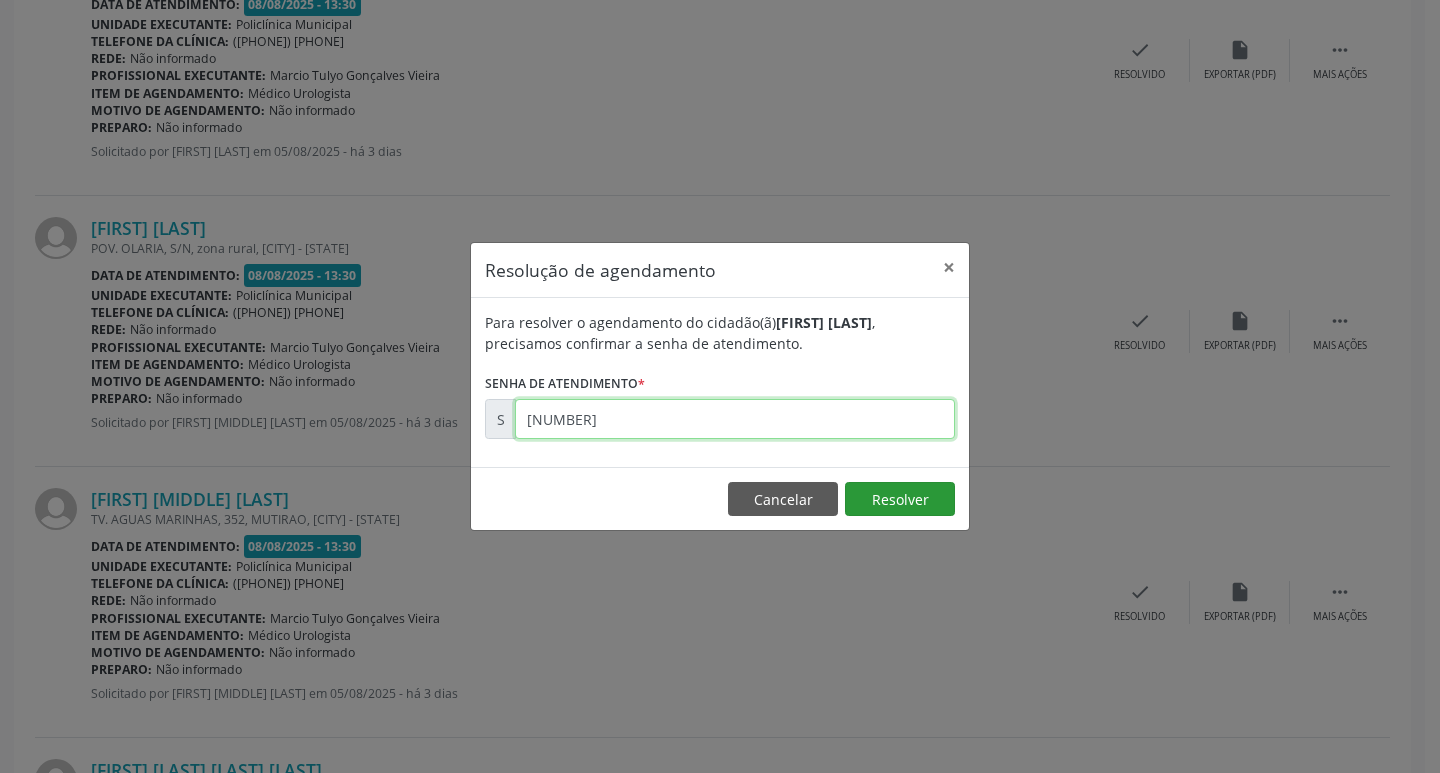 type on "[NUMBER]" 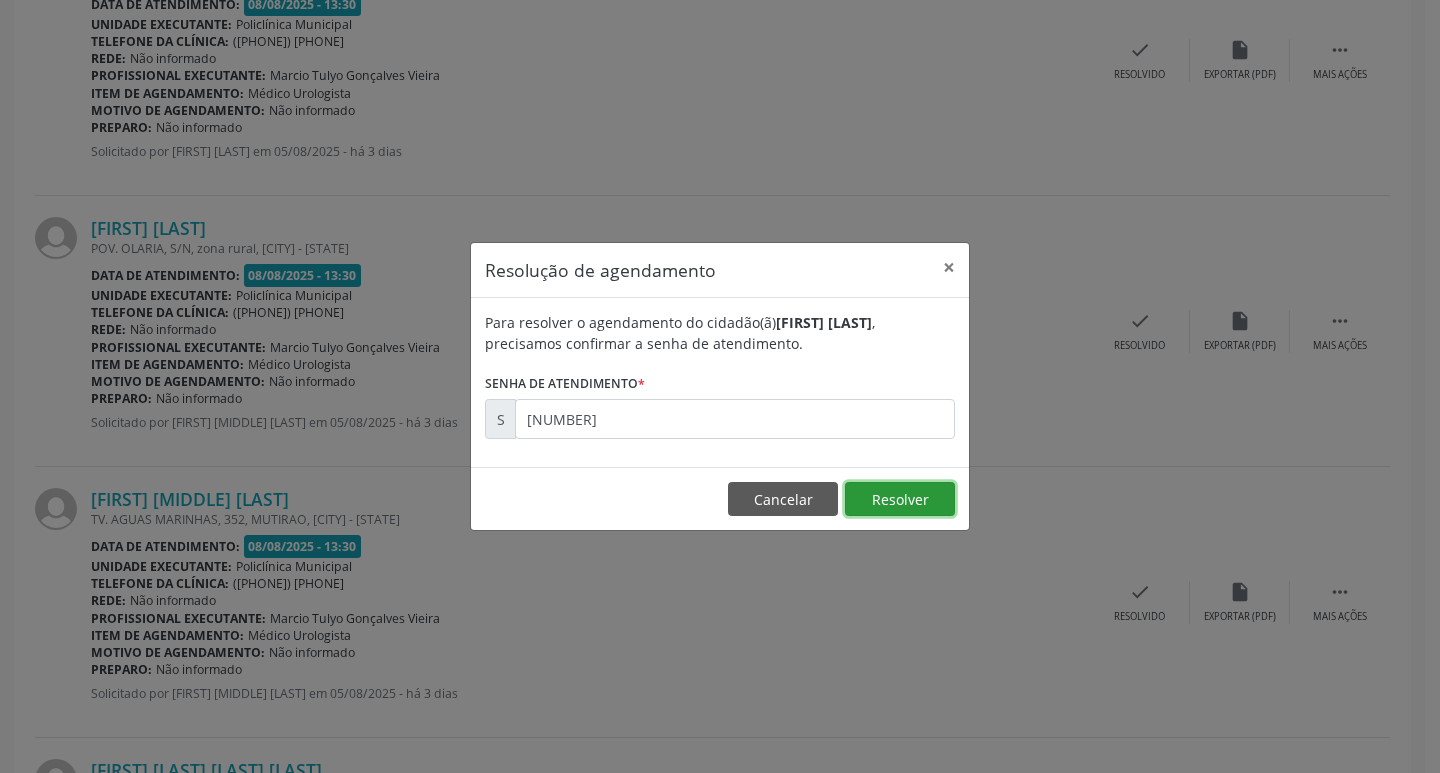 click on "Resolver" at bounding box center [900, 499] 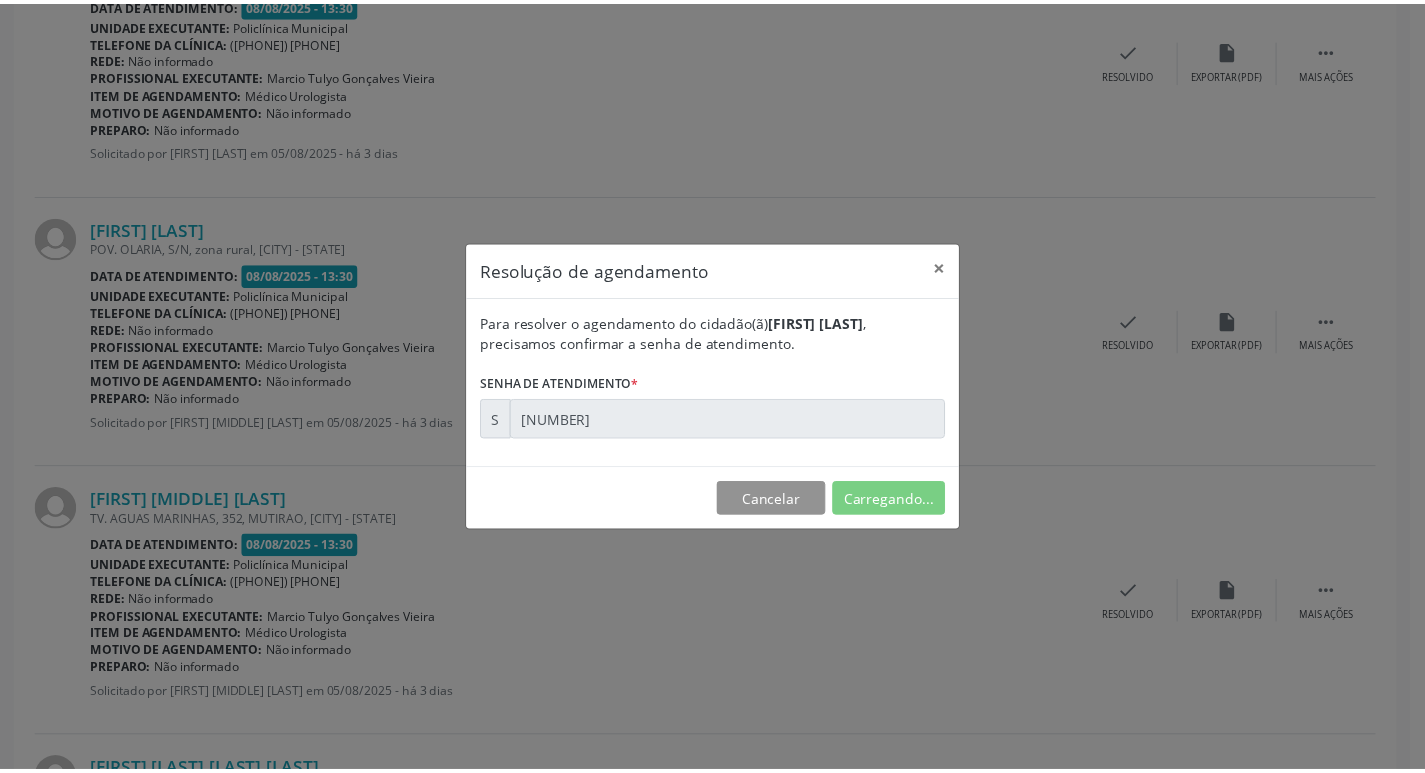 scroll, scrollTop: 124, scrollLeft: 0, axis: vertical 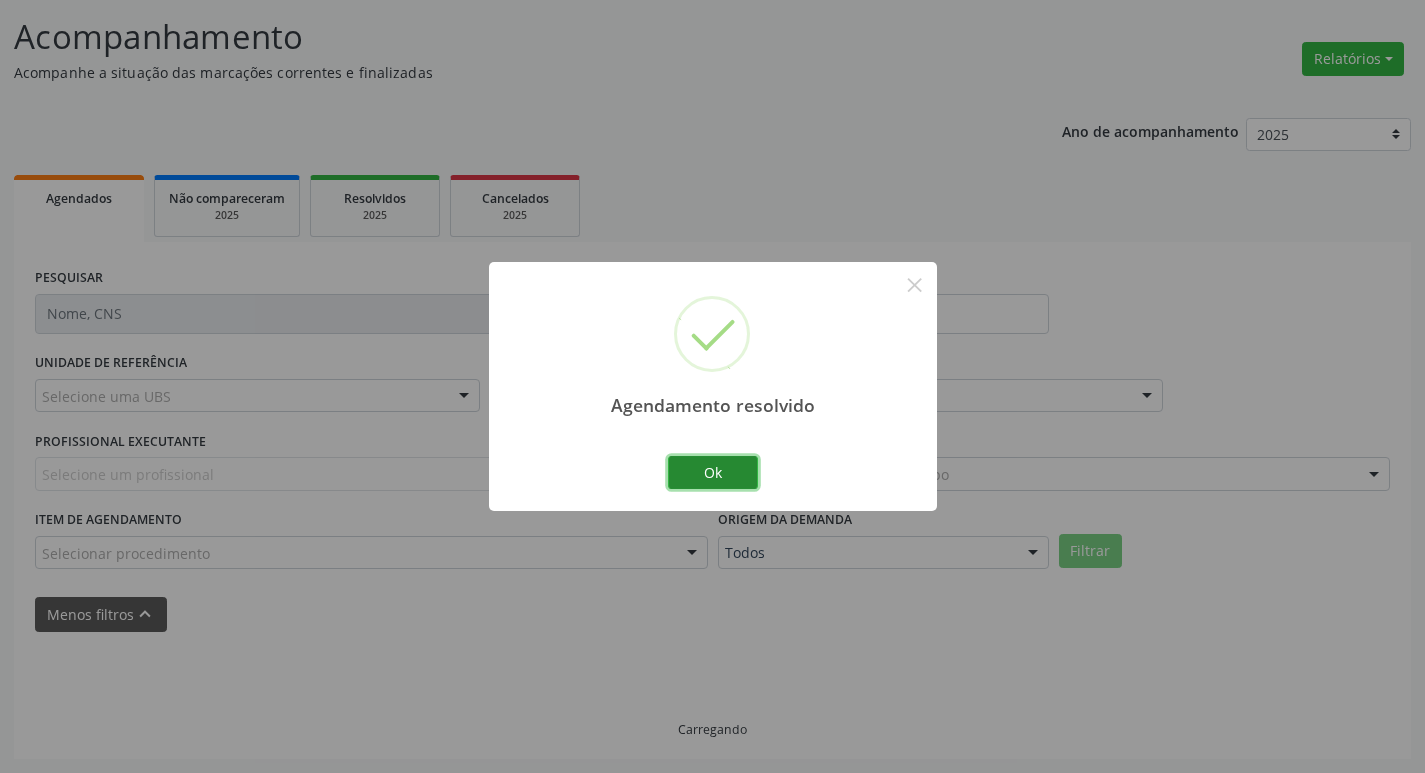 click on "Ok" at bounding box center (713, 473) 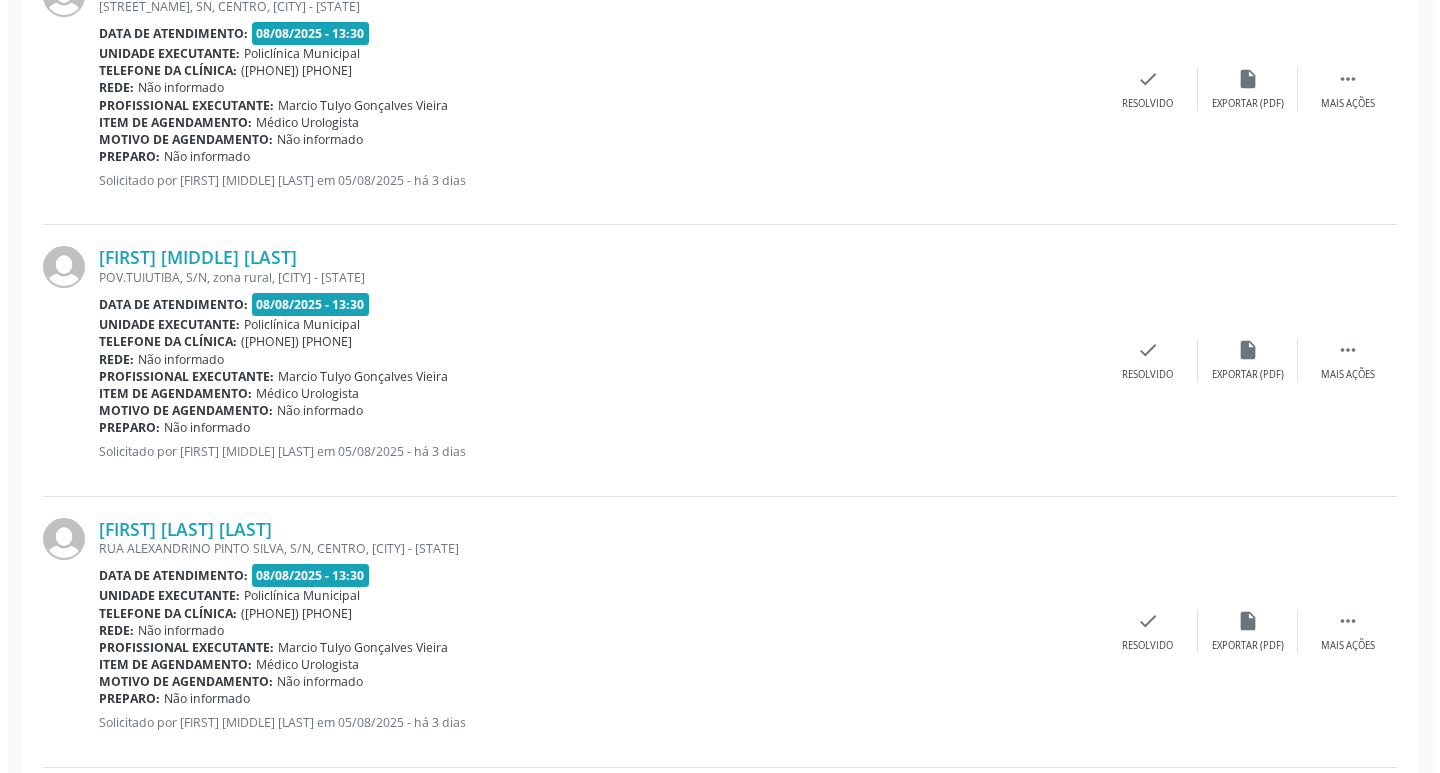 scroll, scrollTop: 3820, scrollLeft: 0, axis: vertical 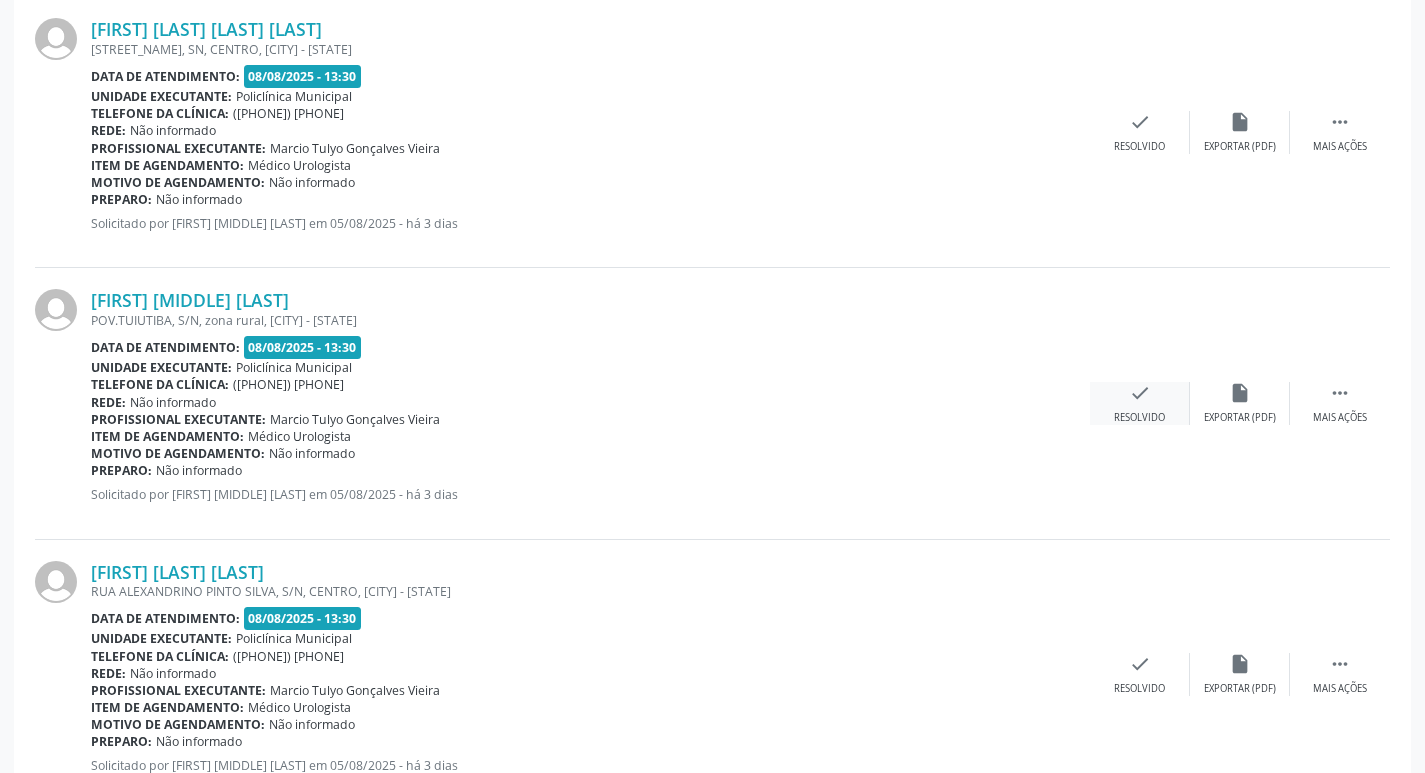 click on "check" at bounding box center [1140, 393] 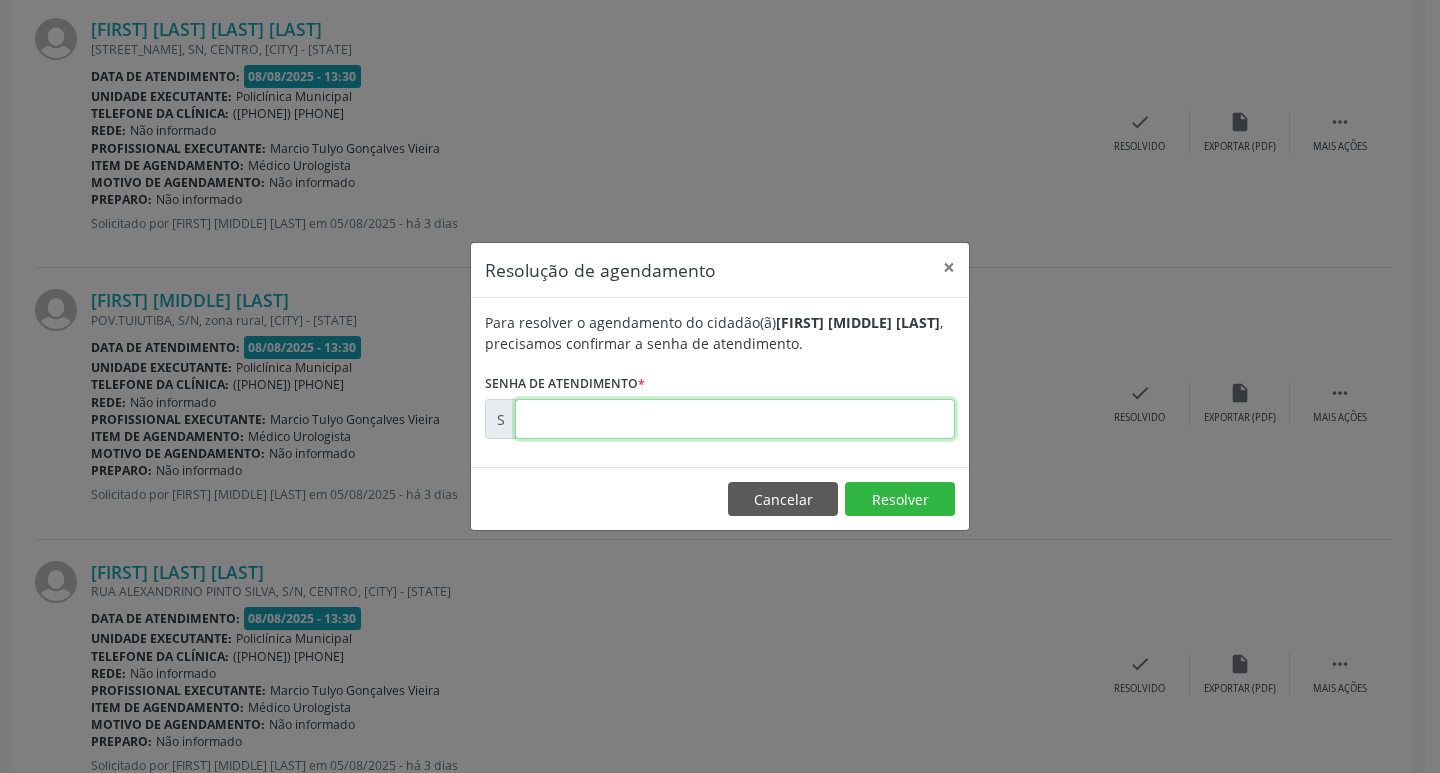 click at bounding box center (735, 419) 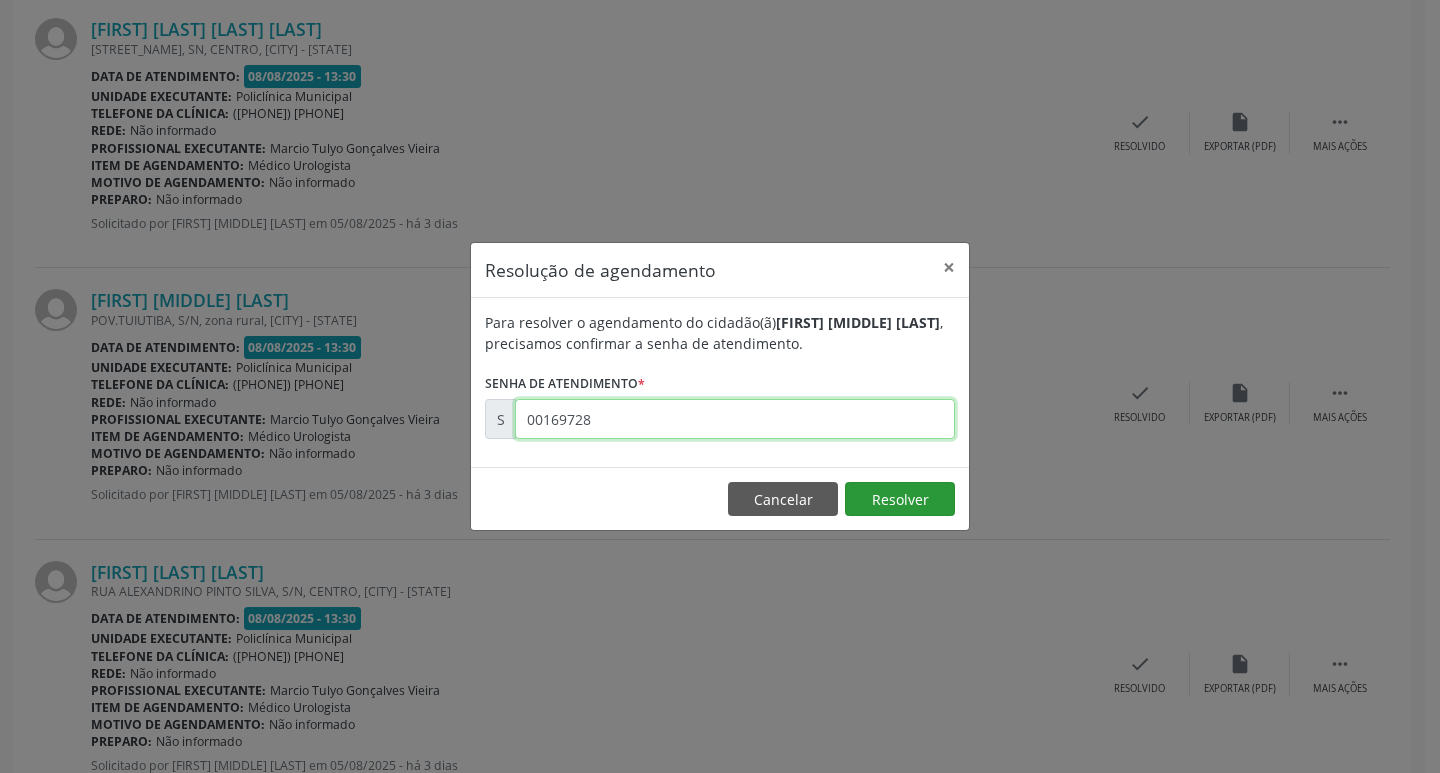 type on "00169728" 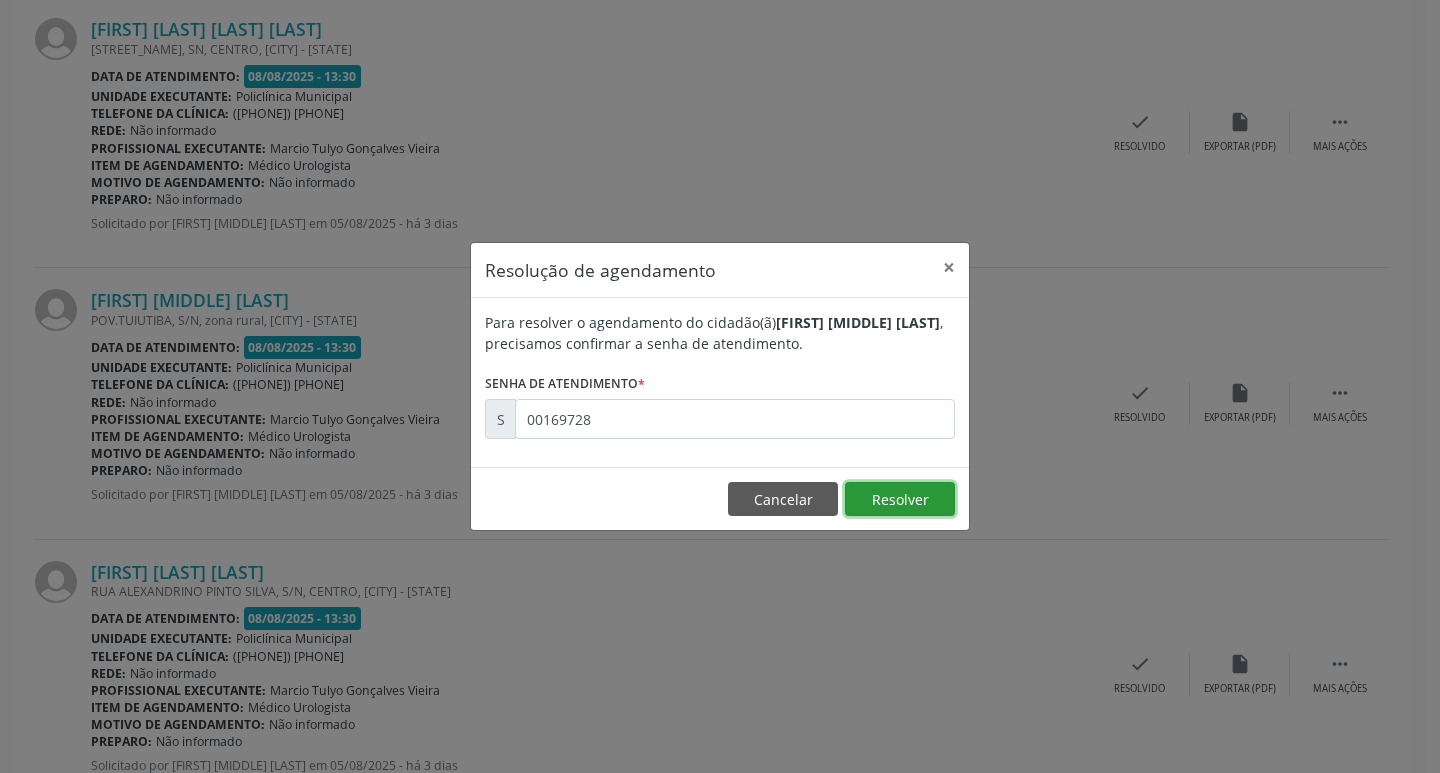 click on "Resolver" at bounding box center (900, 499) 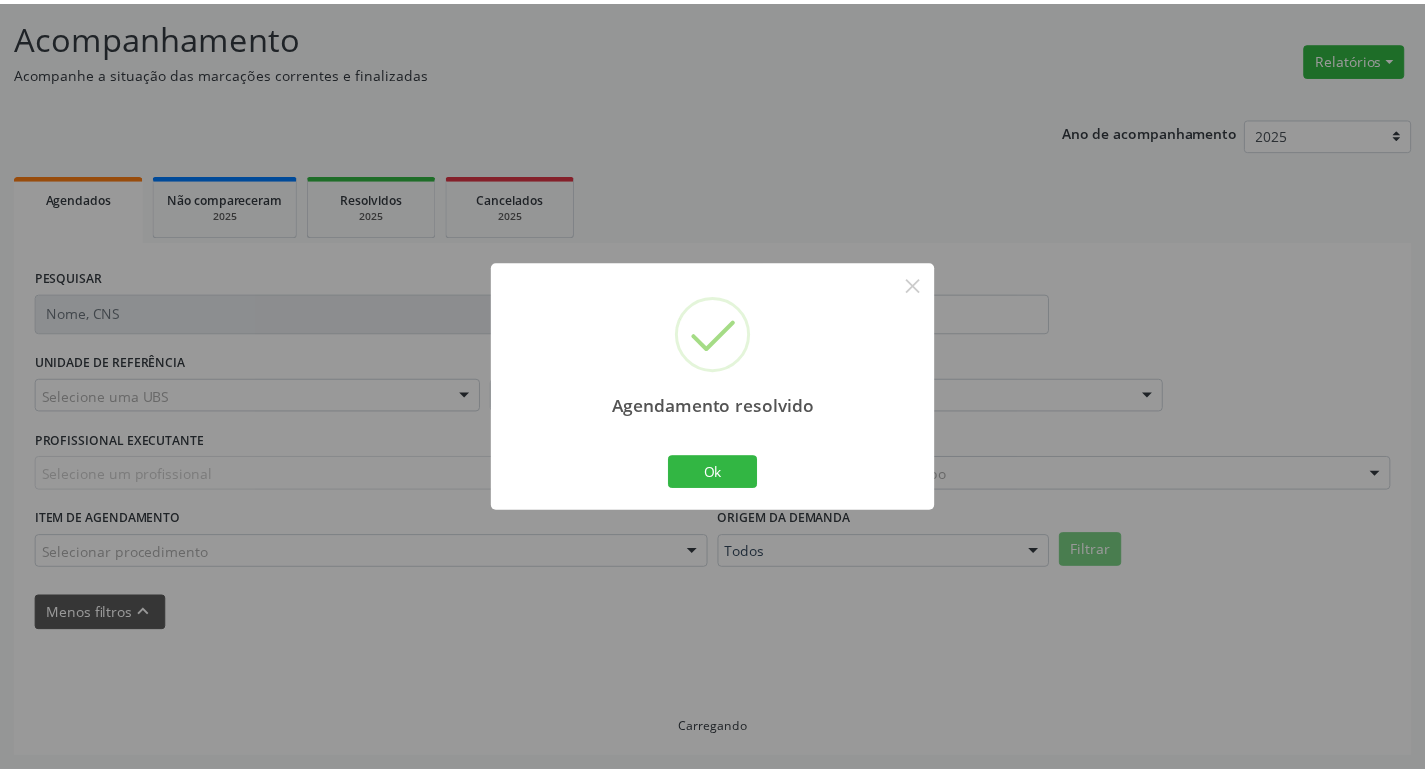 scroll, scrollTop: 124, scrollLeft: 0, axis: vertical 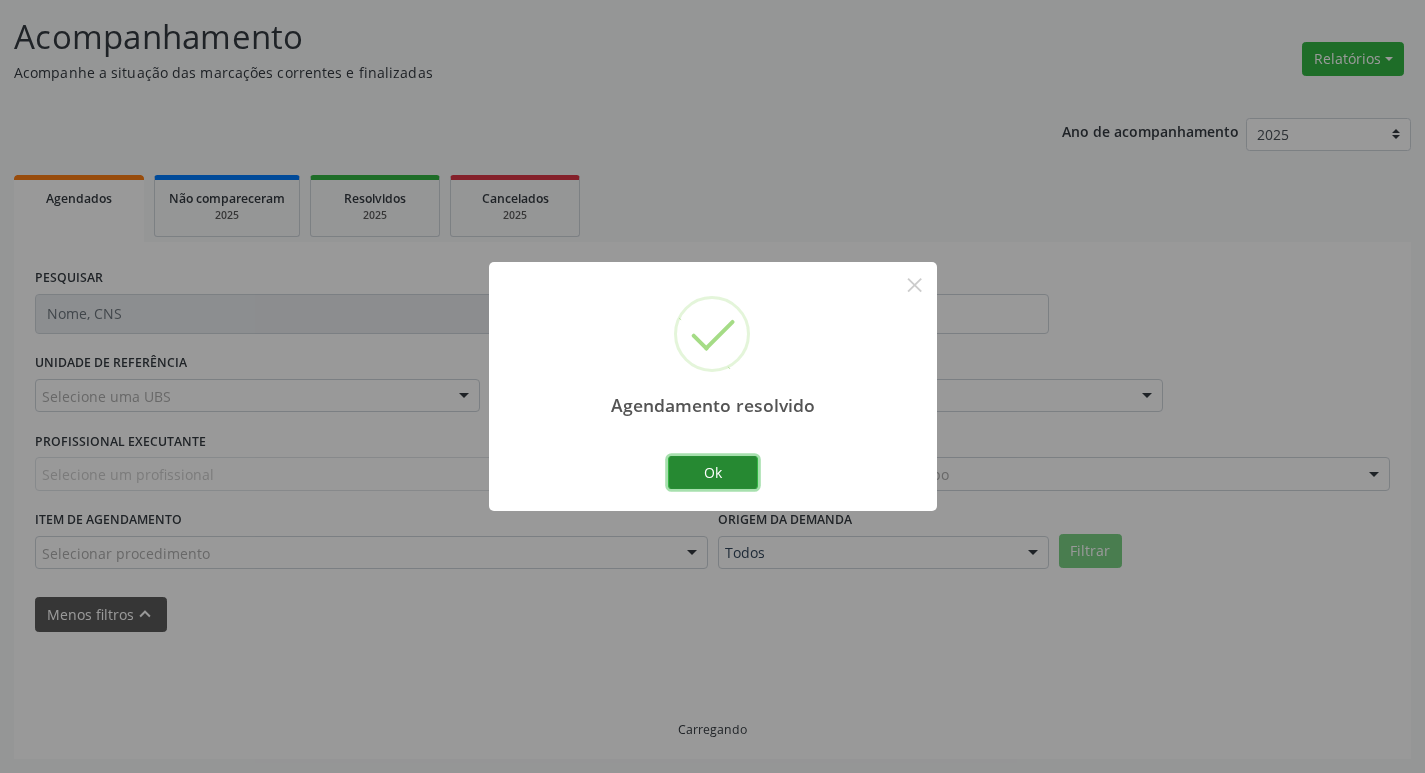 click on "Ok" at bounding box center (713, 473) 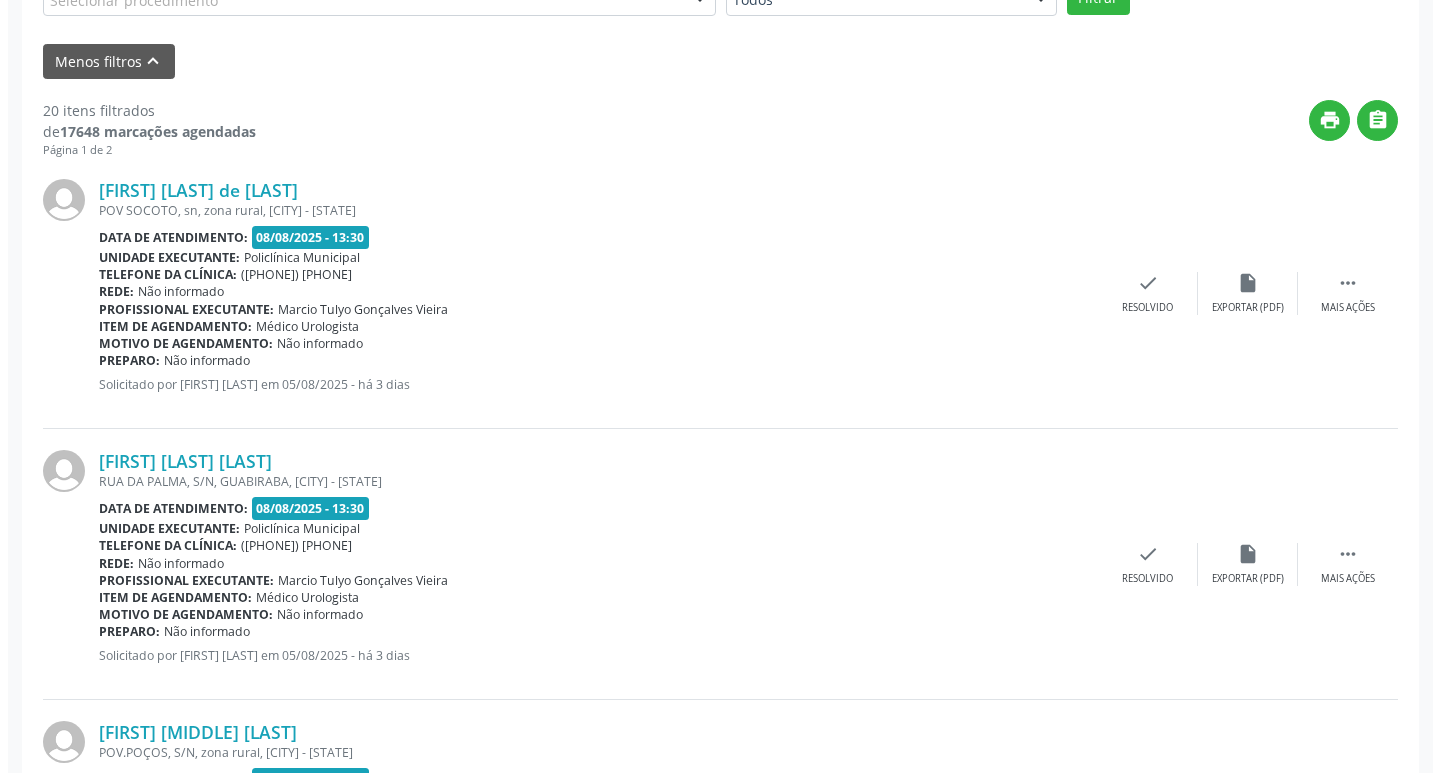 scroll, scrollTop: 724, scrollLeft: 0, axis: vertical 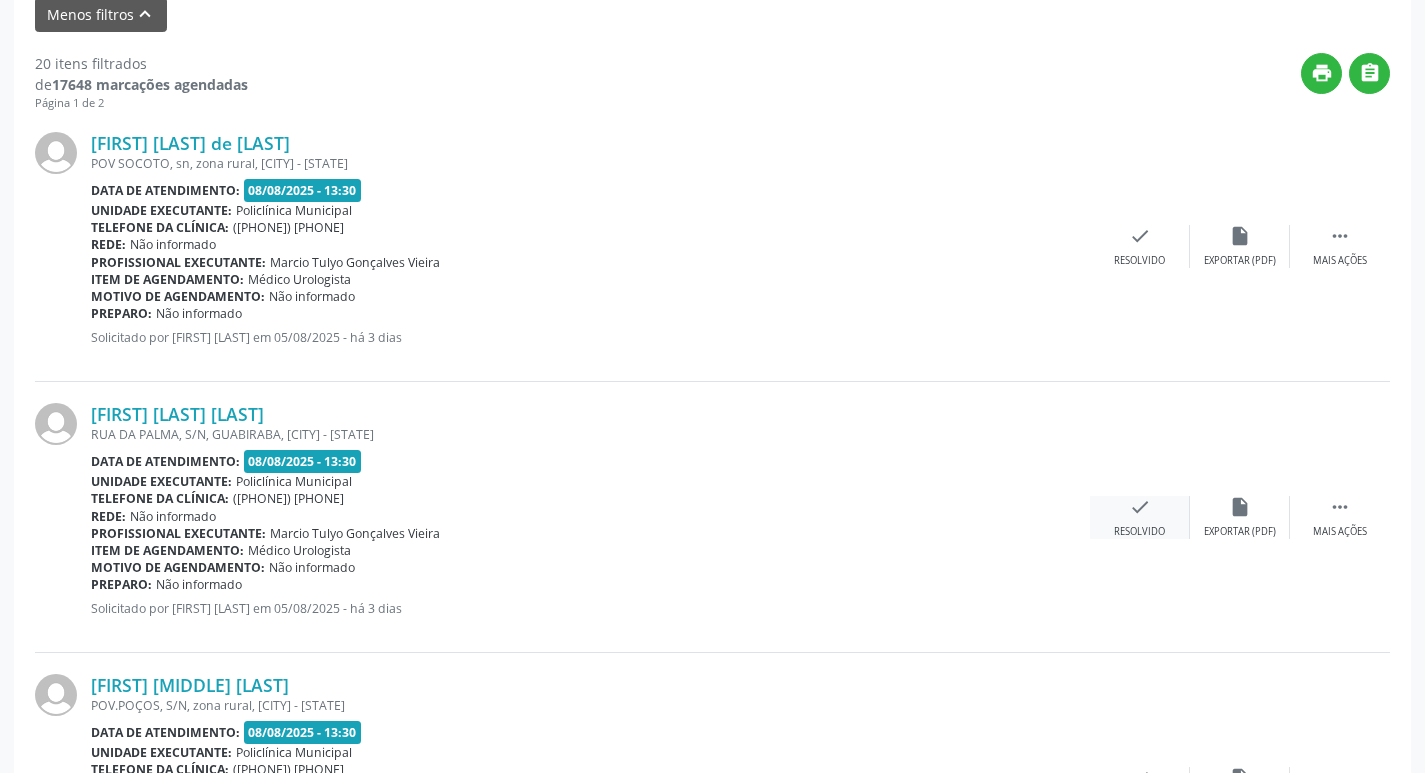click on "check
Resolvido" at bounding box center (1140, 517) 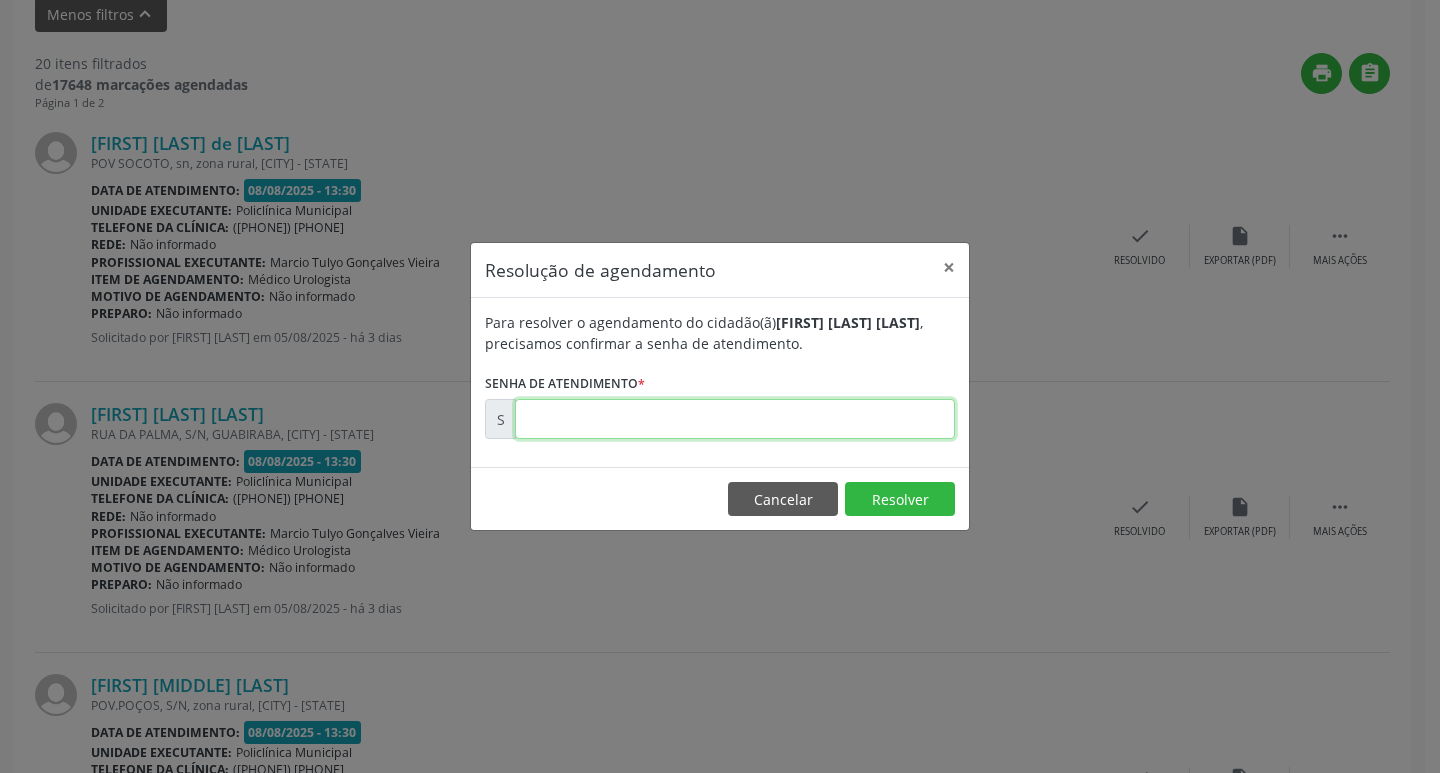 click at bounding box center [735, 419] 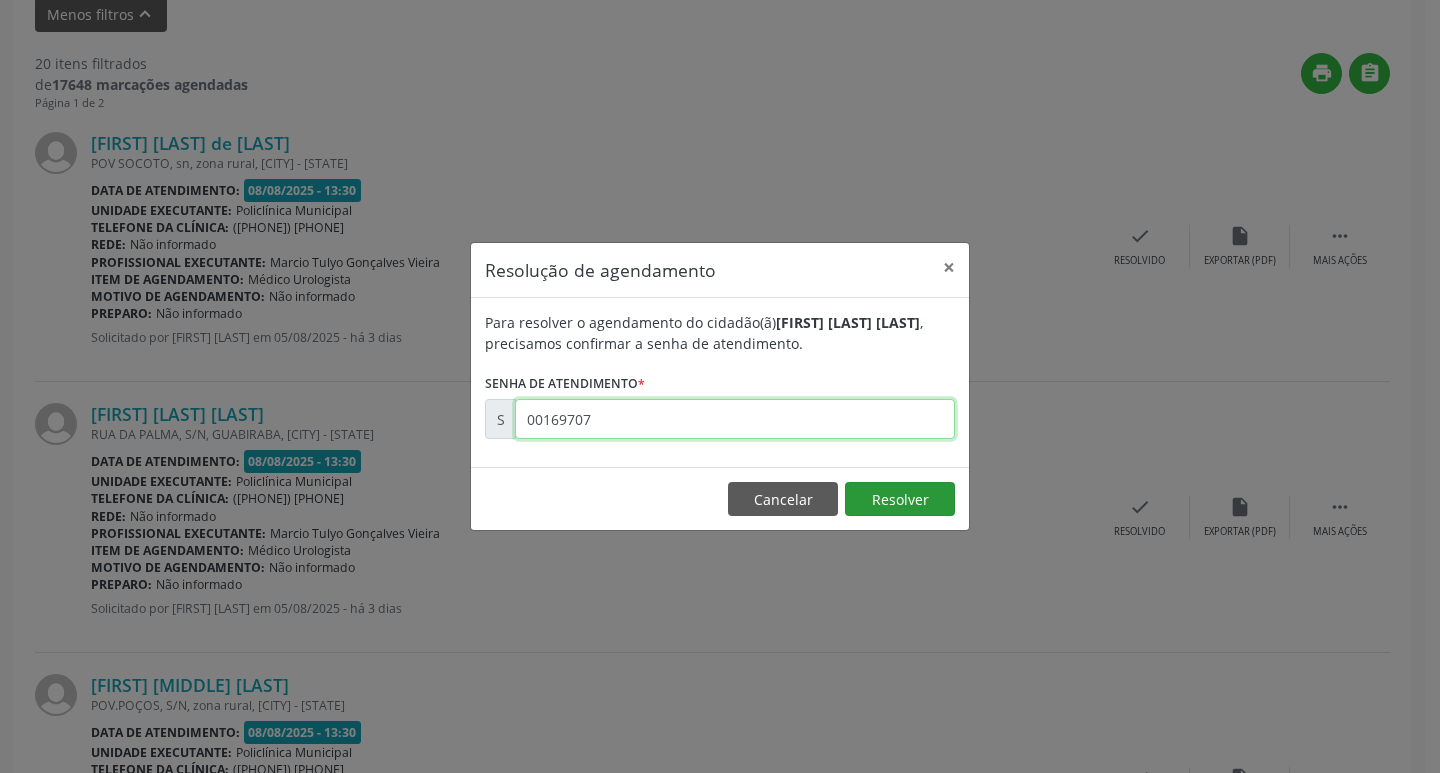 type on "00169707" 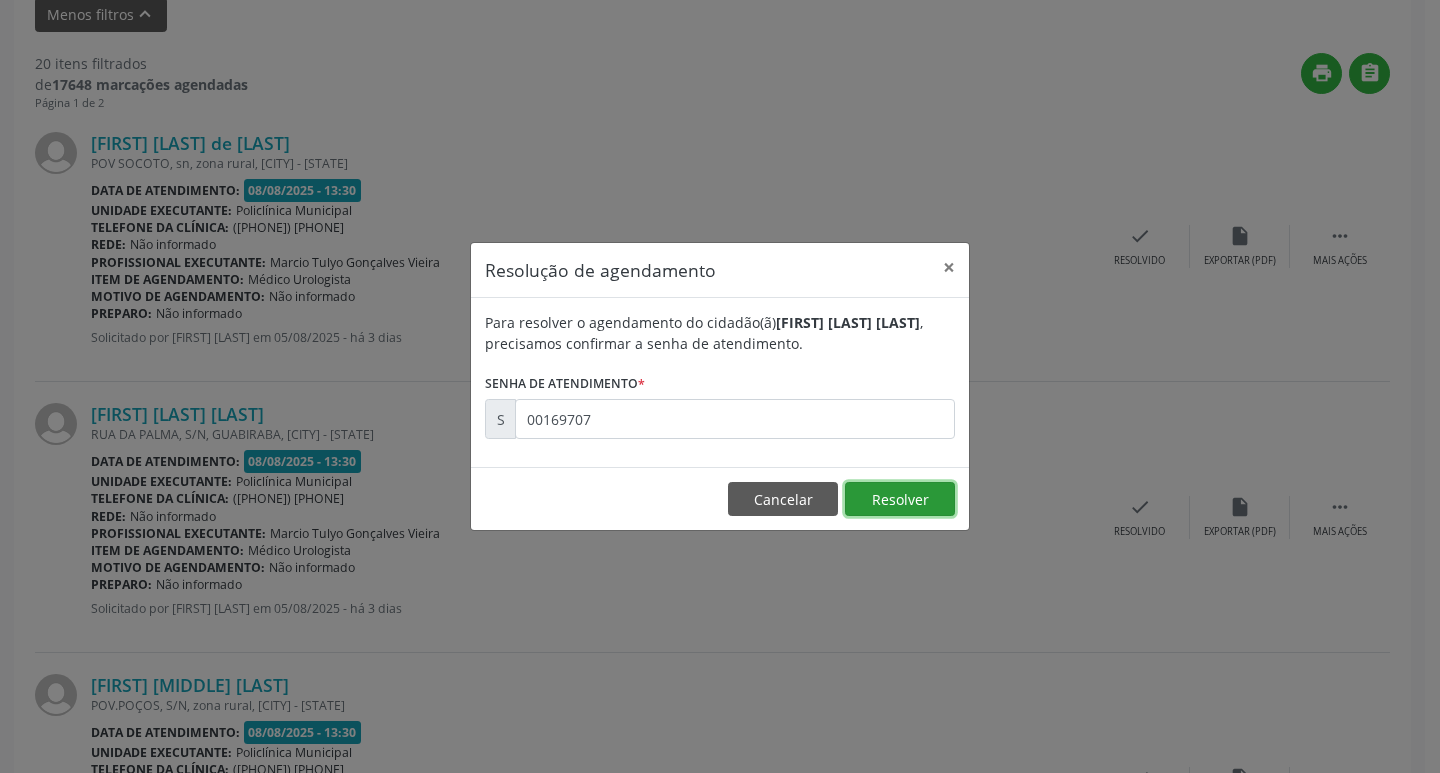 click on "Resolver" at bounding box center [900, 499] 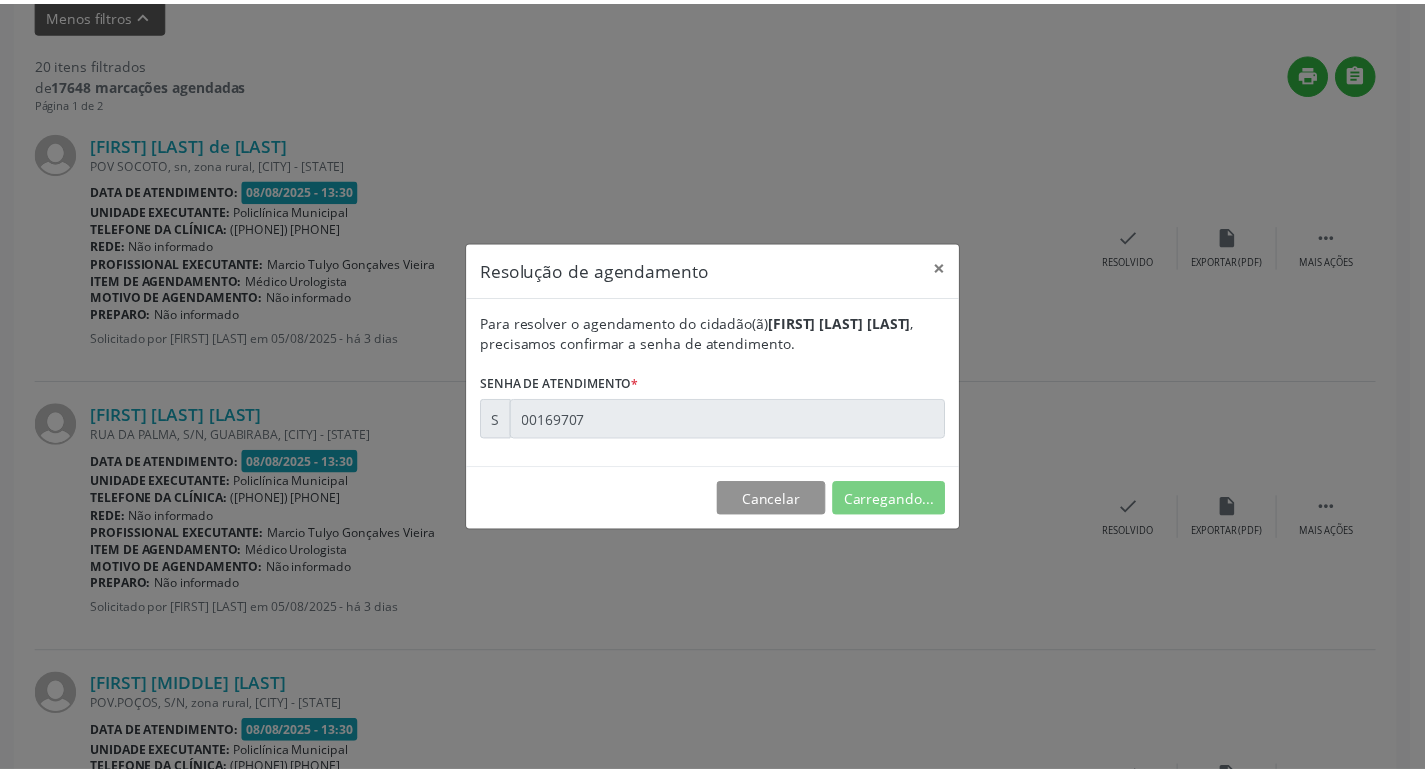 scroll, scrollTop: 124, scrollLeft: 0, axis: vertical 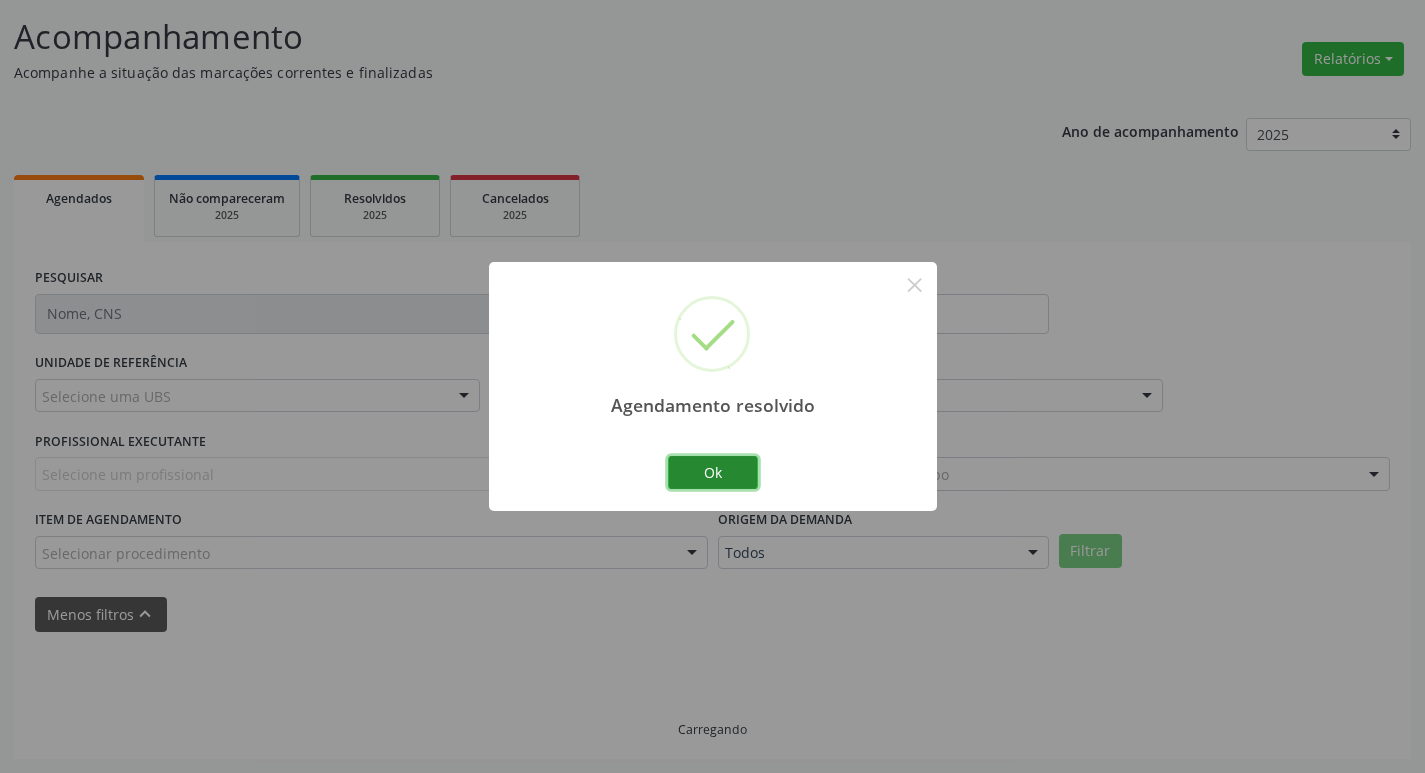 click on "Ok" at bounding box center (713, 473) 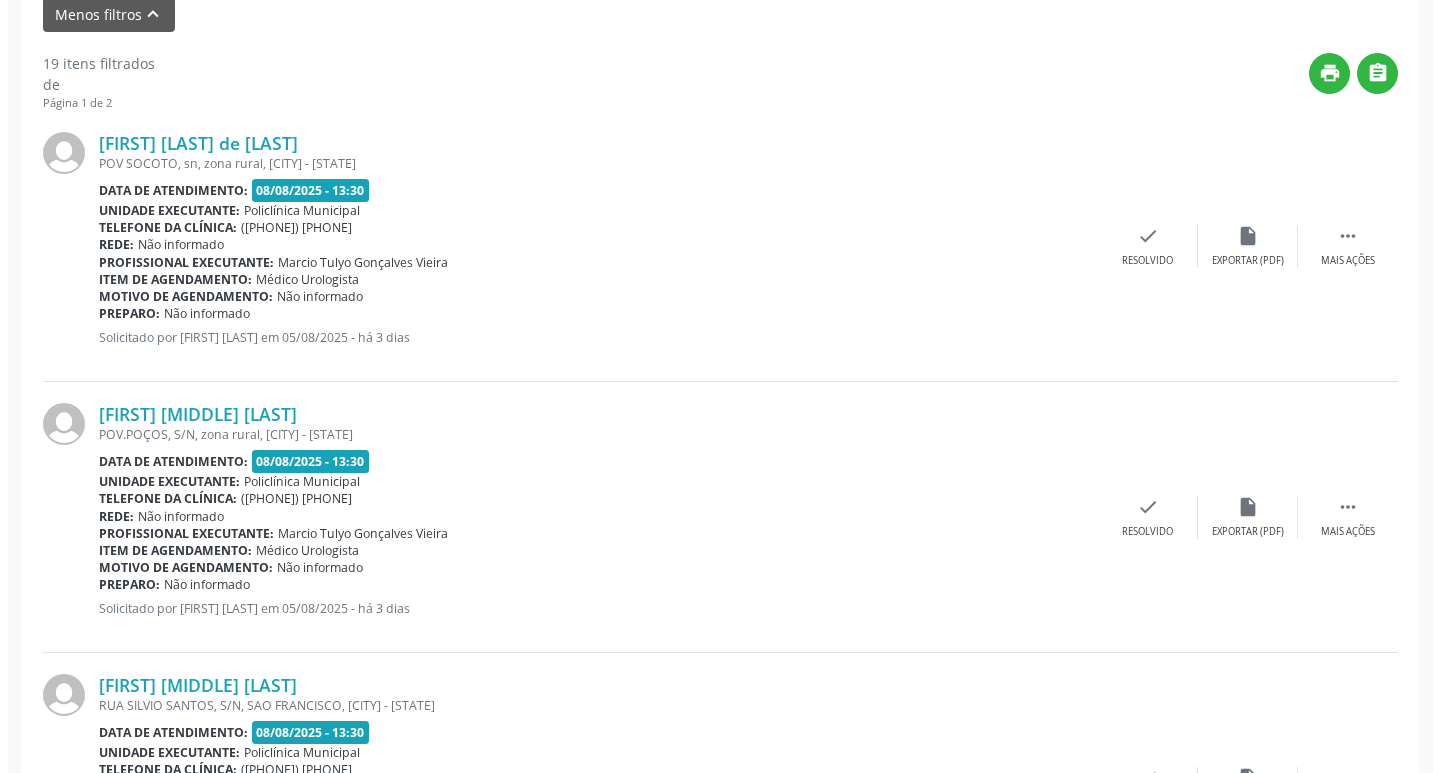 scroll, scrollTop: 824, scrollLeft: 0, axis: vertical 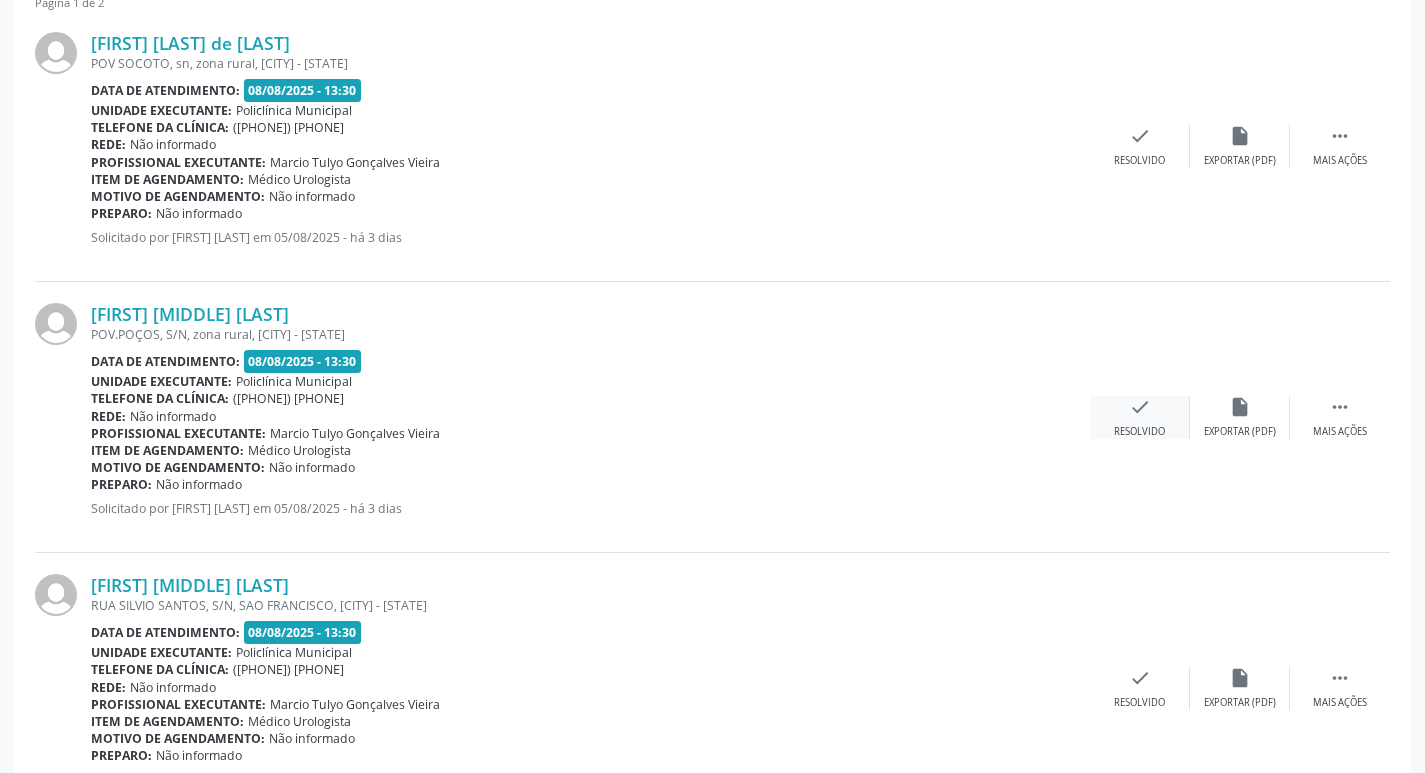click on "check" at bounding box center [1140, 407] 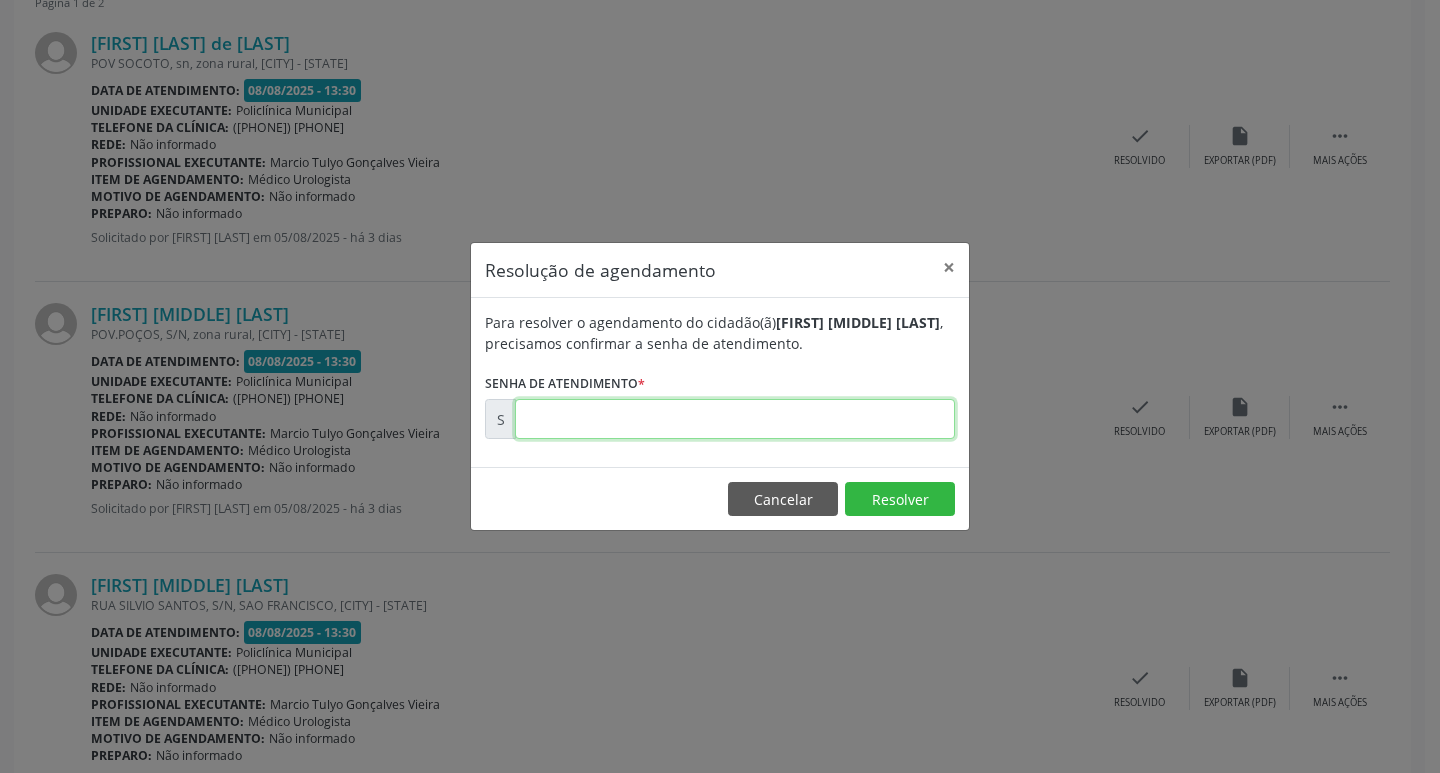click at bounding box center [735, 419] 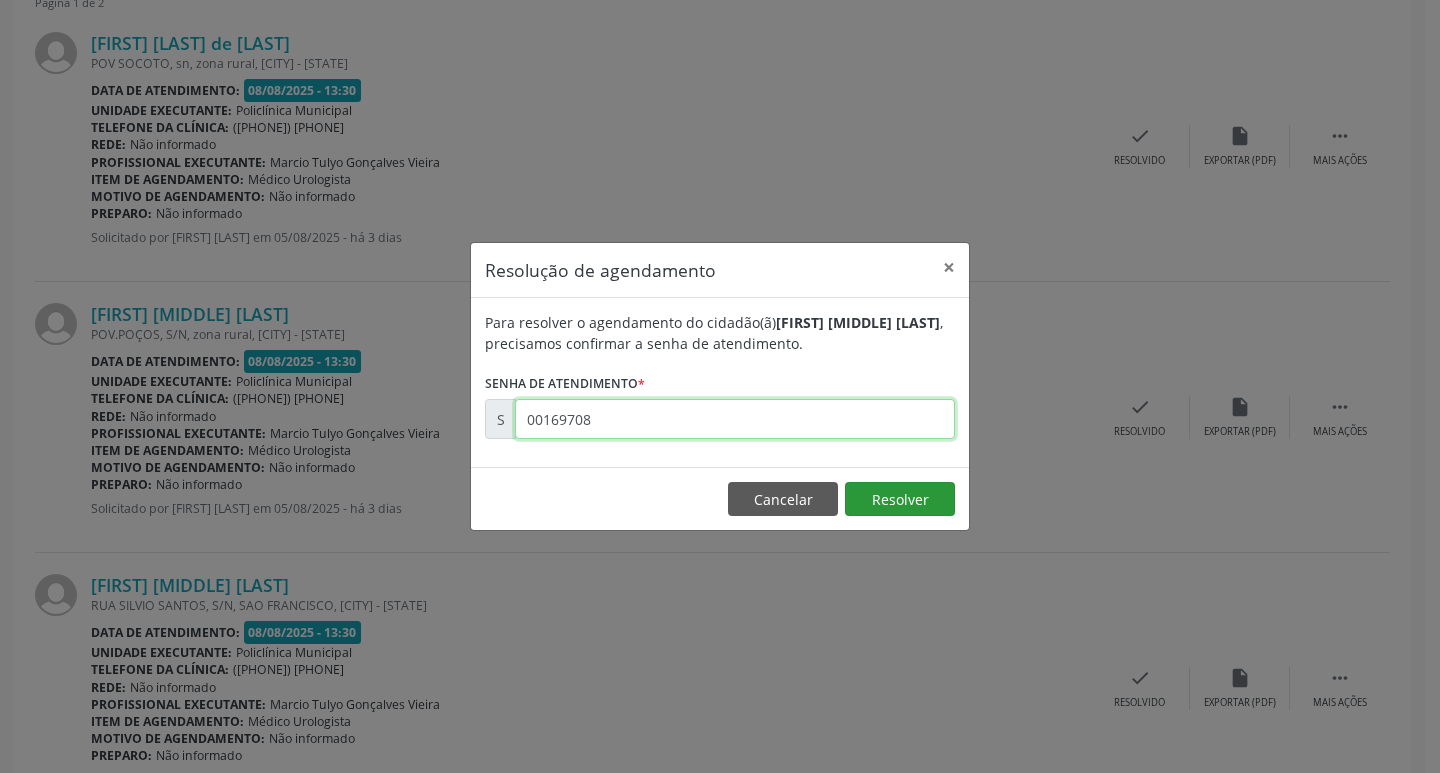 type on "00169708" 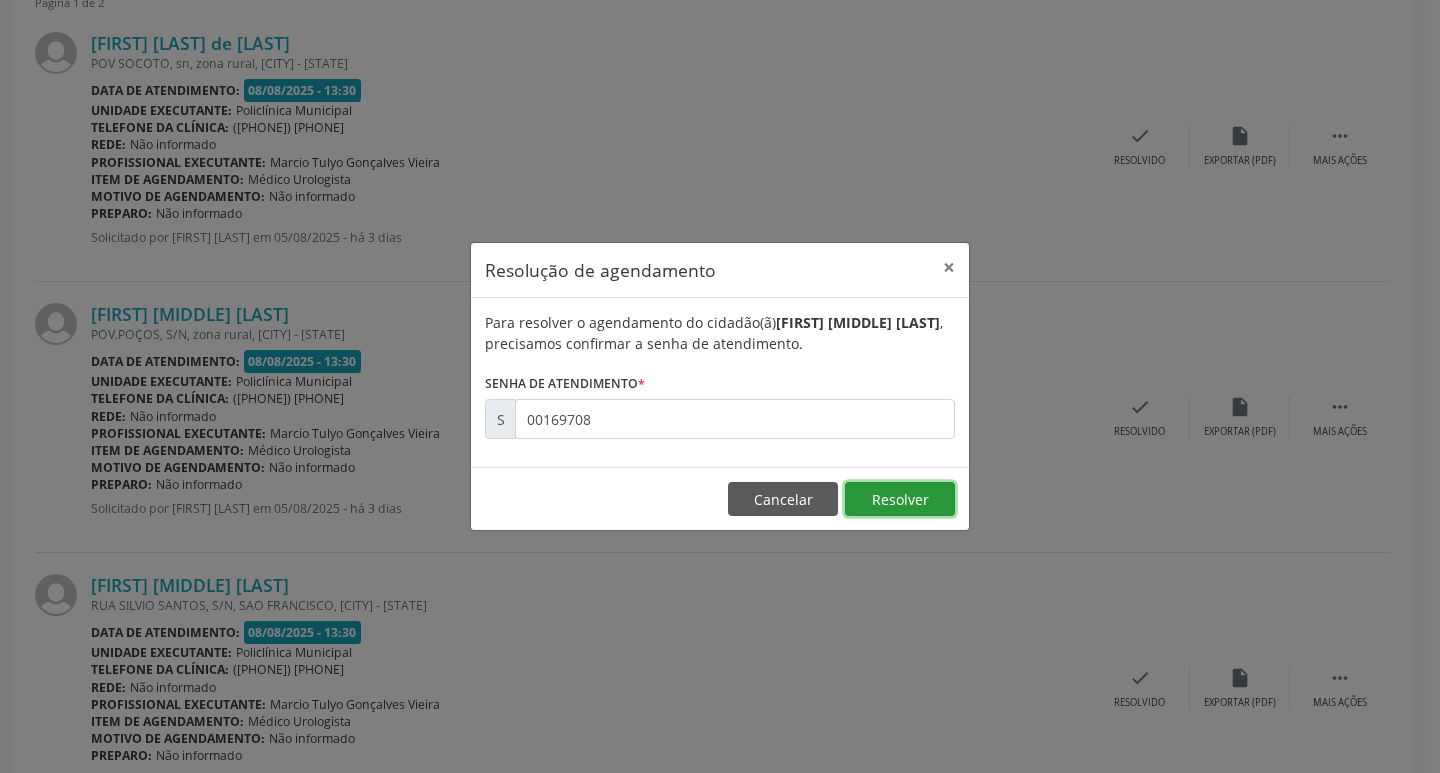 click on "Resolver" at bounding box center [900, 499] 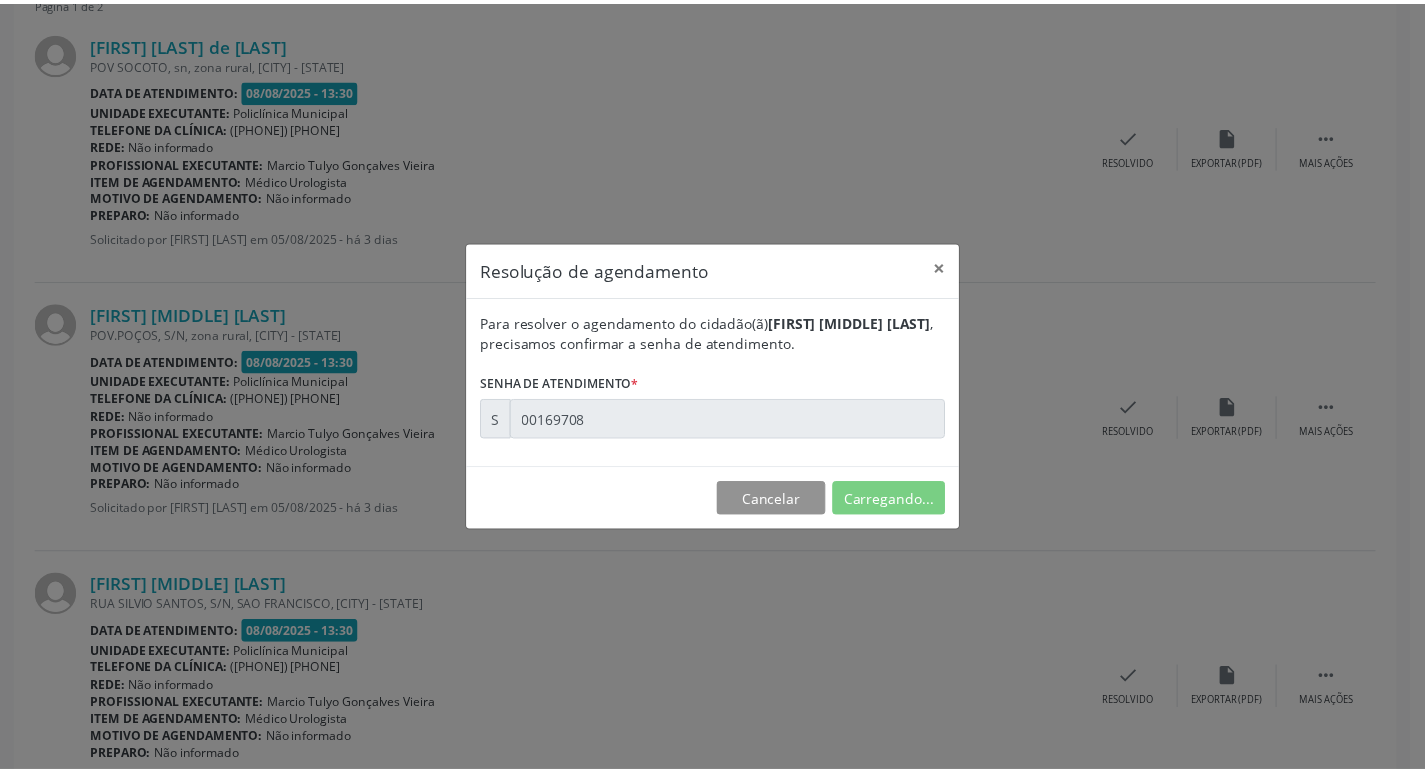 scroll, scrollTop: 124, scrollLeft: 0, axis: vertical 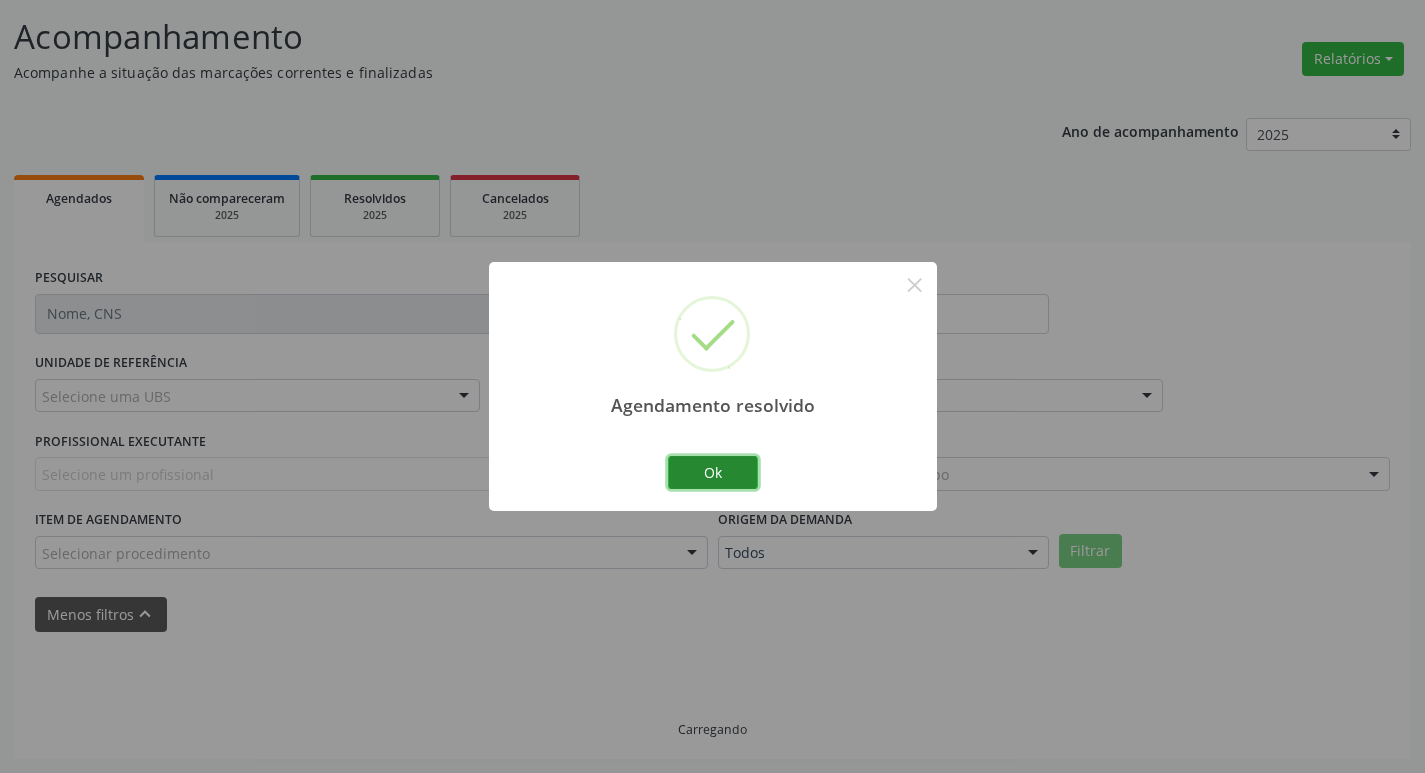 click on "Ok" at bounding box center [713, 473] 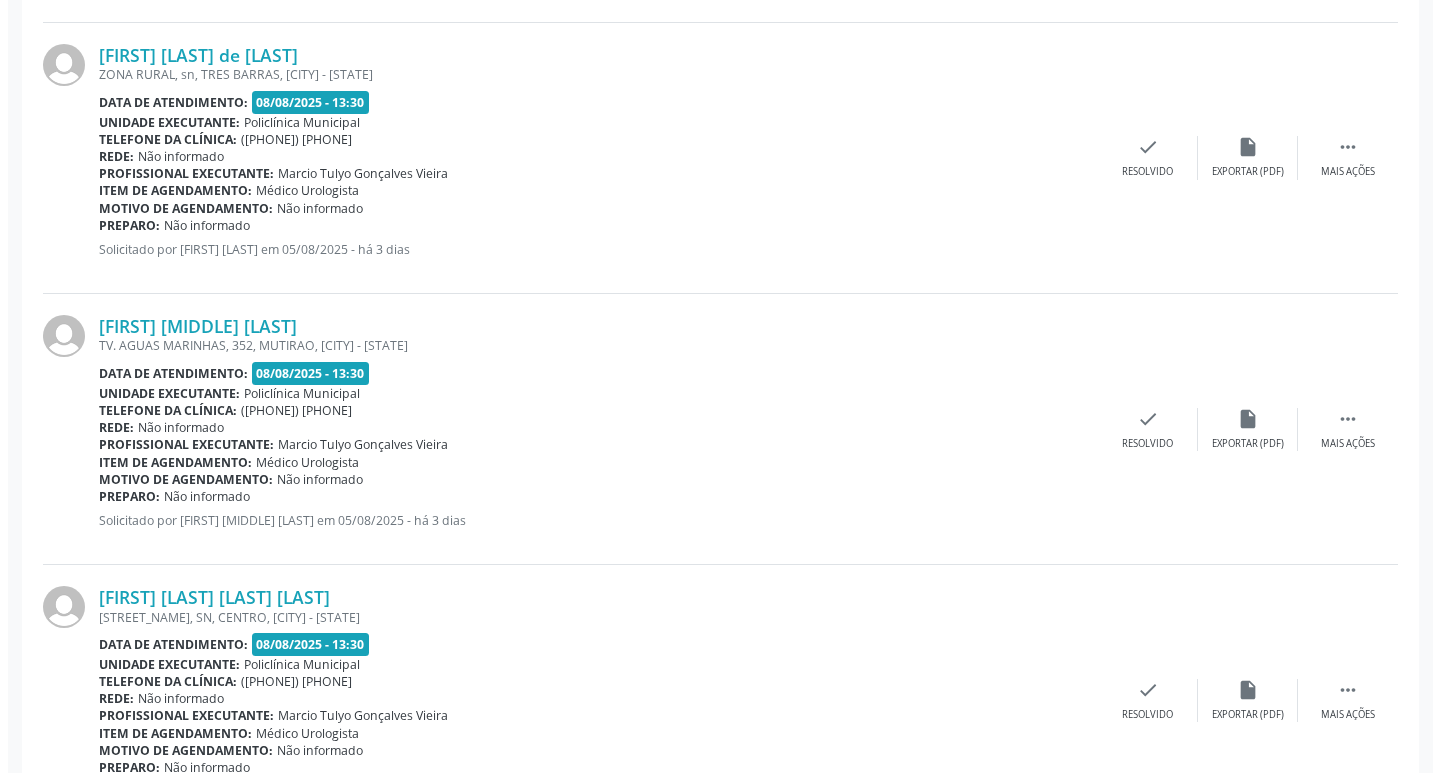 scroll, scrollTop: 2824, scrollLeft: 0, axis: vertical 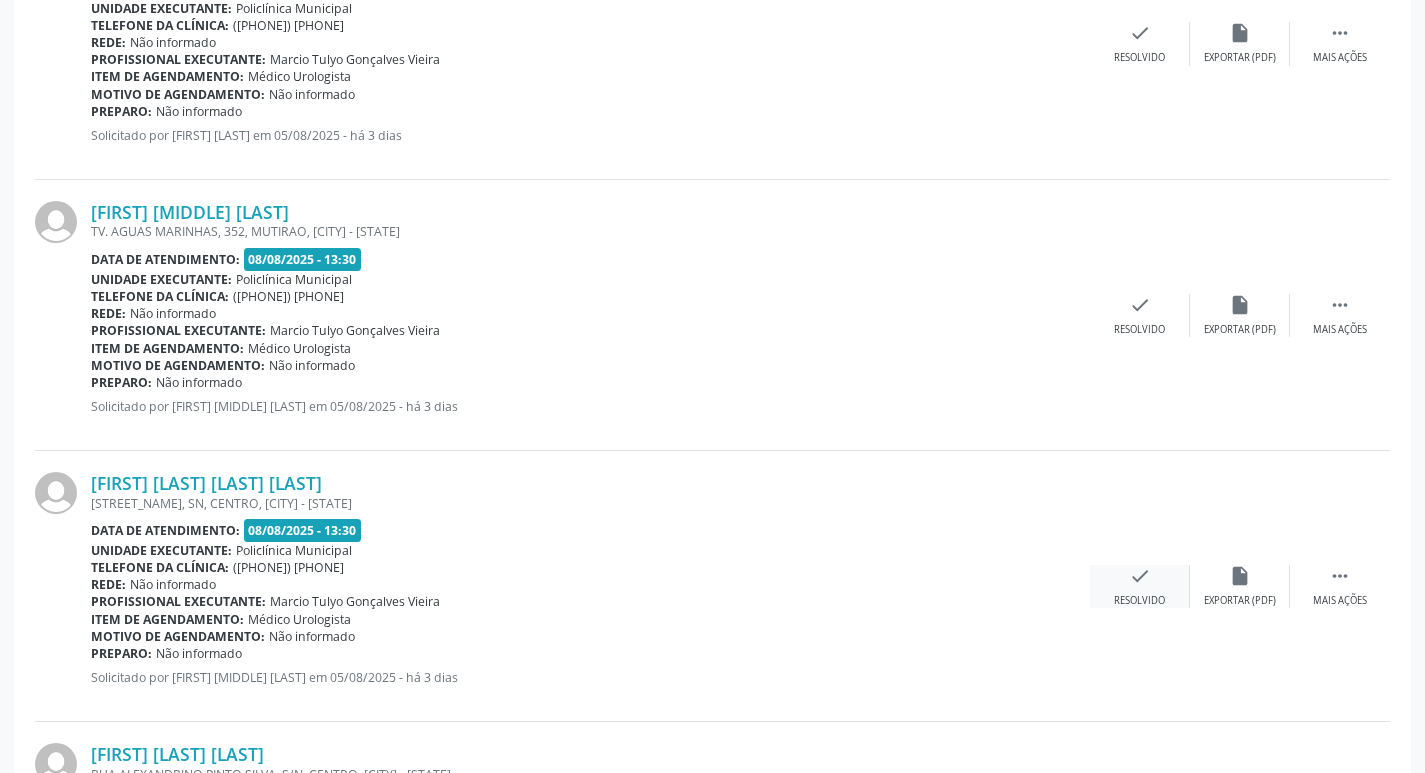click on "check" at bounding box center [1140, 576] 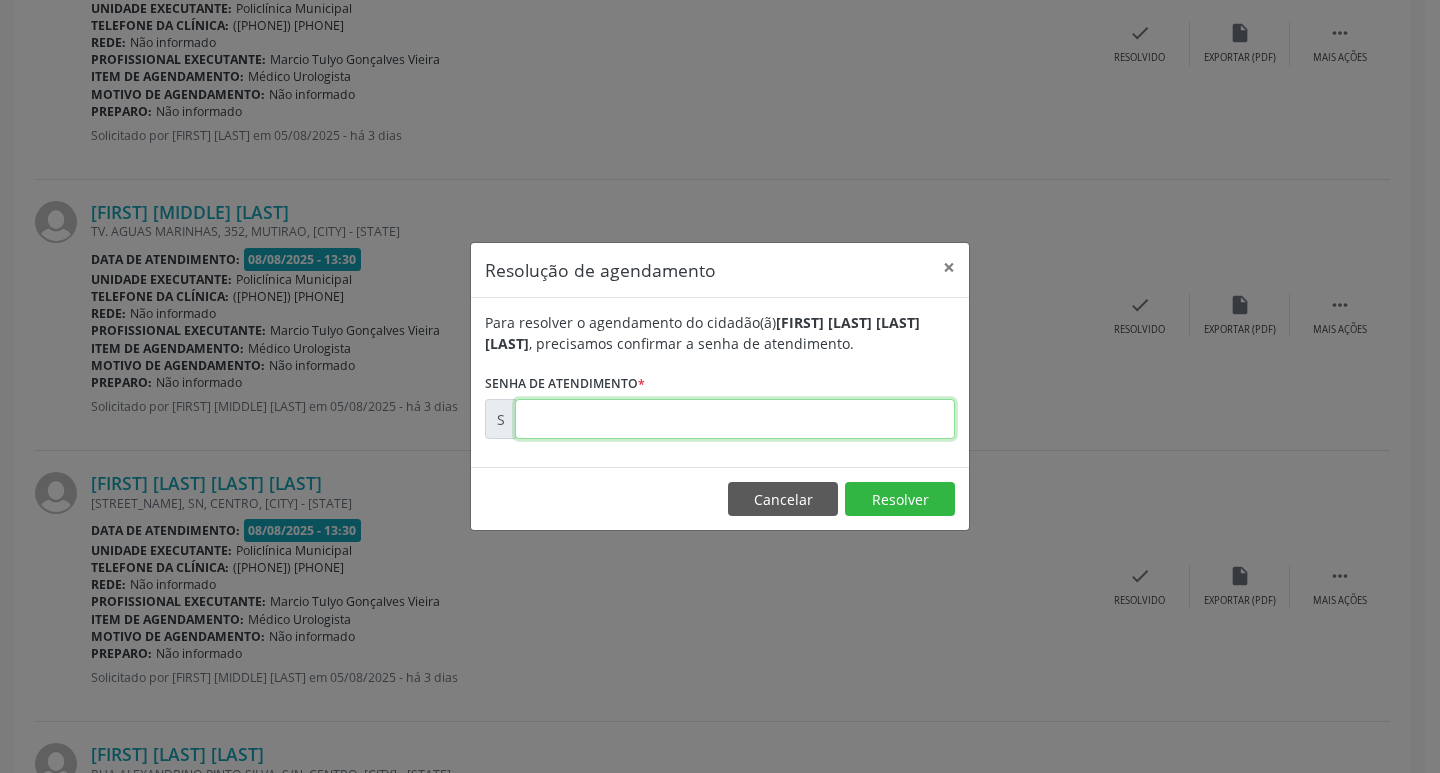 click at bounding box center (735, 419) 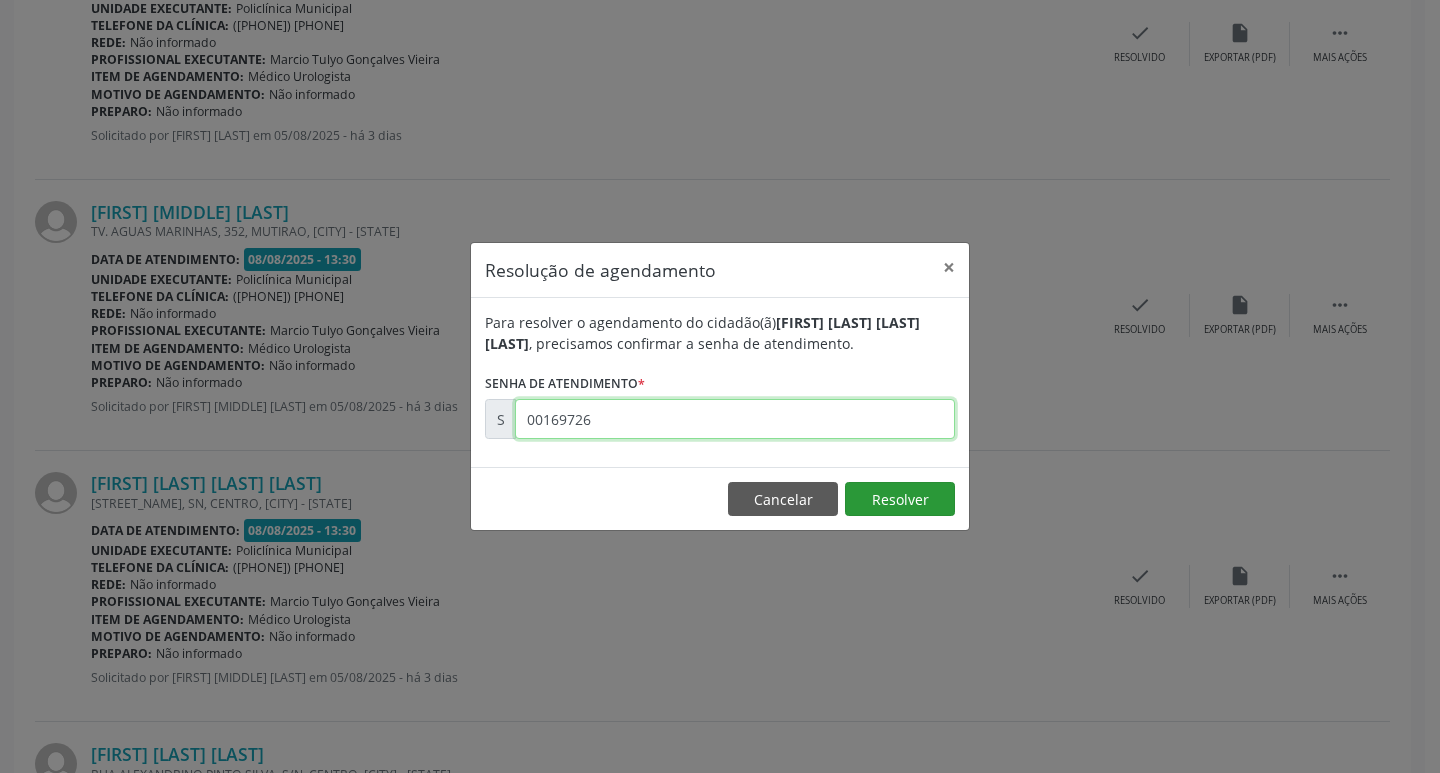 type on "00169726" 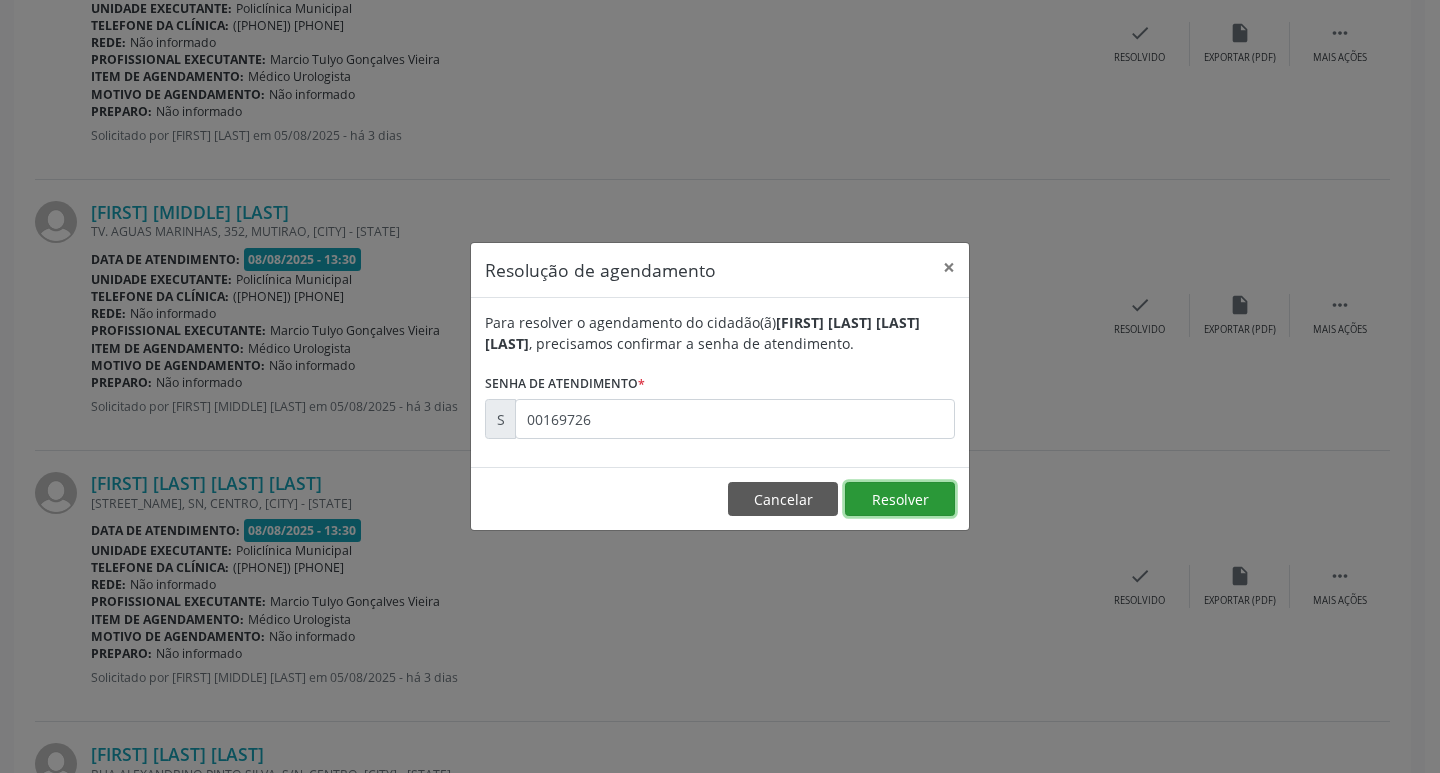 click on "Resolver" at bounding box center [900, 499] 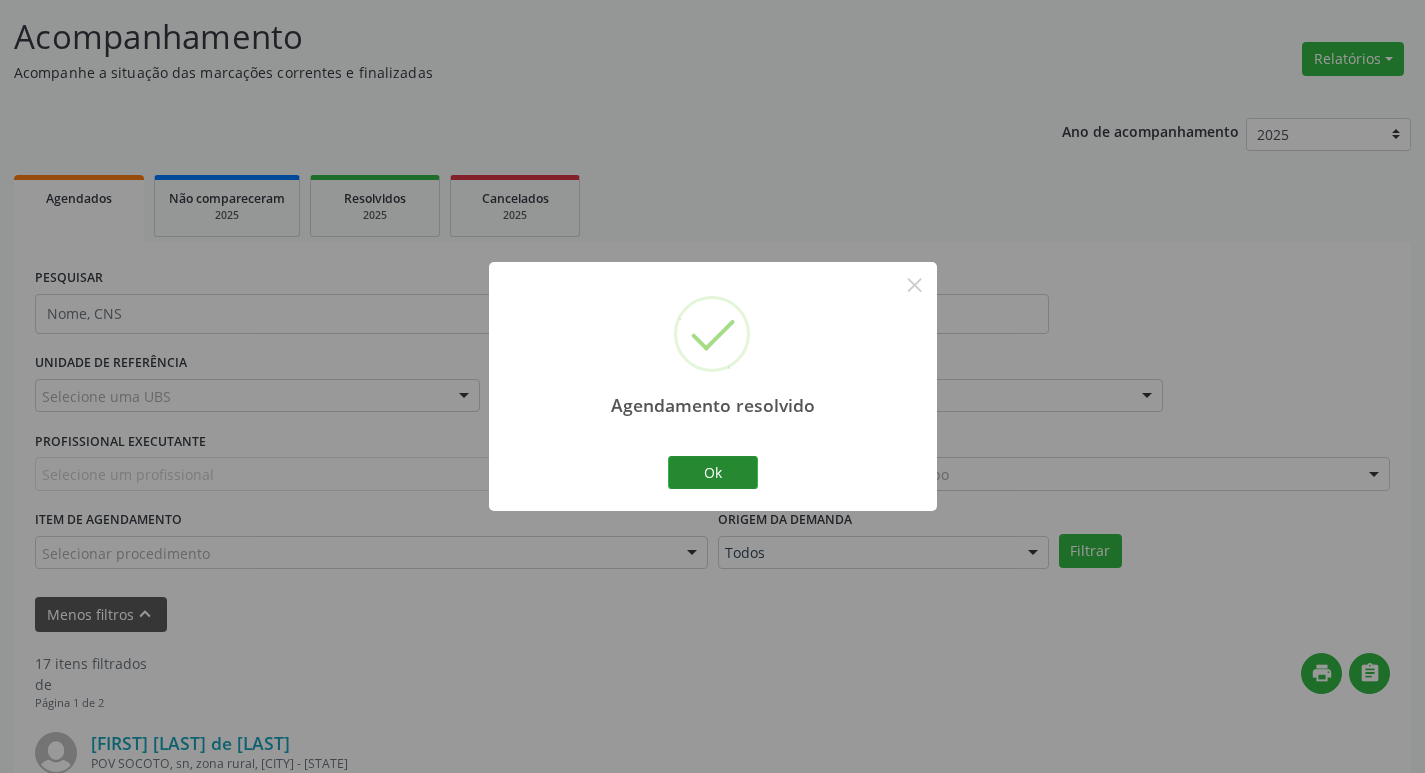 scroll, scrollTop: 2824, scrollLeft: 0, axis: vertical 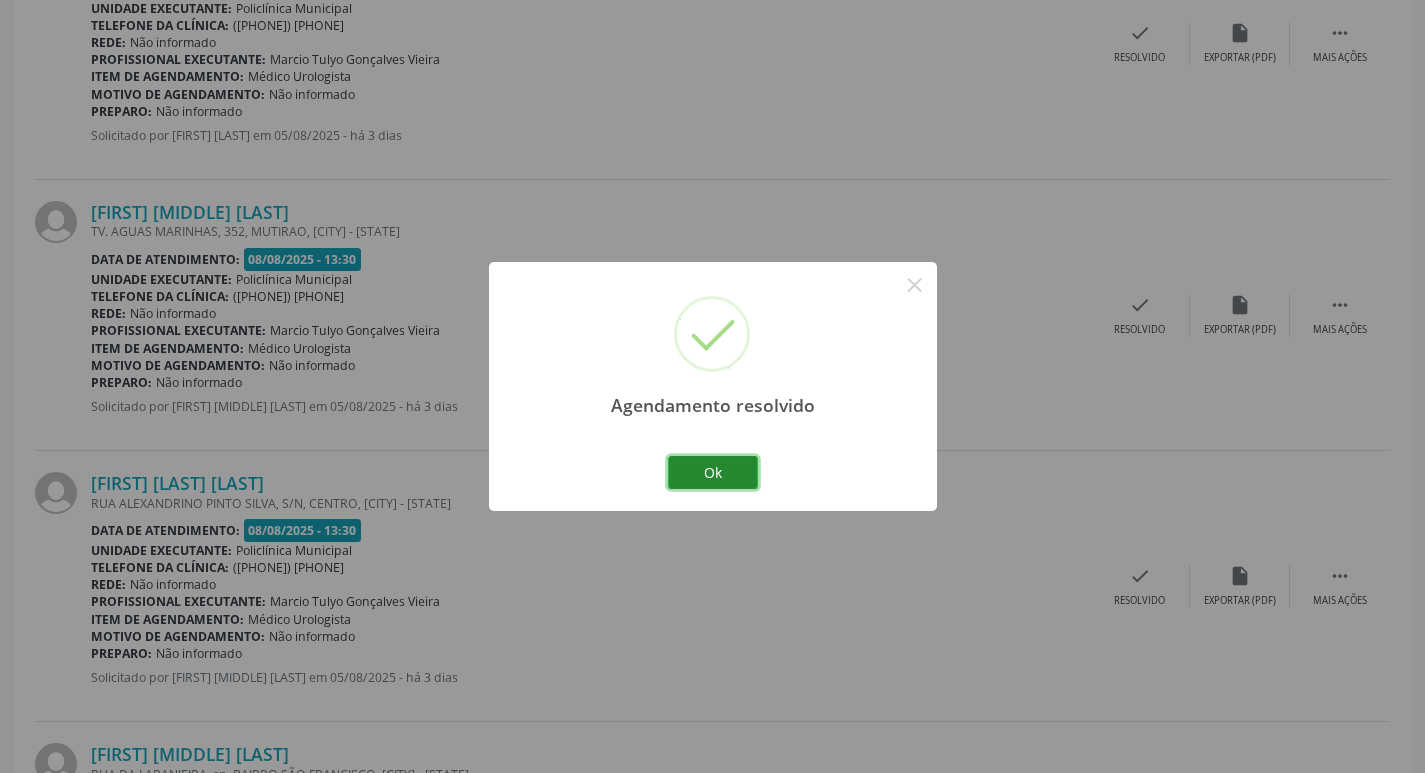 click on "Ok" at bounding box center (713, 473) 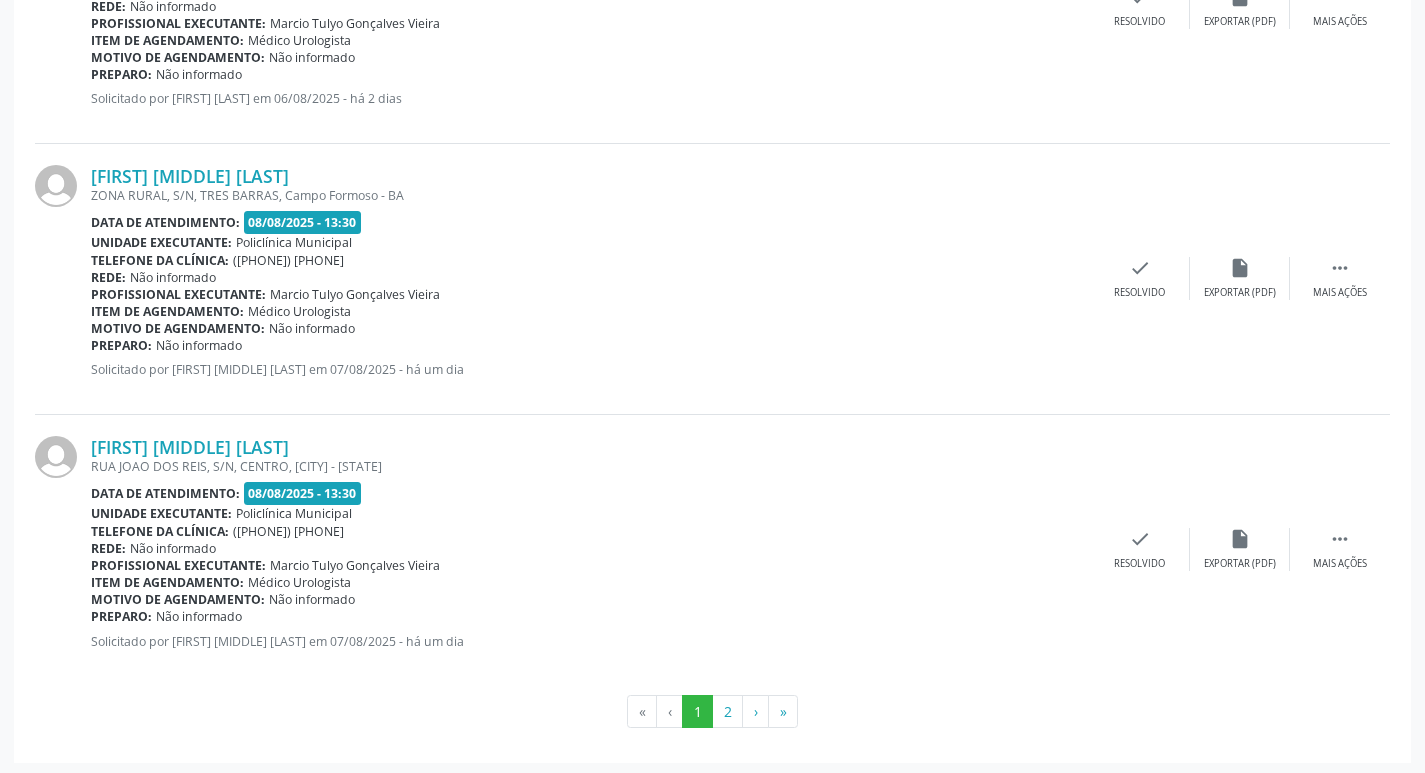 scroll, scrollTop: 4220, scrollLeft: 0, axis: vertical 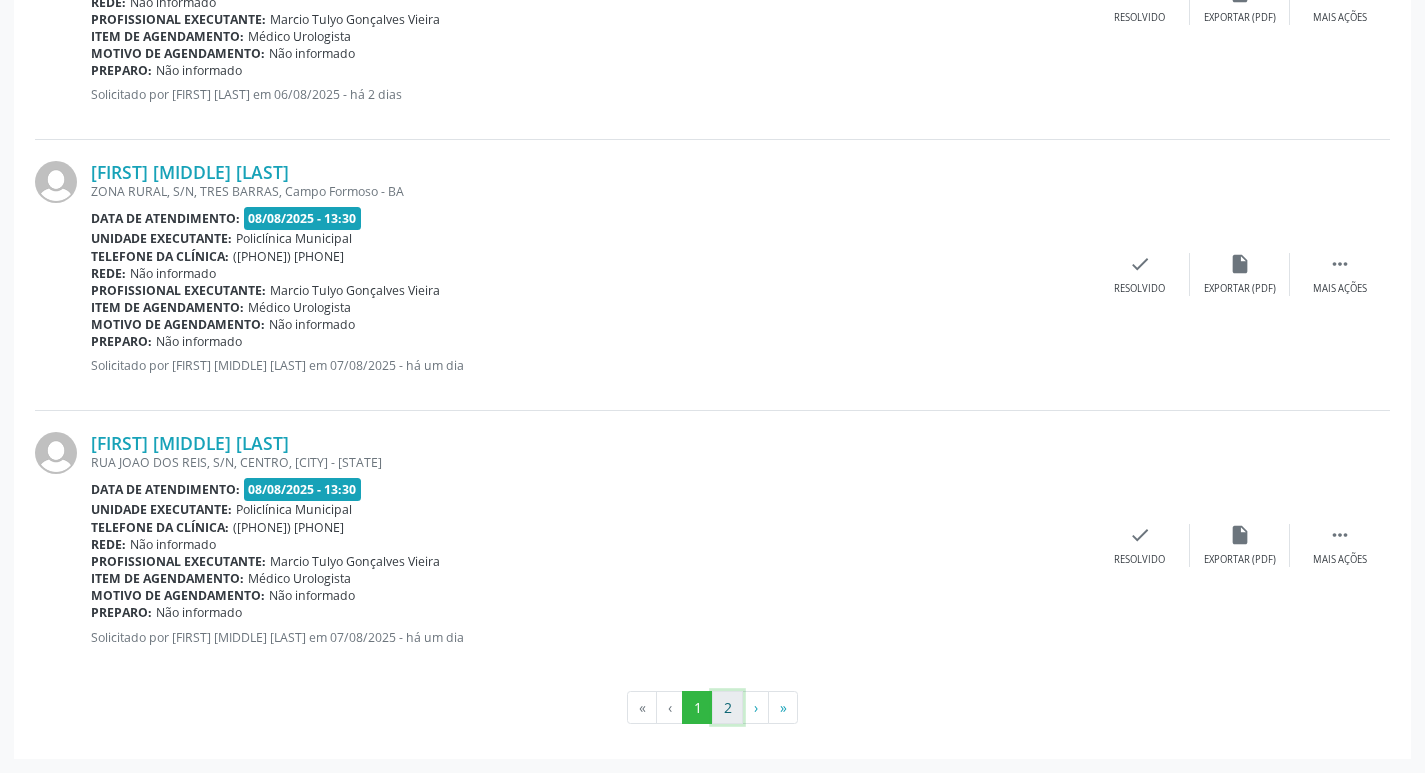click on "2" at bounding box center (727, 708) 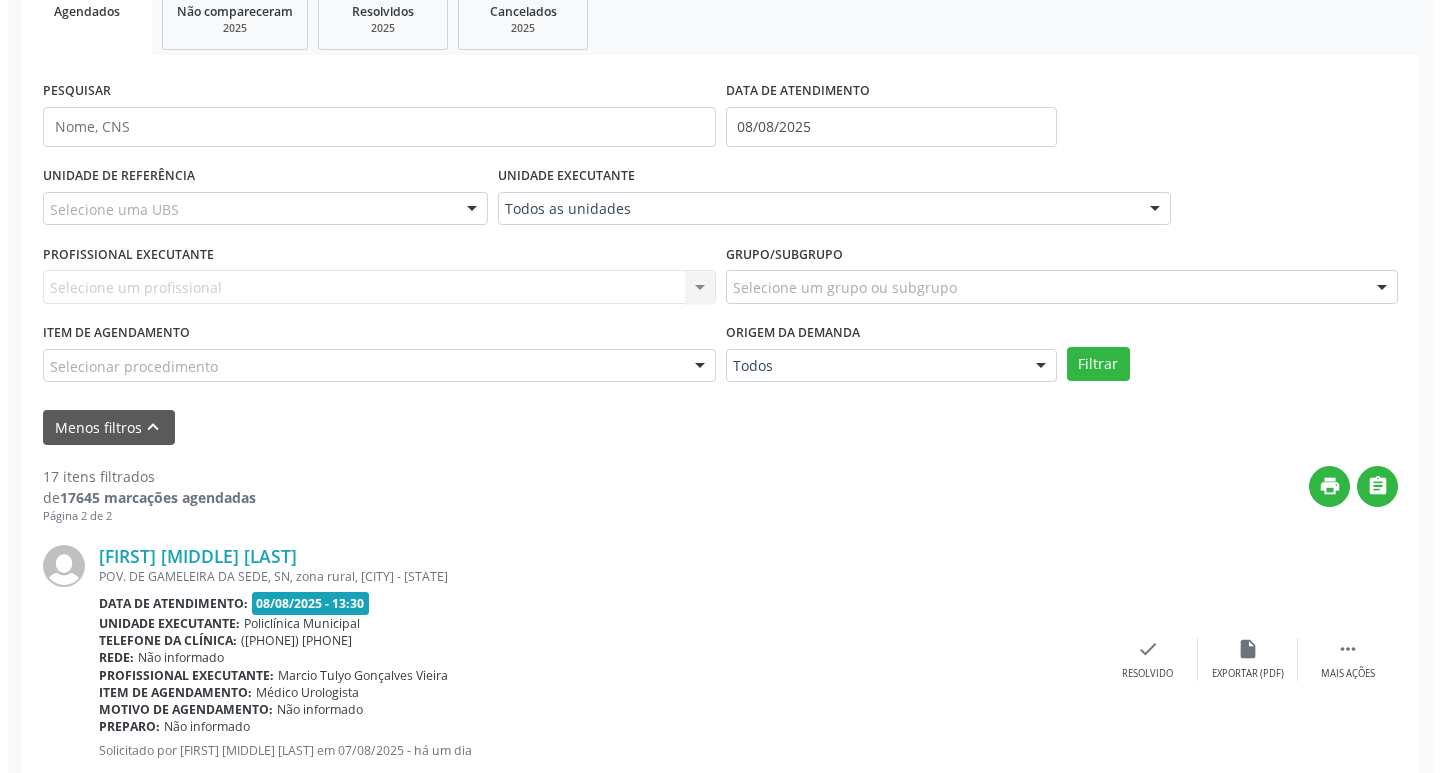 scroll, scrollTop: 696, scrollLeft: 0, axis: vertical 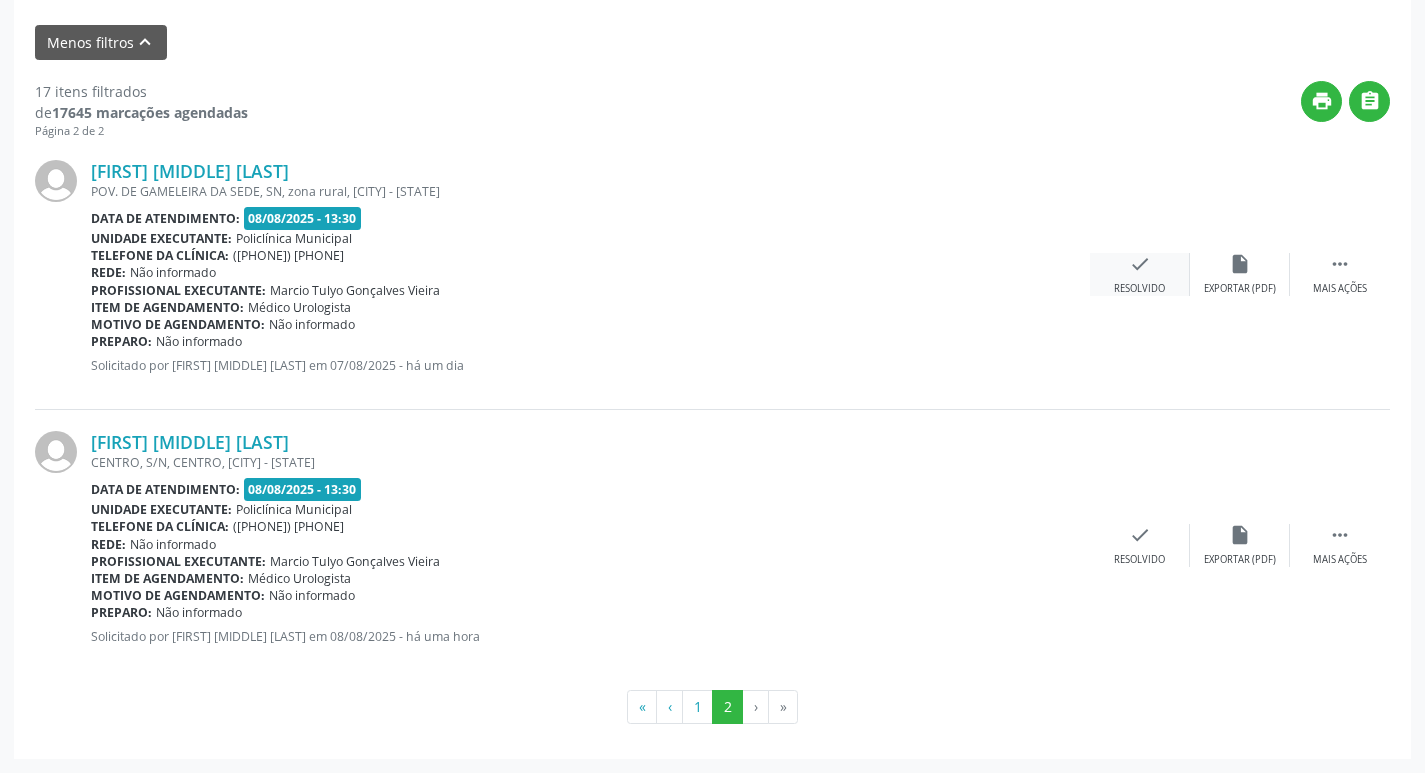 click on "check" at bounding box center (1140, 264) 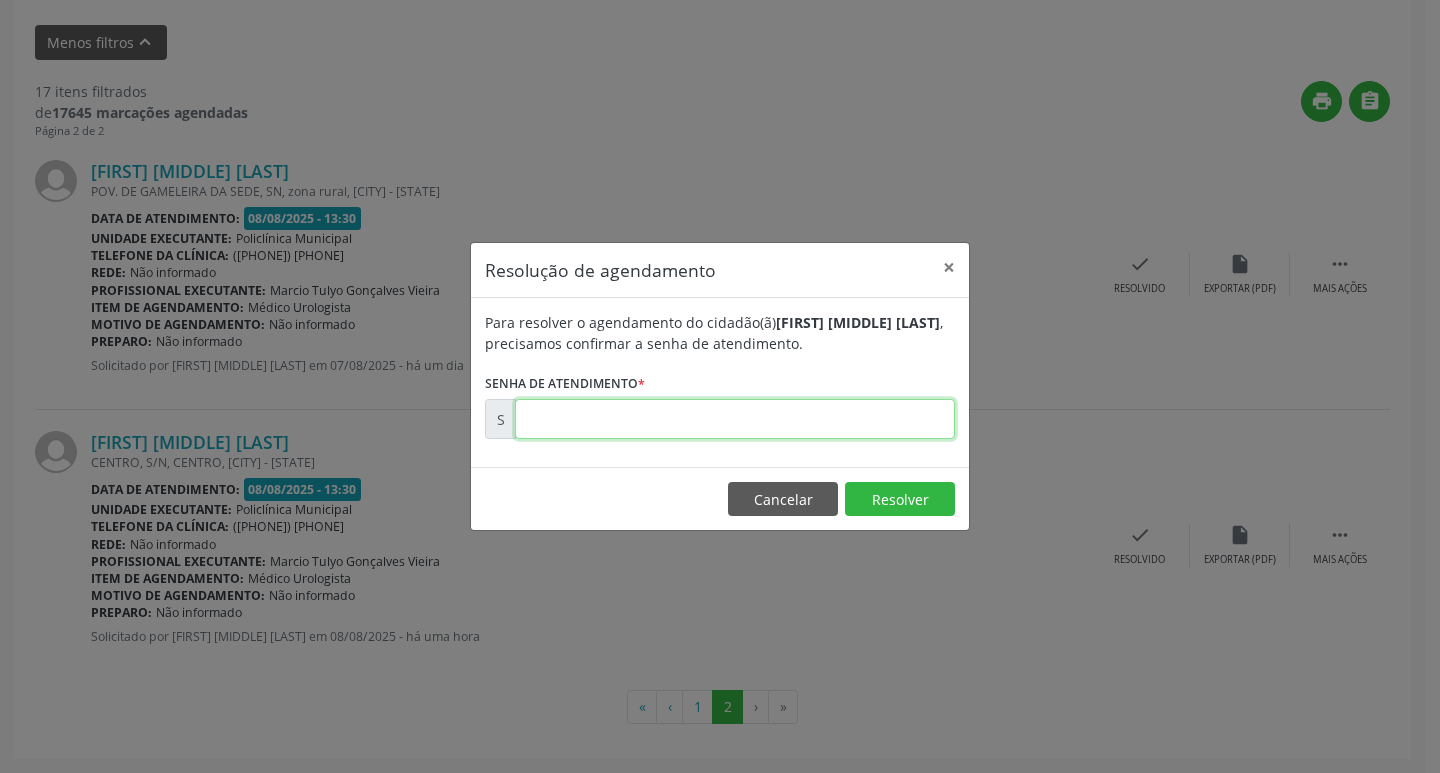 click at bounding box center (735, 419) 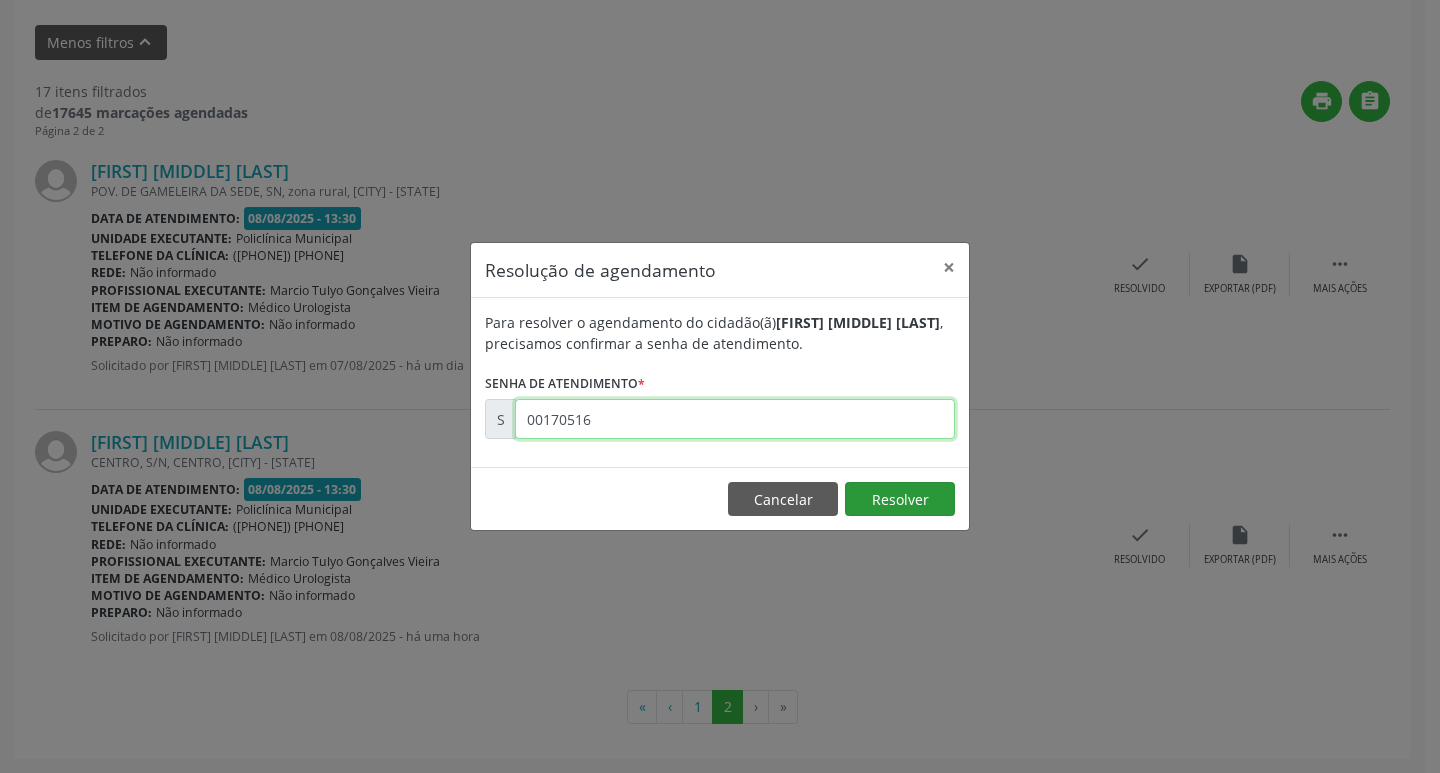 type on "00170516" 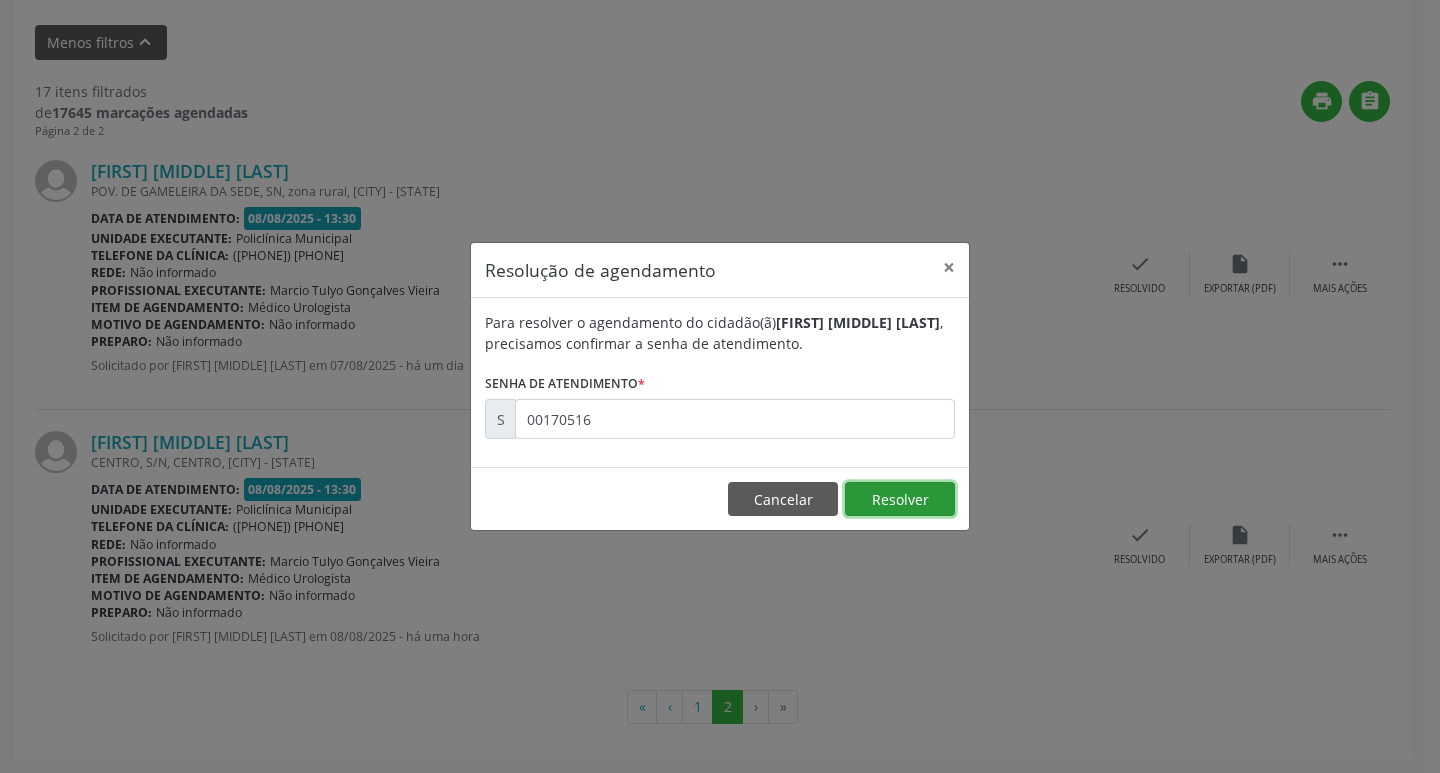 click on "Resolver" at bounding box center (900, 499) 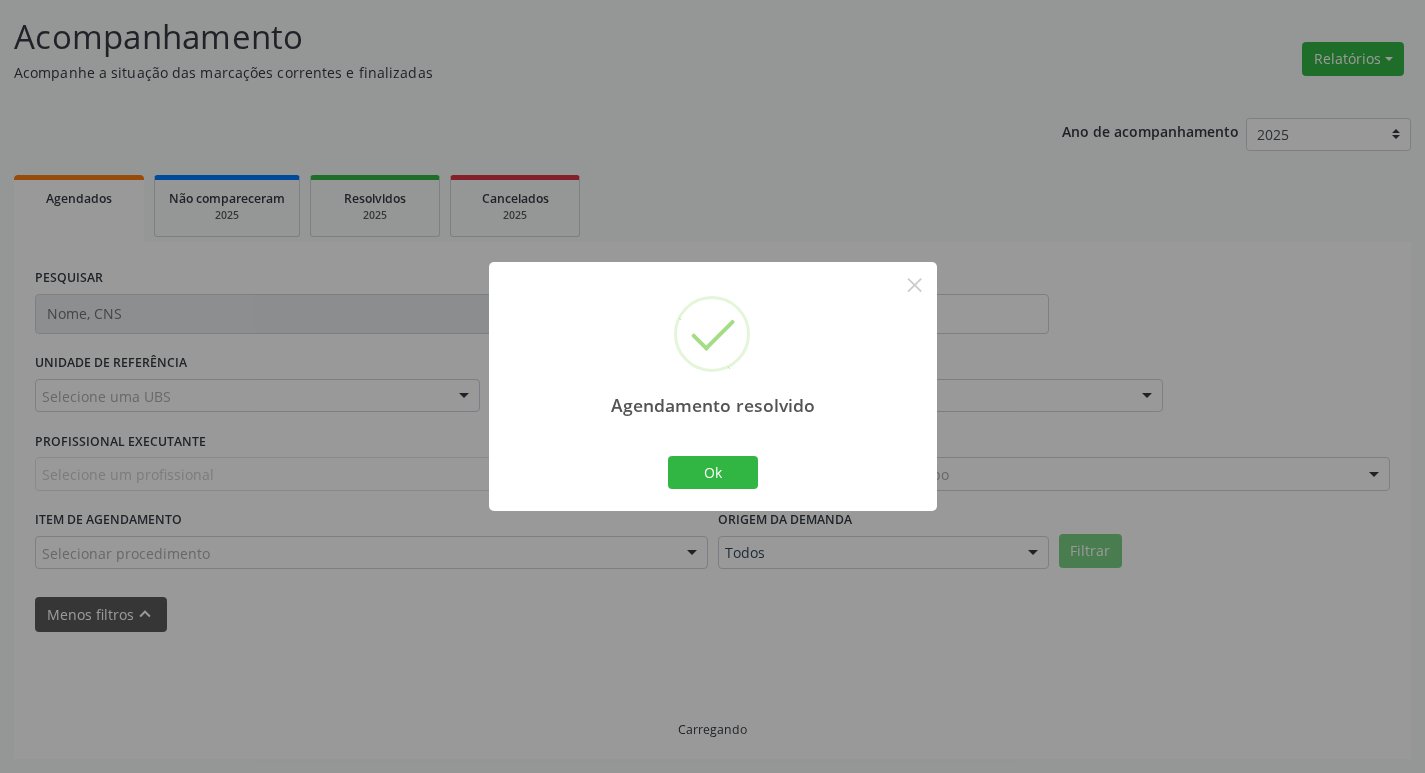 scroll, scrollTop: 425, scrollLeft: 0, axis: vertical 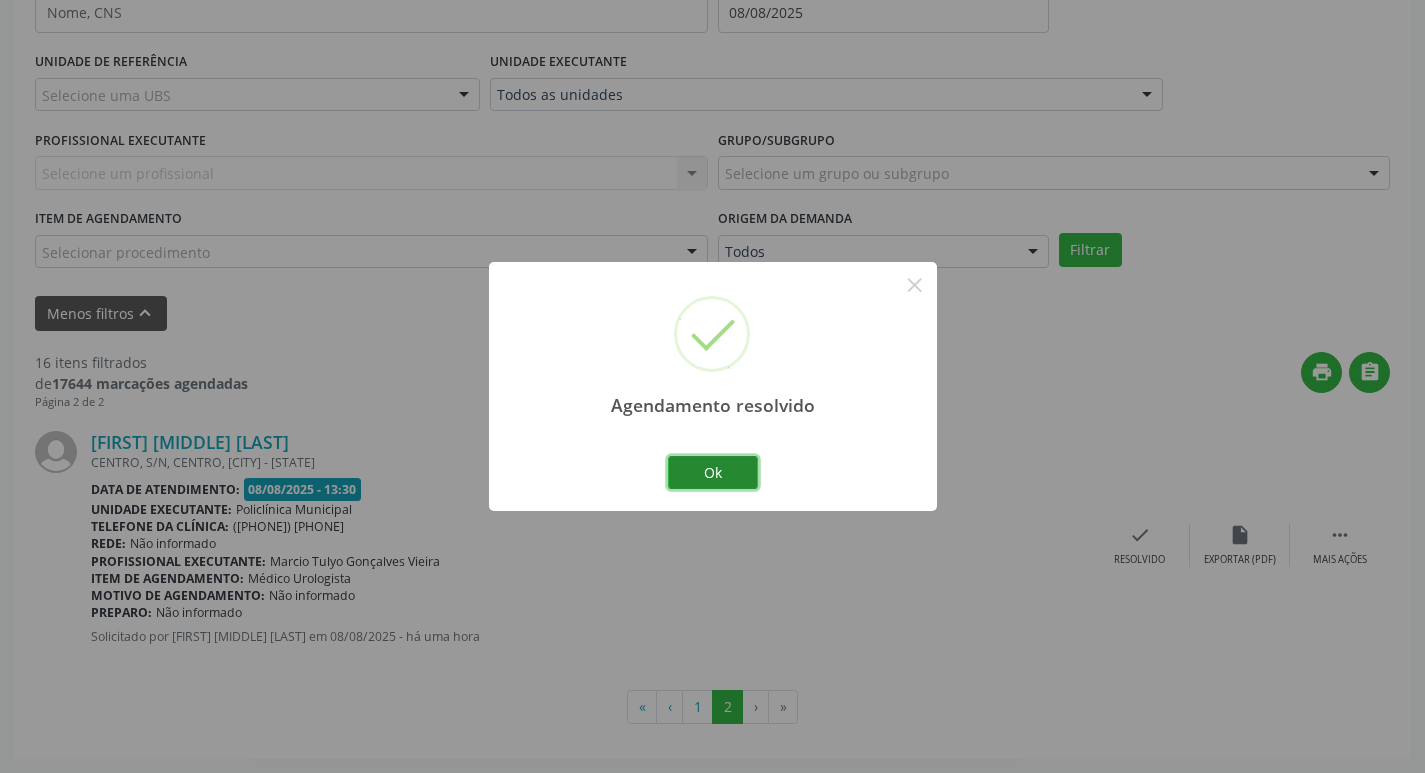 click on "Ok" at bounding box center [713, 473] 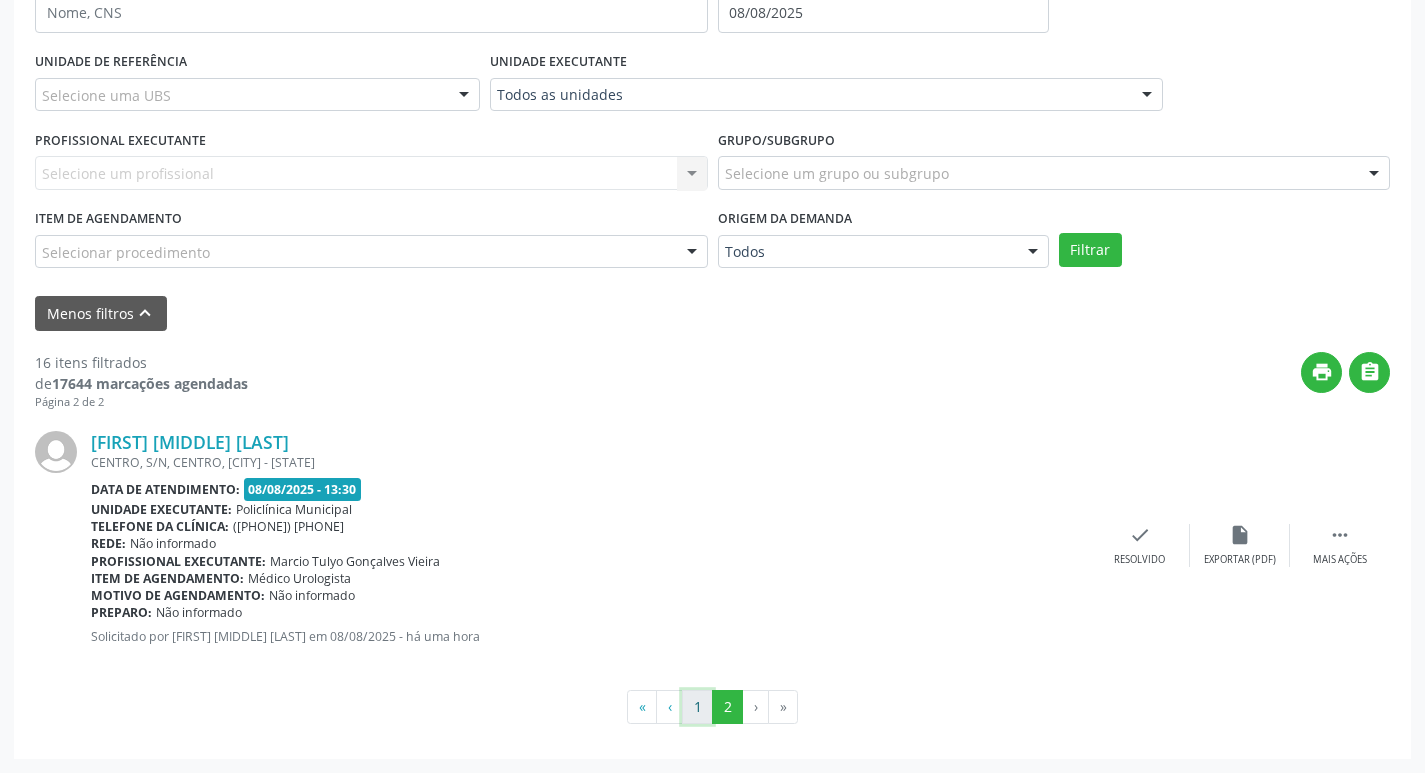 click on "1" at bounding box center (697, 707) 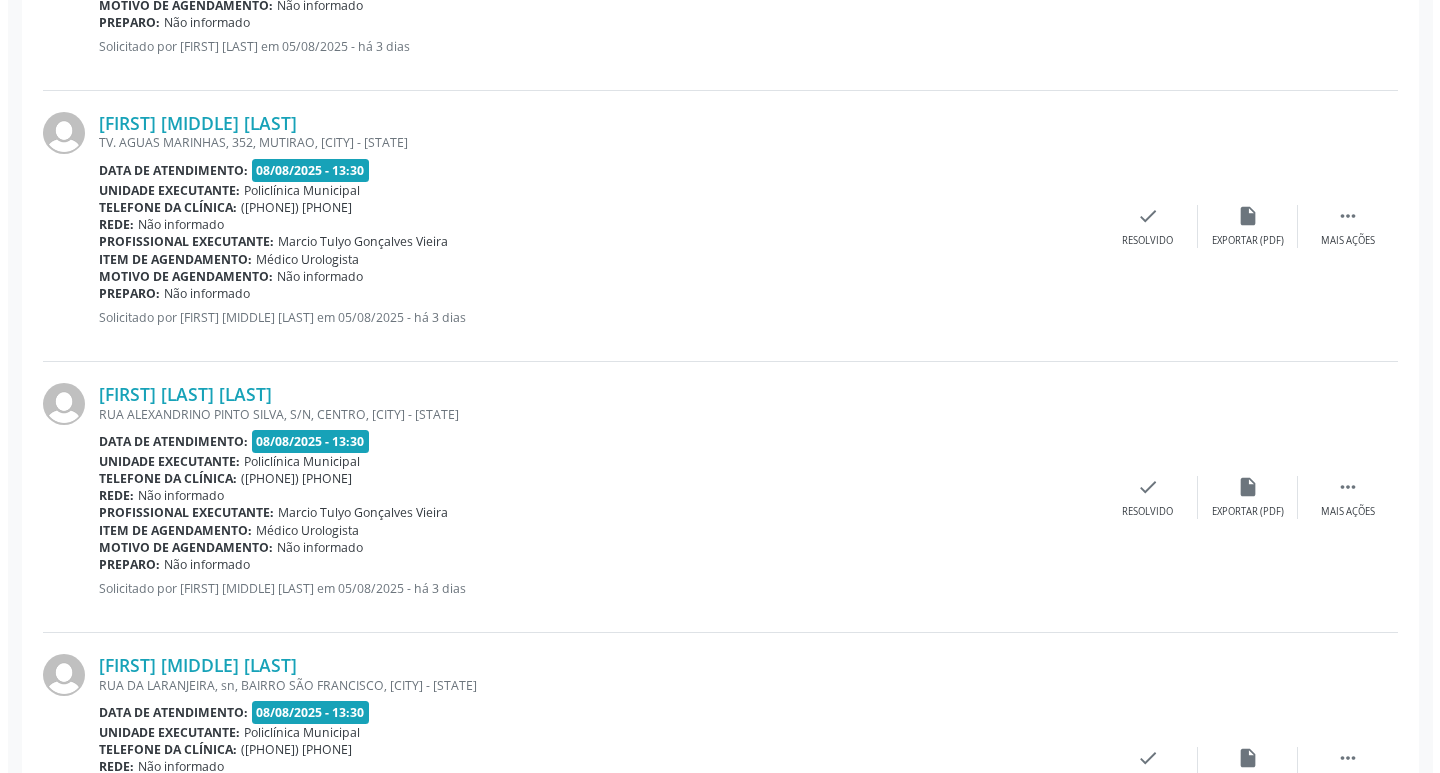 scroll, scrollTop: 2925, scrollLeft: 0, axis: vertical 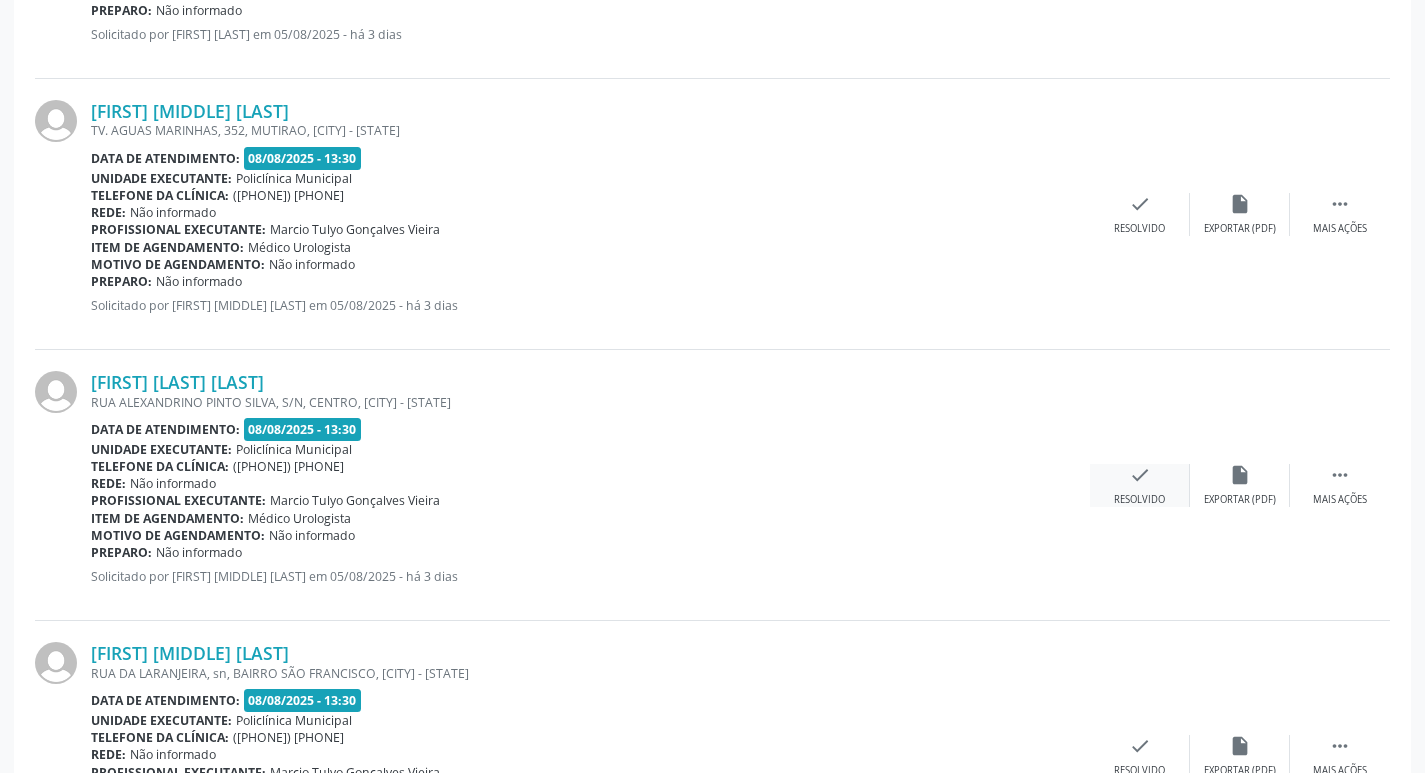click on "check" at bounding box center [1140, 475] 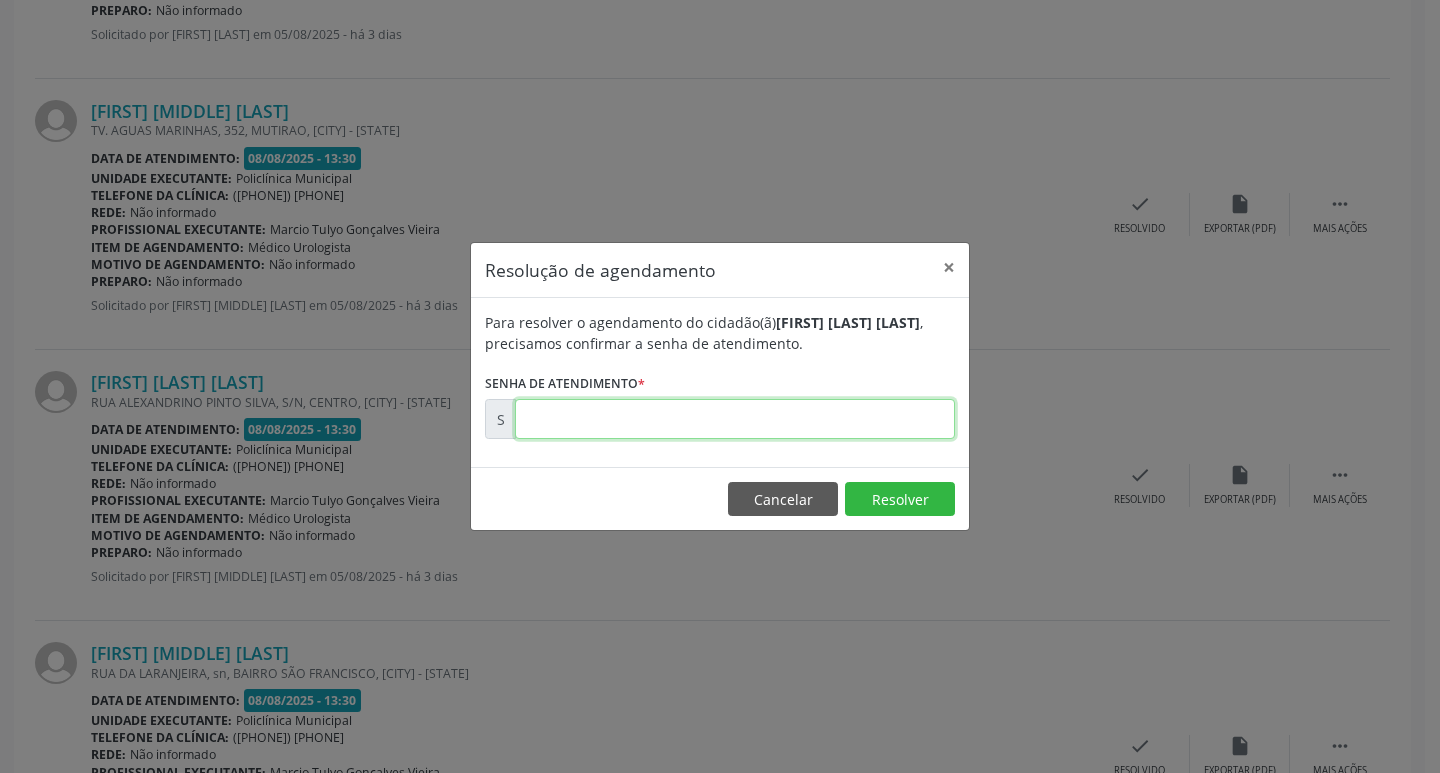 click at bounding box center [735, 419] 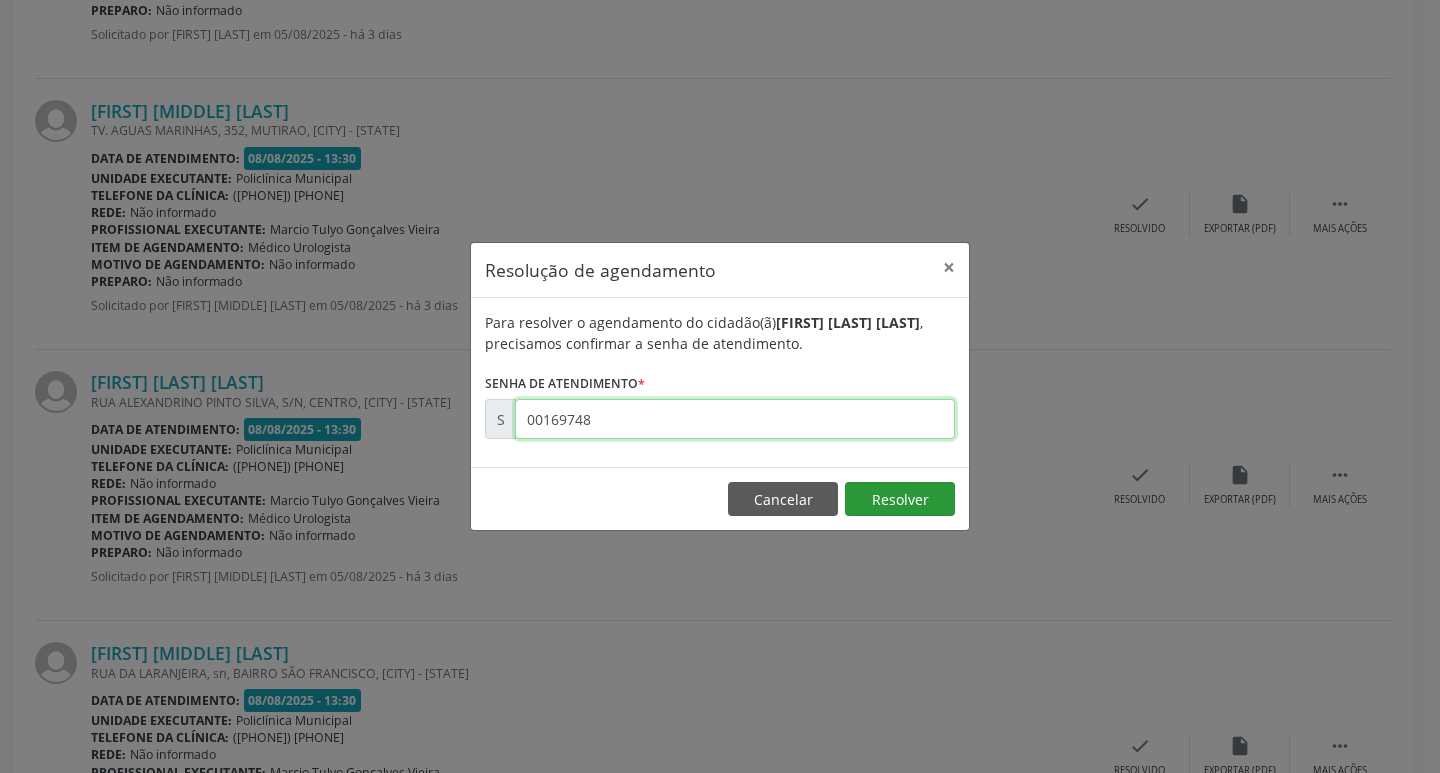 type on "00169748" 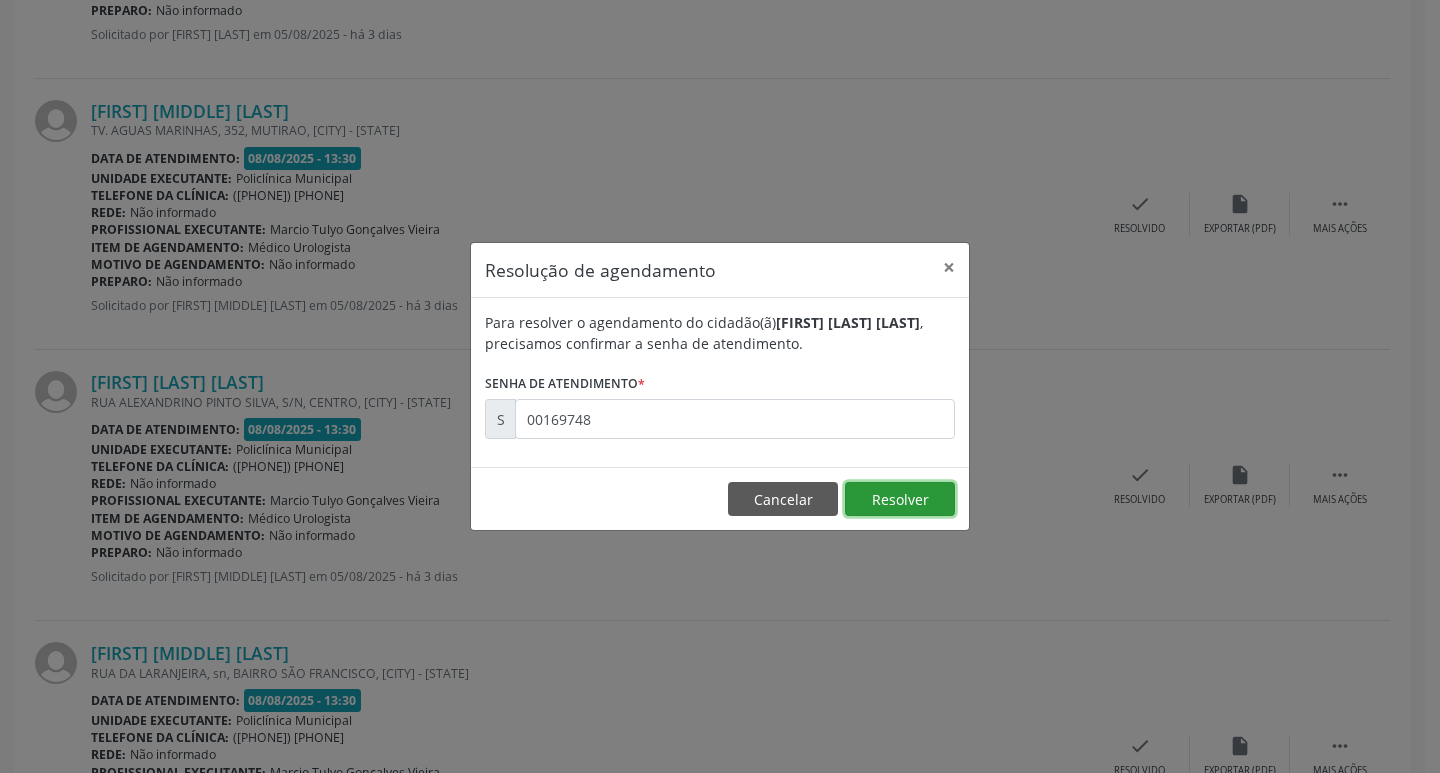 click on "Resolver" at bounding box center [900, 499] 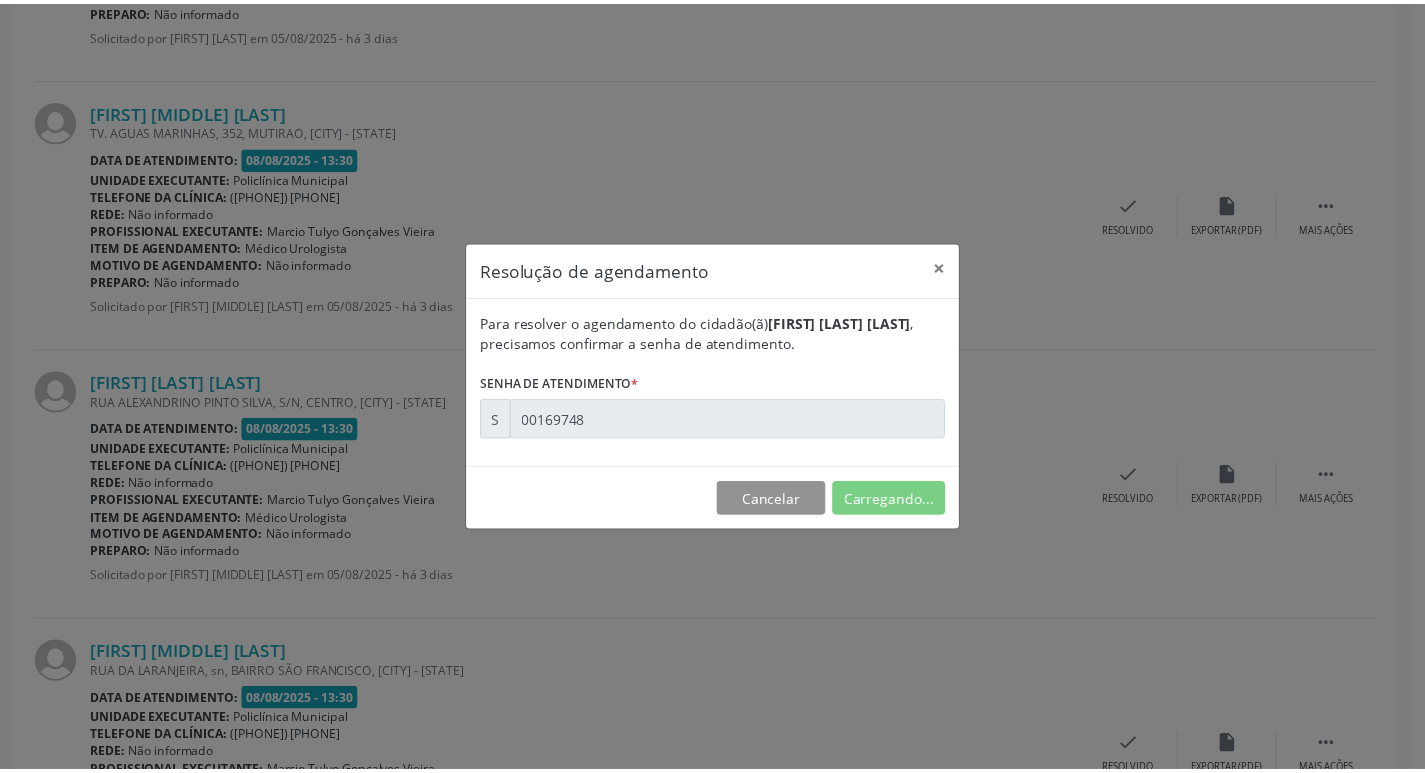 scroll, scrollTop: 124, scrollLeft: 0, axis: vertical 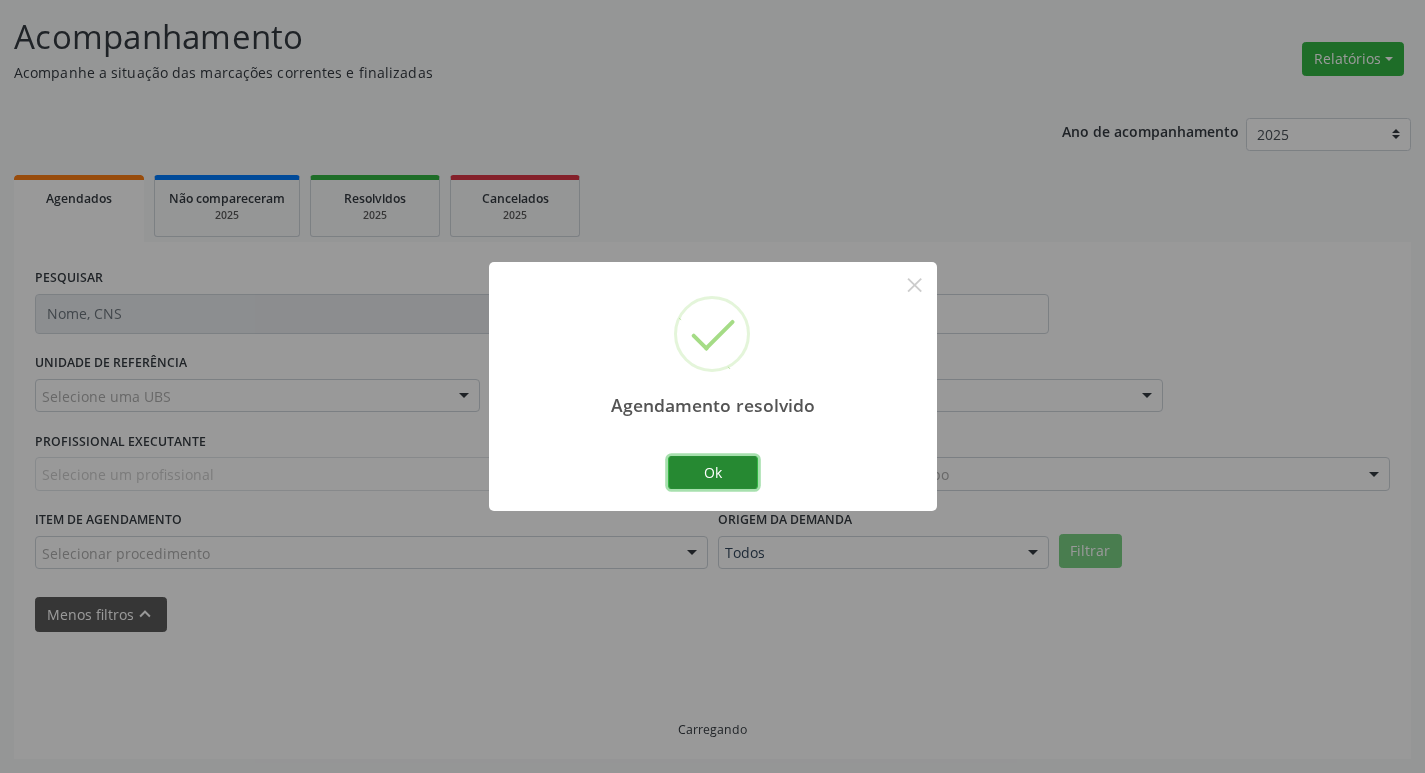 drag, startPoint x: 708, startPoint y: 467, endPoint x: 620, endPoint y: 397, distance: 112.44554 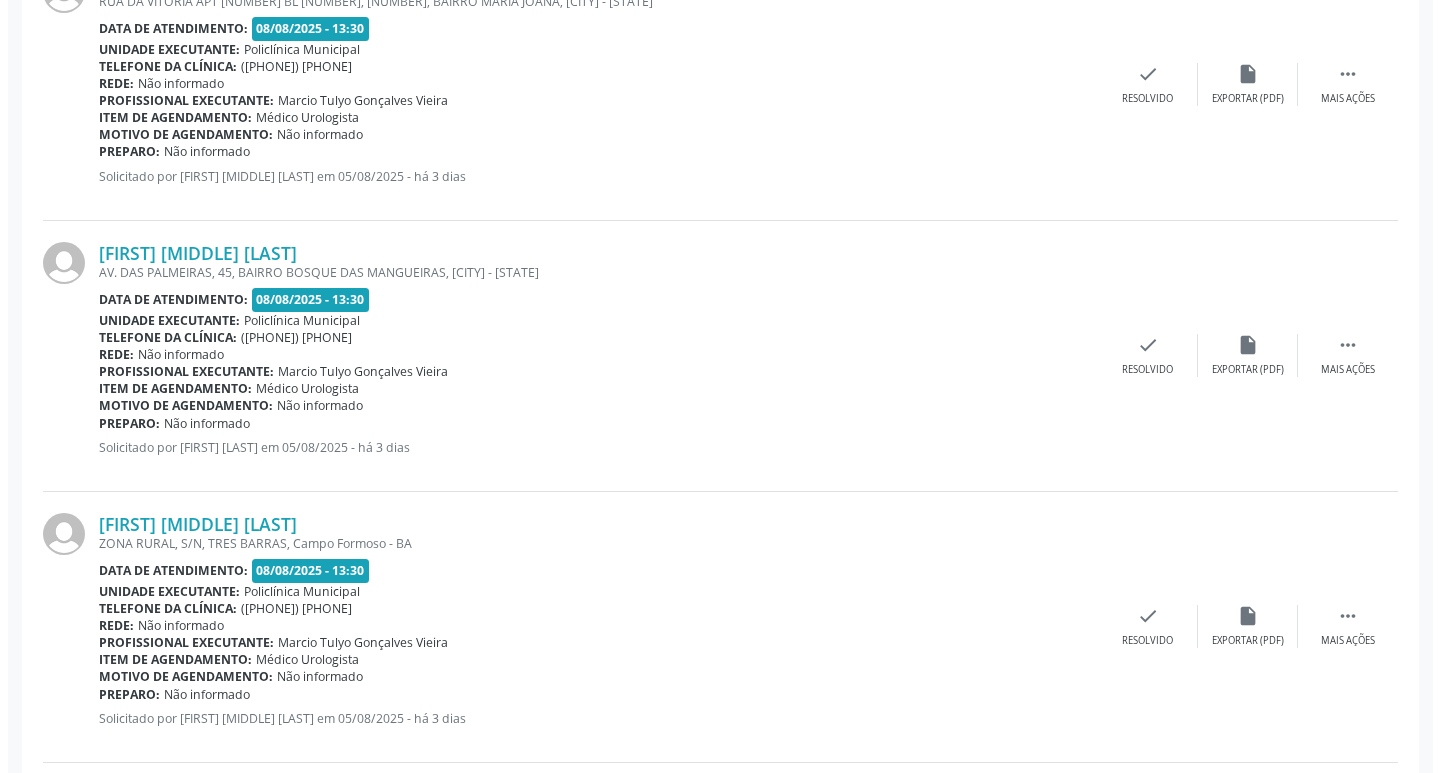 scroll, scrollTop: 1963, scrollLeft: 0, axis: vertical 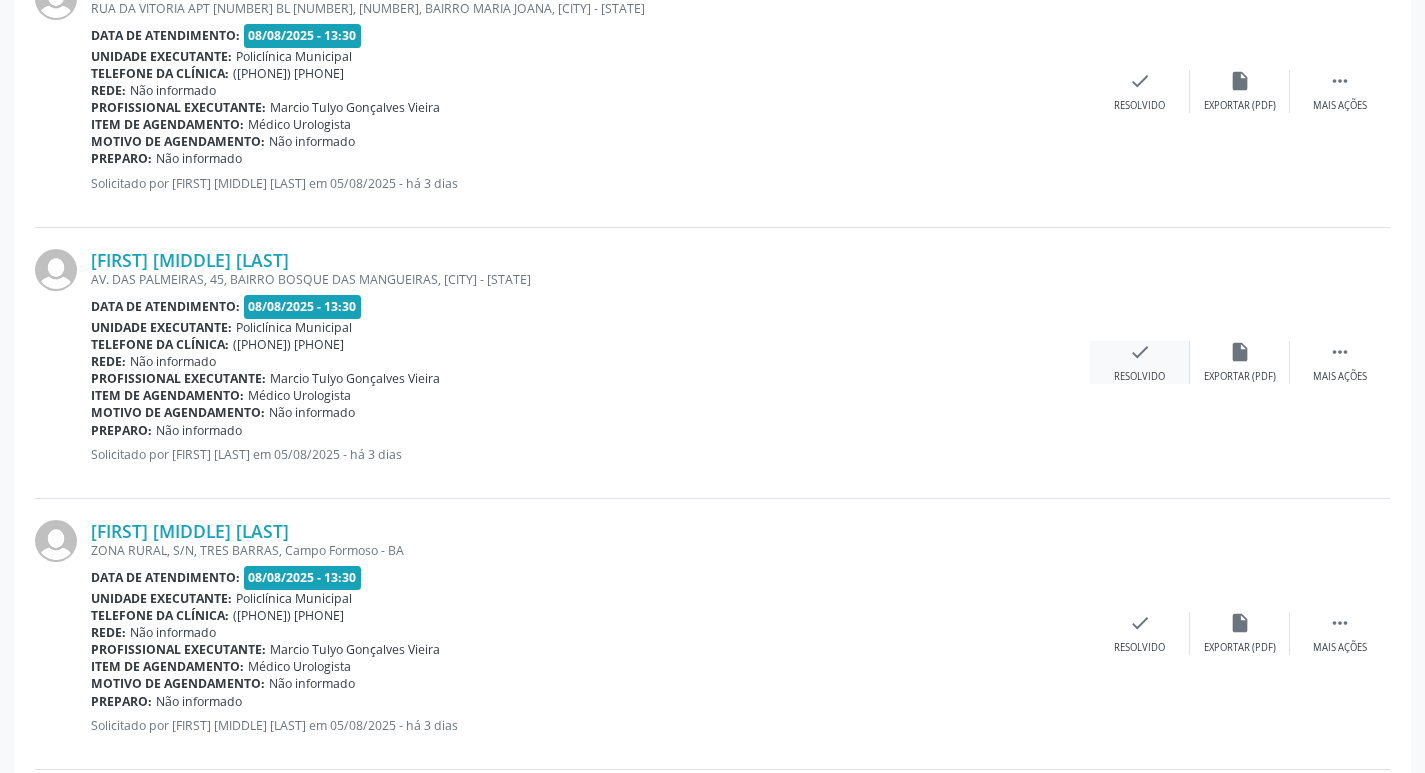 click on "check
Resolvido" at bounding box center (1140, 362) 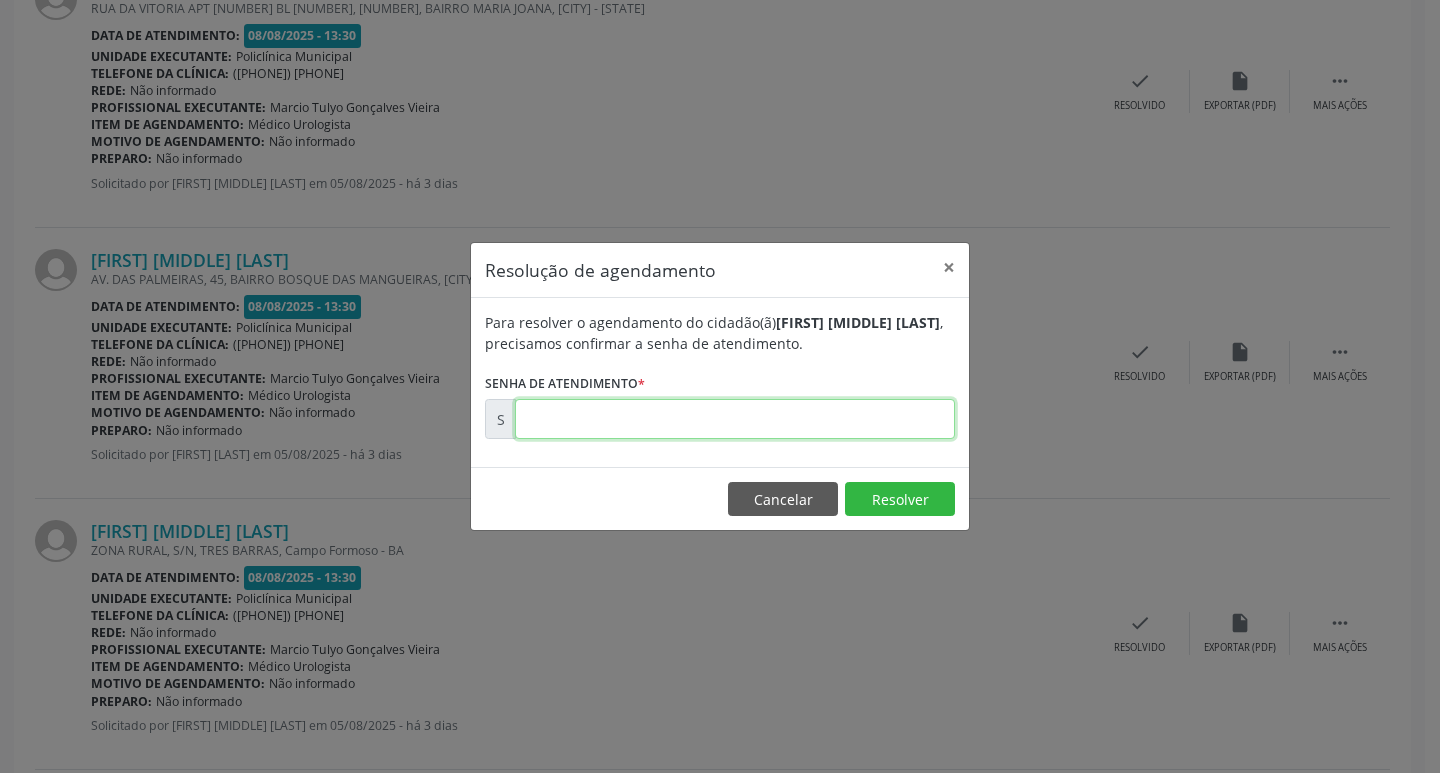 click at bounding box center (735, 419) 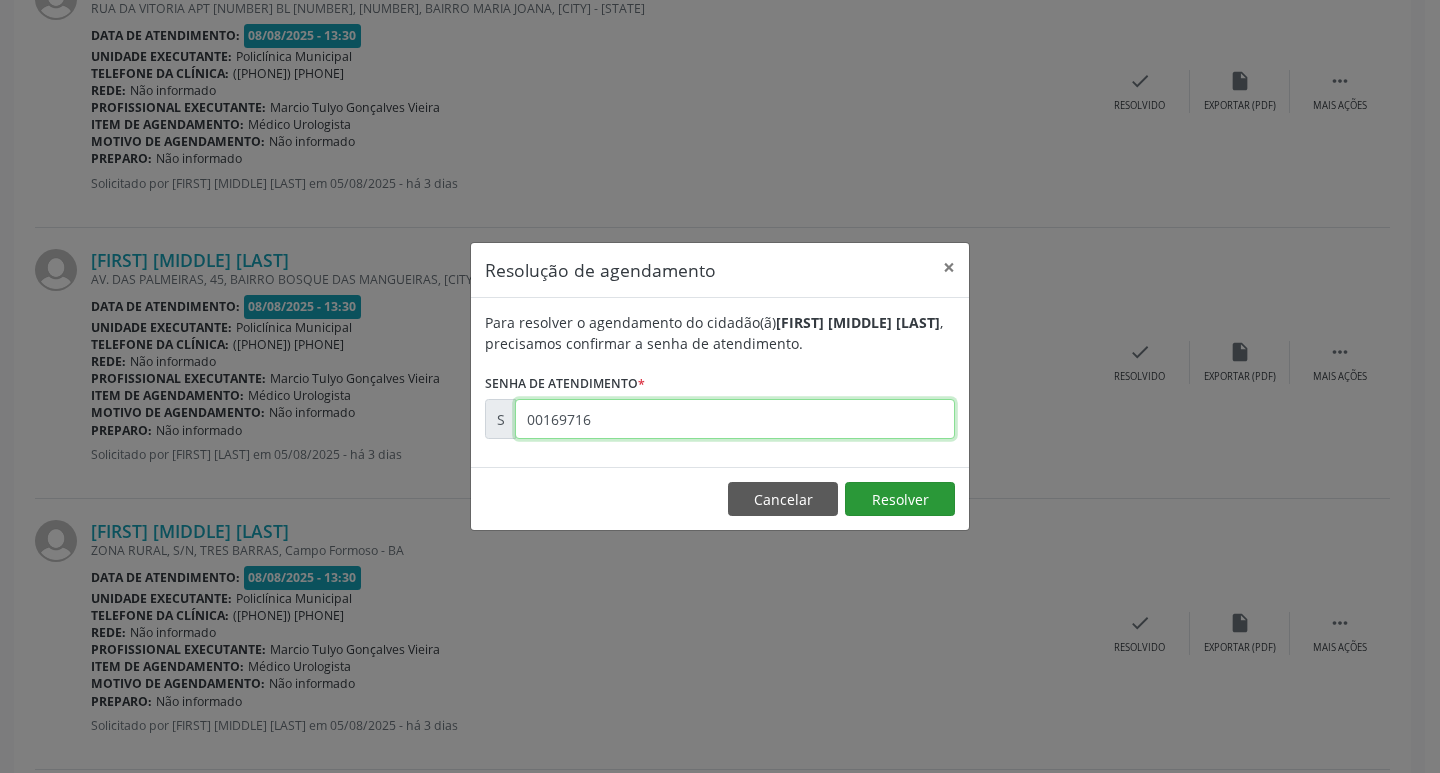 type on "00169716" 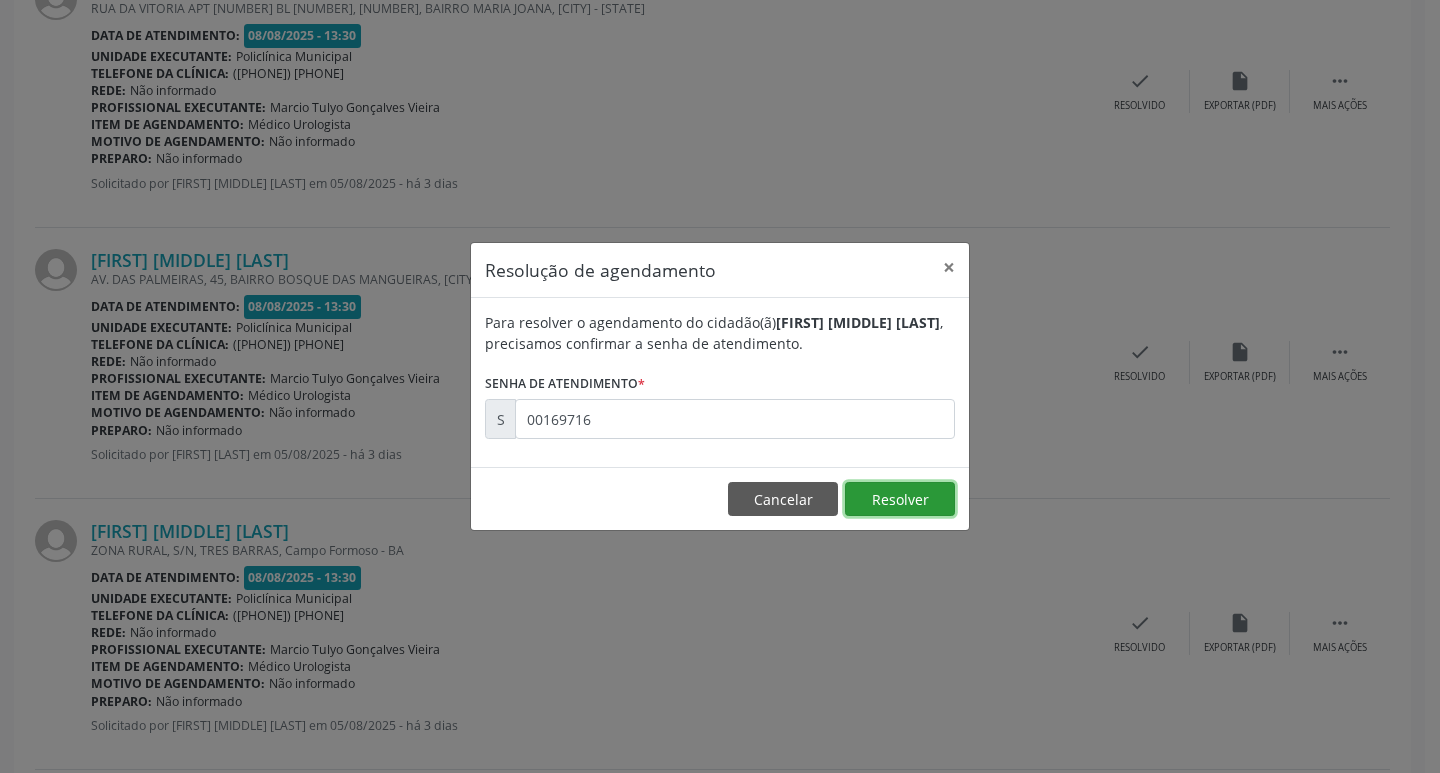 click on "Resolver" at bounding box center [900, 499] 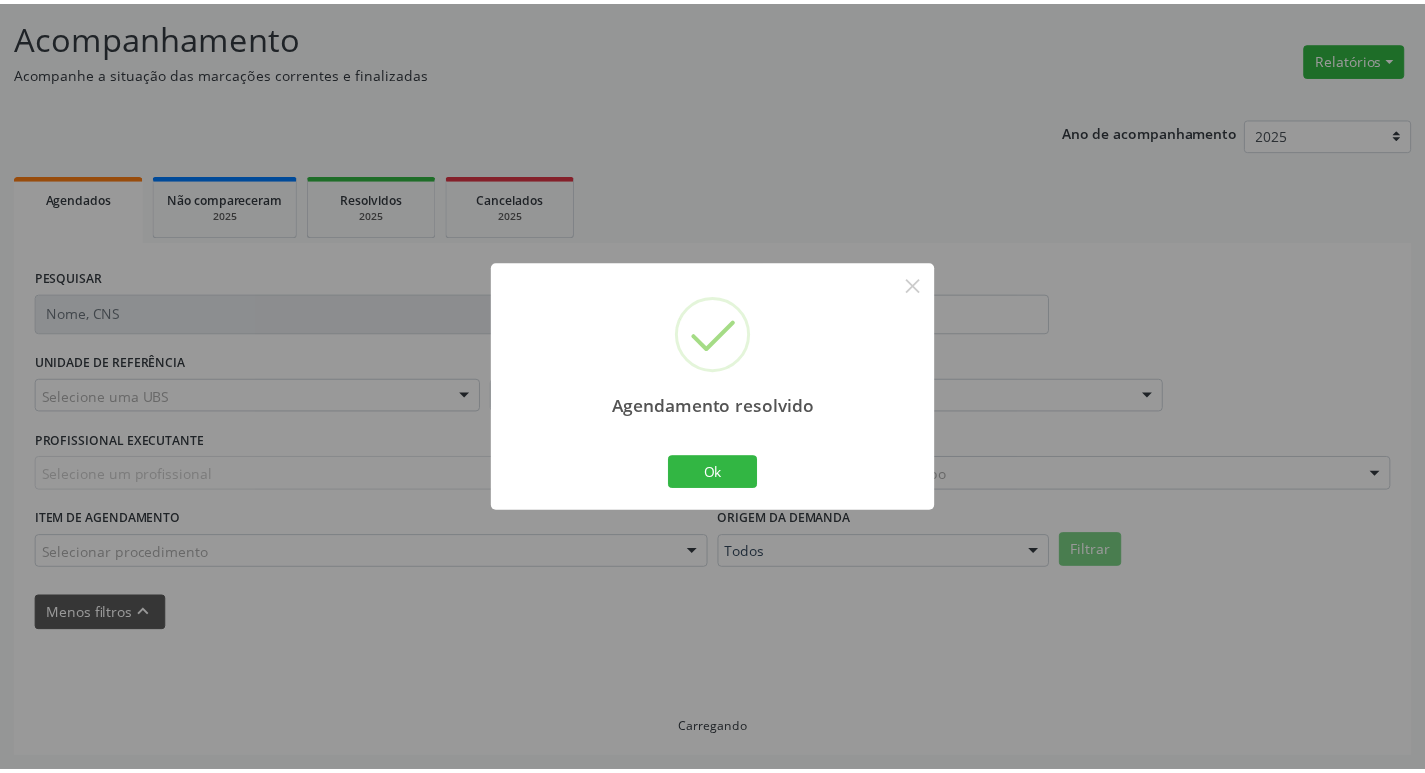 scroll, scrollTop: 124, scrollLeft: 0, axis: vertical 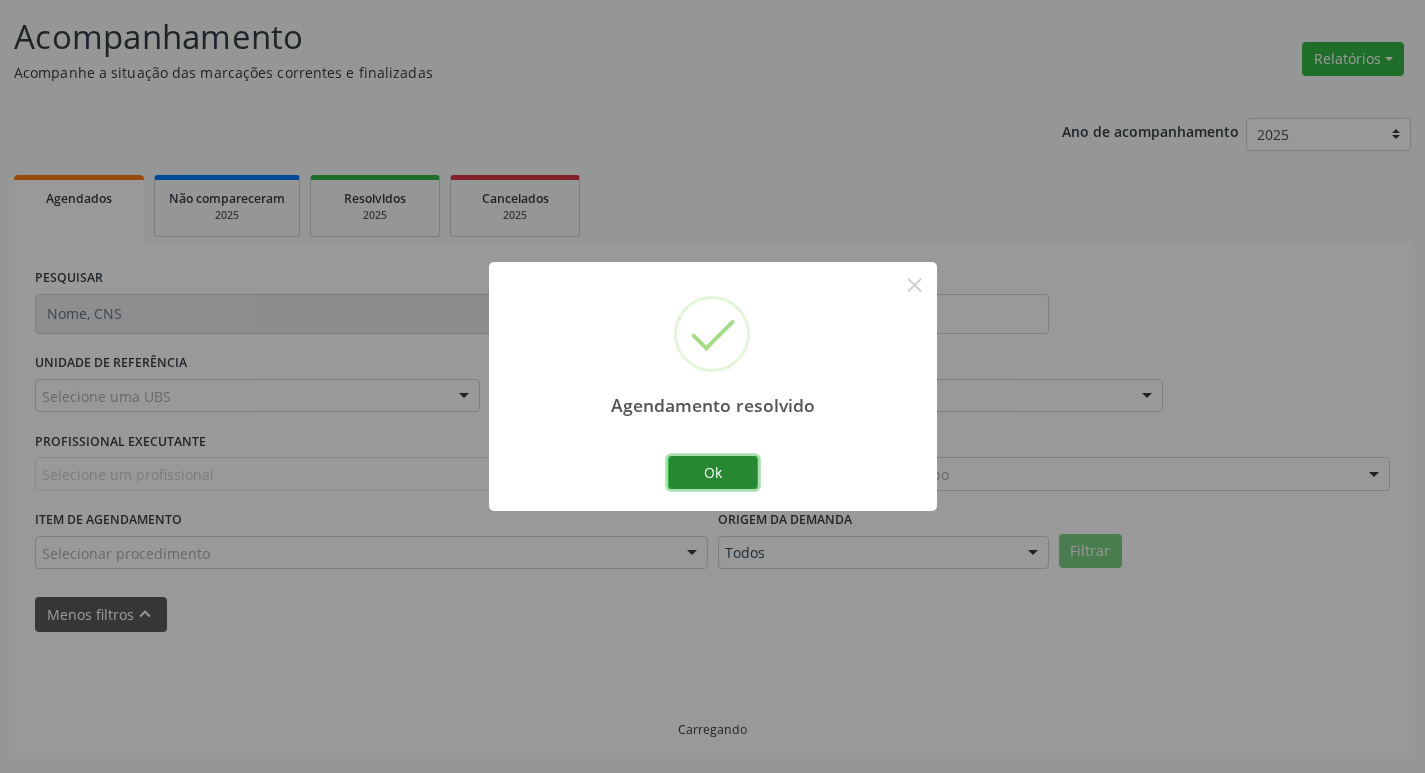 click on "Ok" at bounding box center [713, 473] 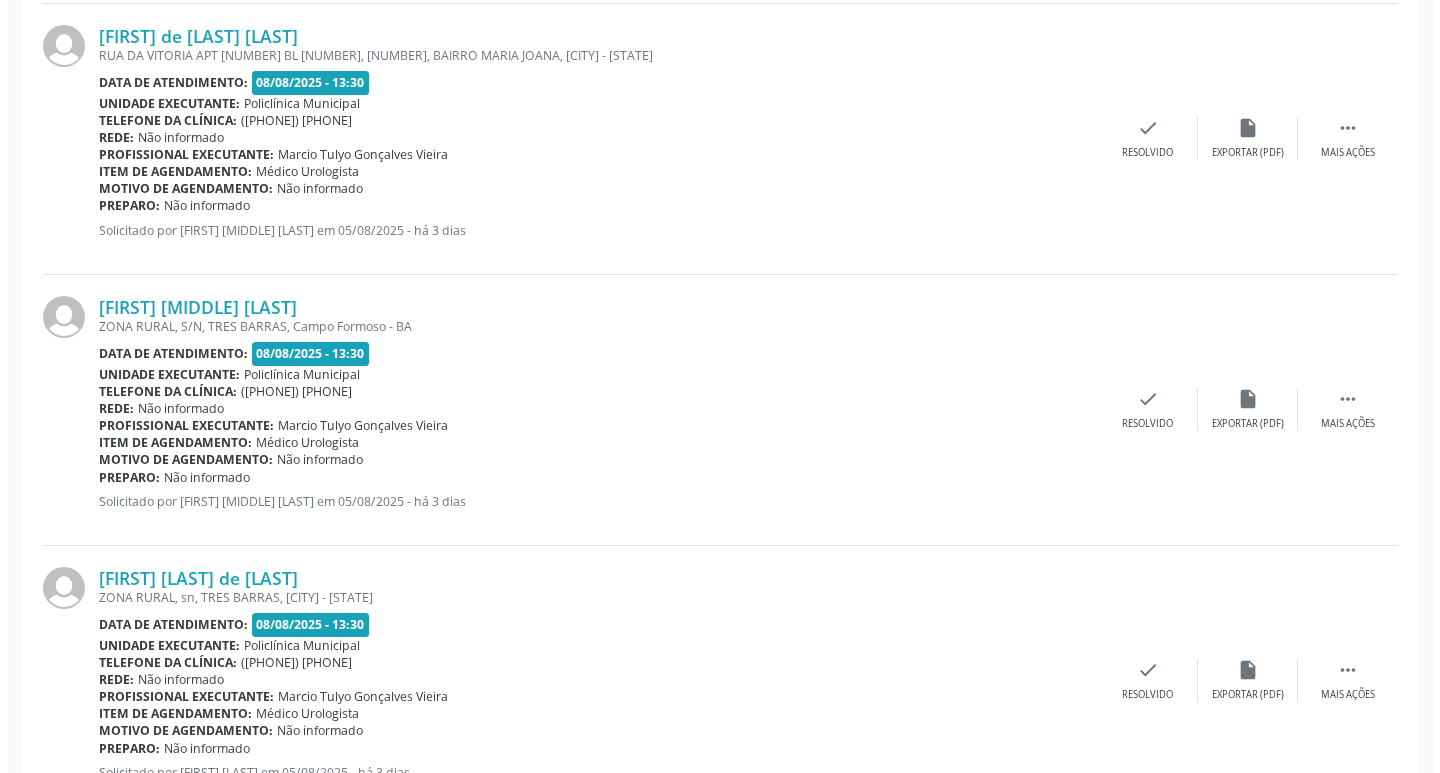 scroll, scrollTop: 1924, scrollLeft: 0, axis: vertical 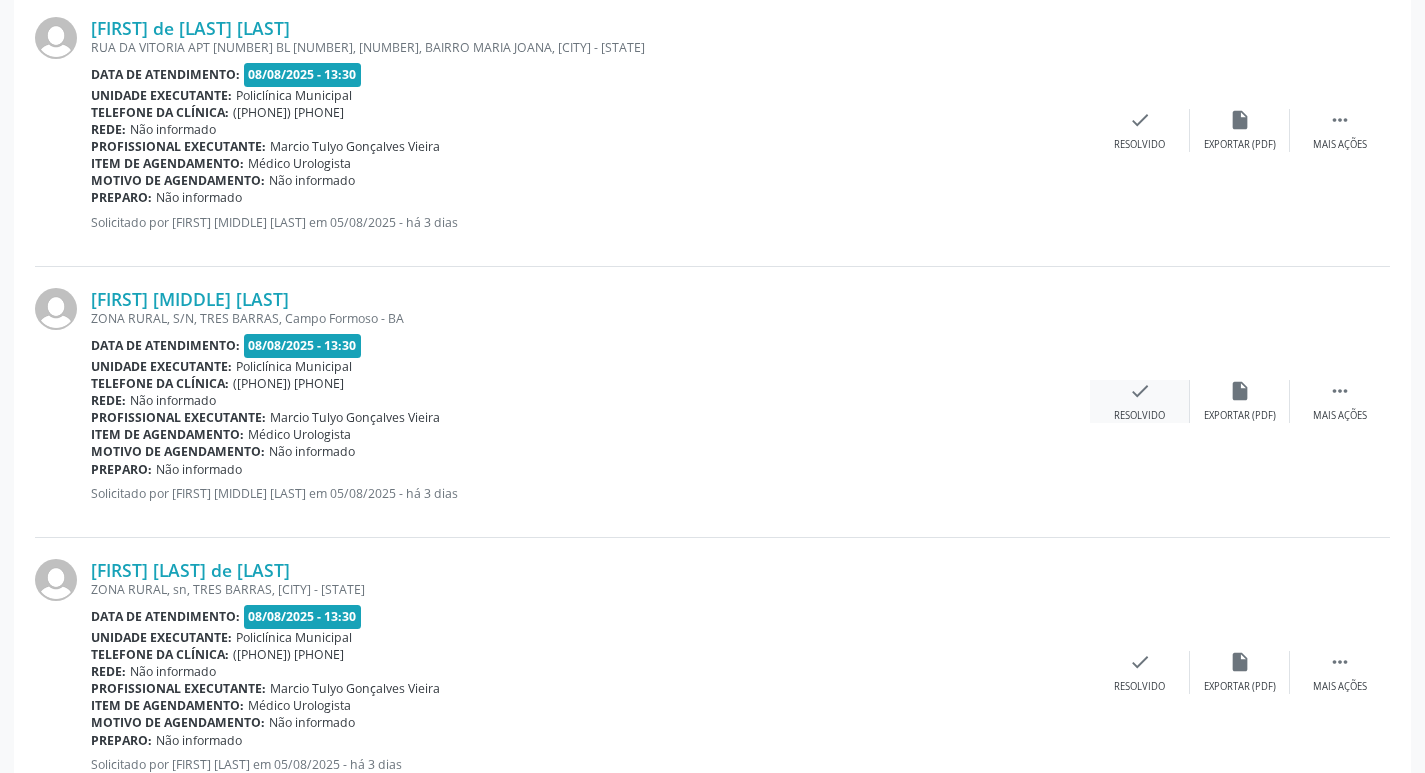 click on "check" at bounding box center [1140, 391] 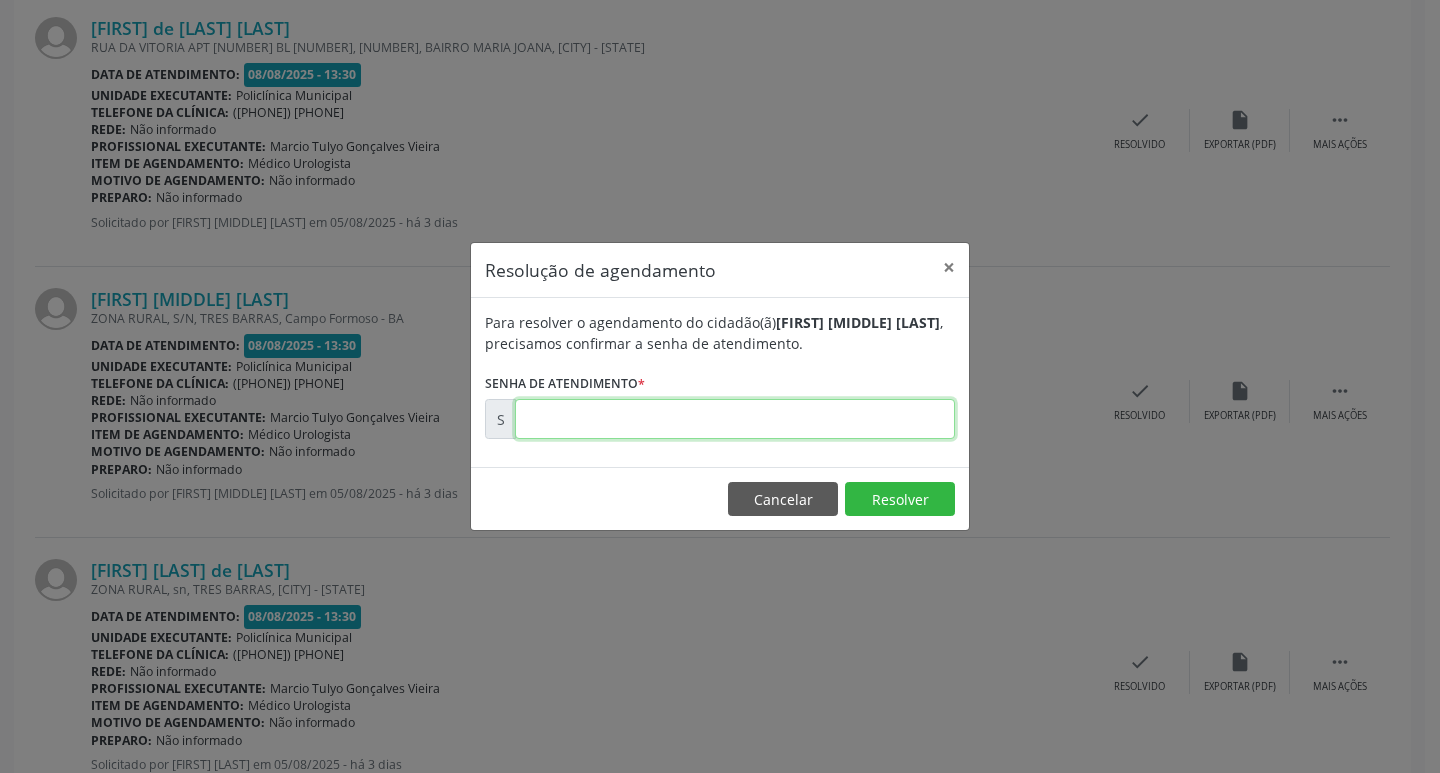 click at bounding box center [735, 419] 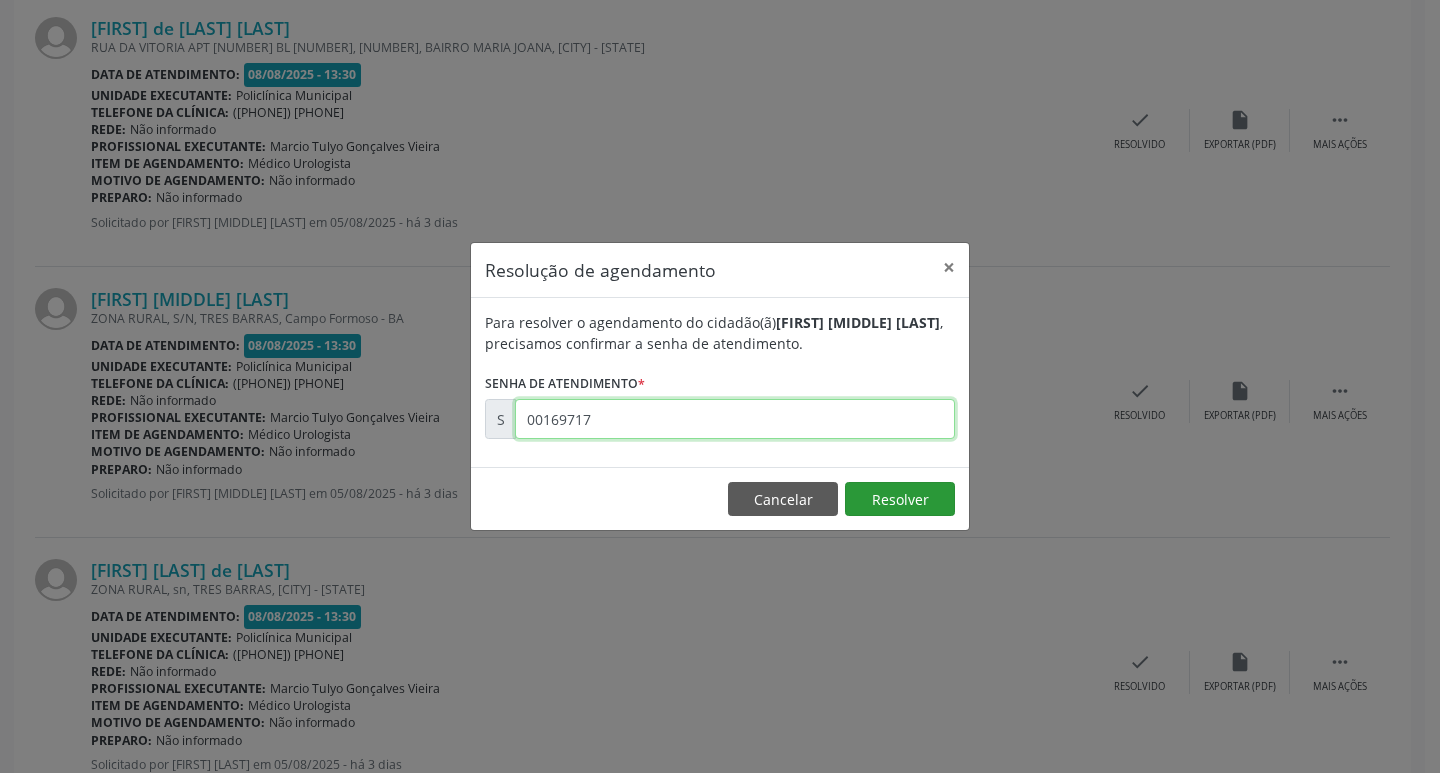 type on "00169717" 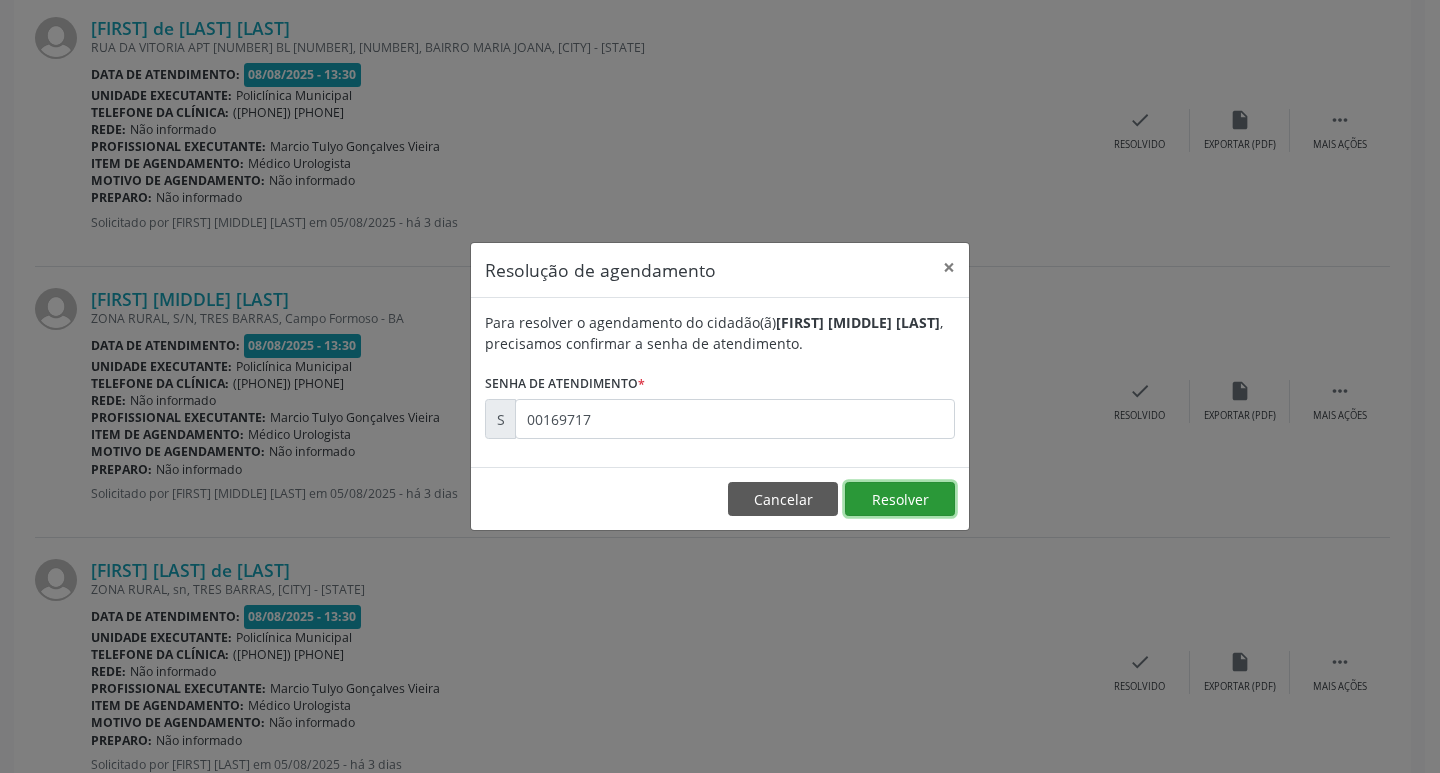 click on "Resolver" at bounding box center (900, 499) 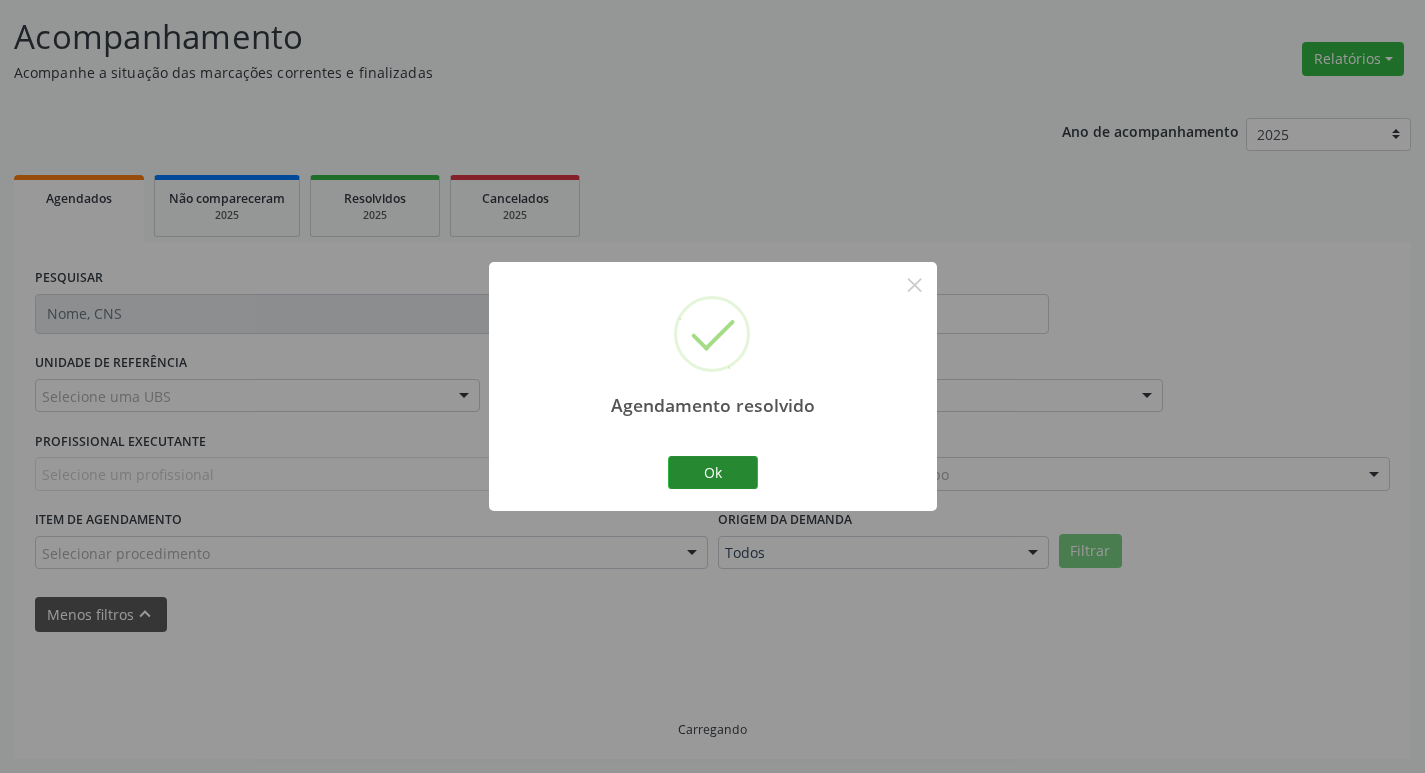 scroll, scrollTop: 145, scrollLeft: 0, axis: vertical 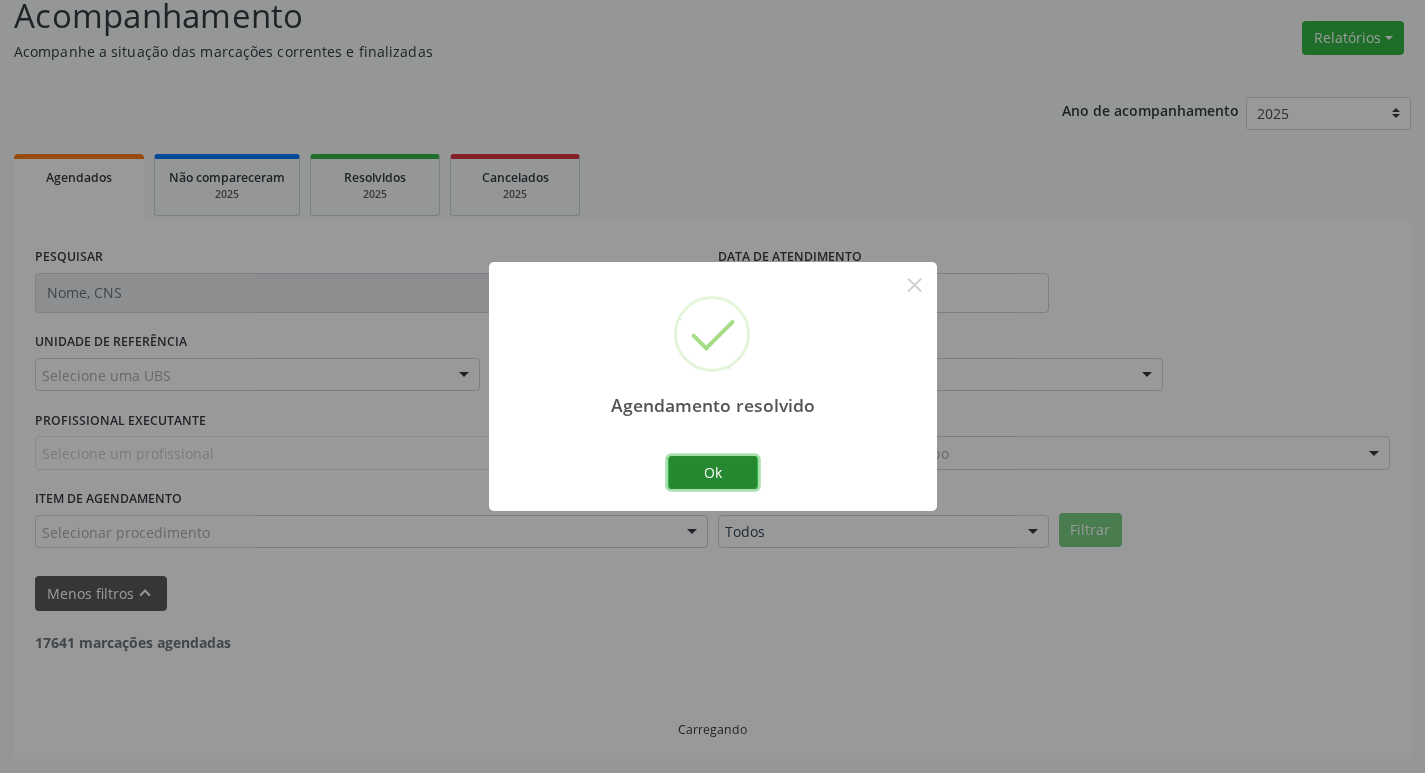 click on "Ok" at bounding box center [713, 473] 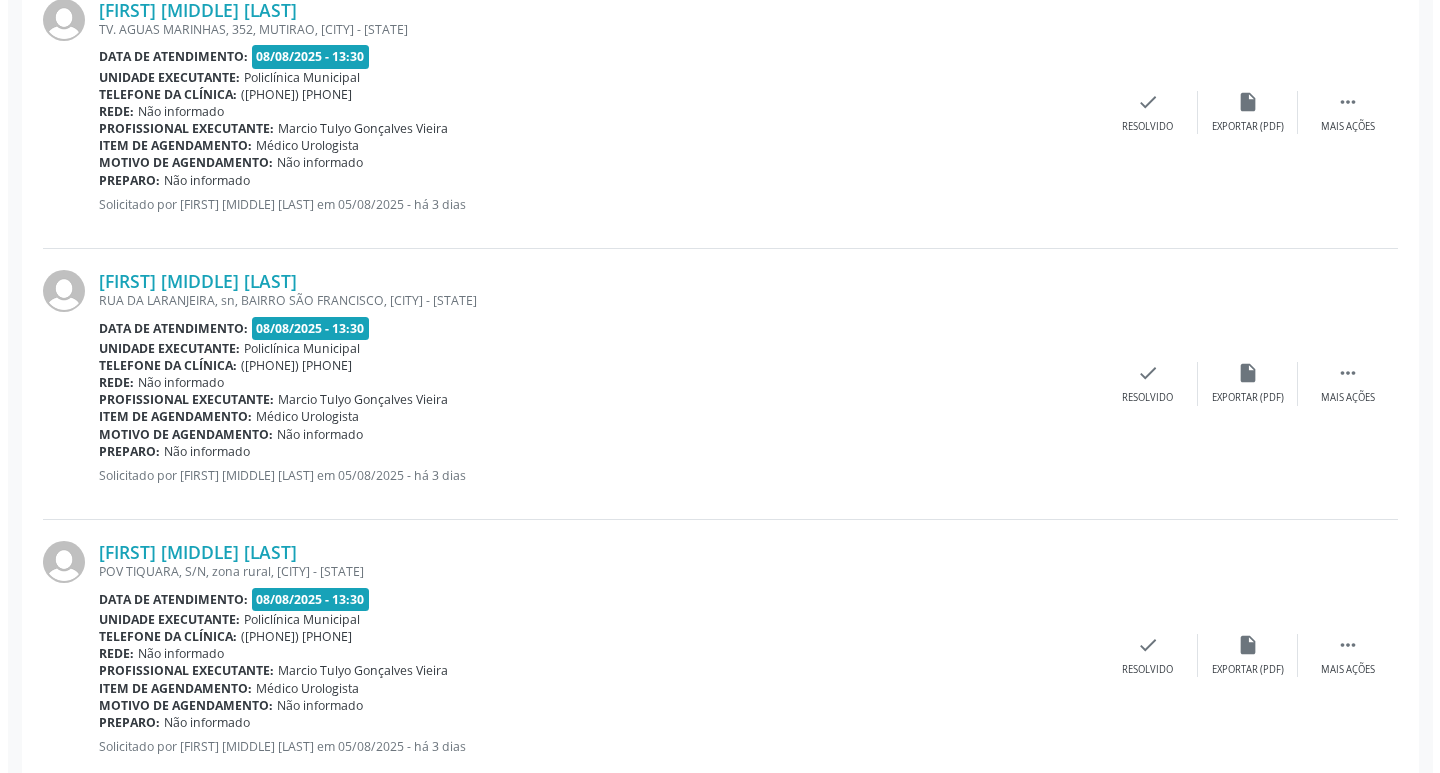 scroll, scrollTop: 2445, scrollLeft: 0, axis: vertical 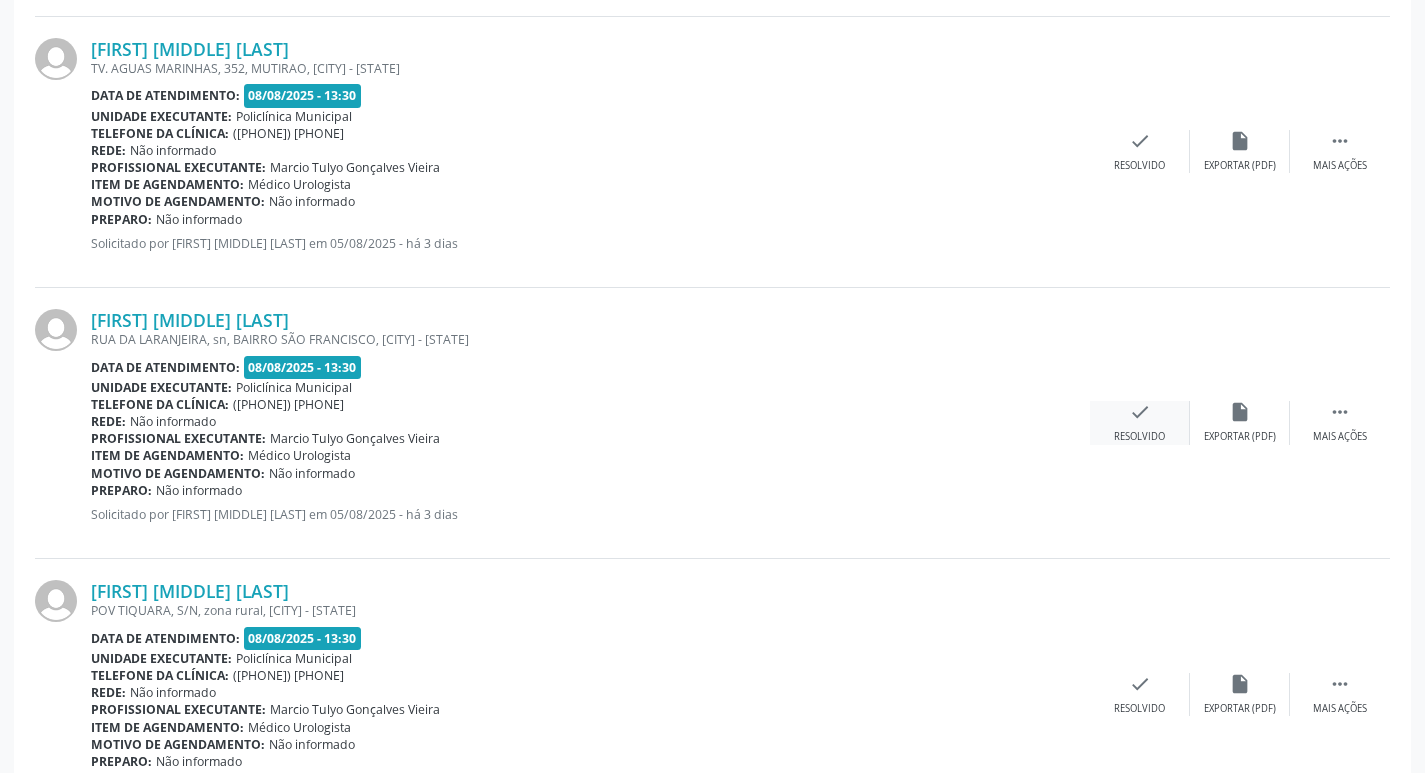 click on "check" at bounding box center (1140, 412) 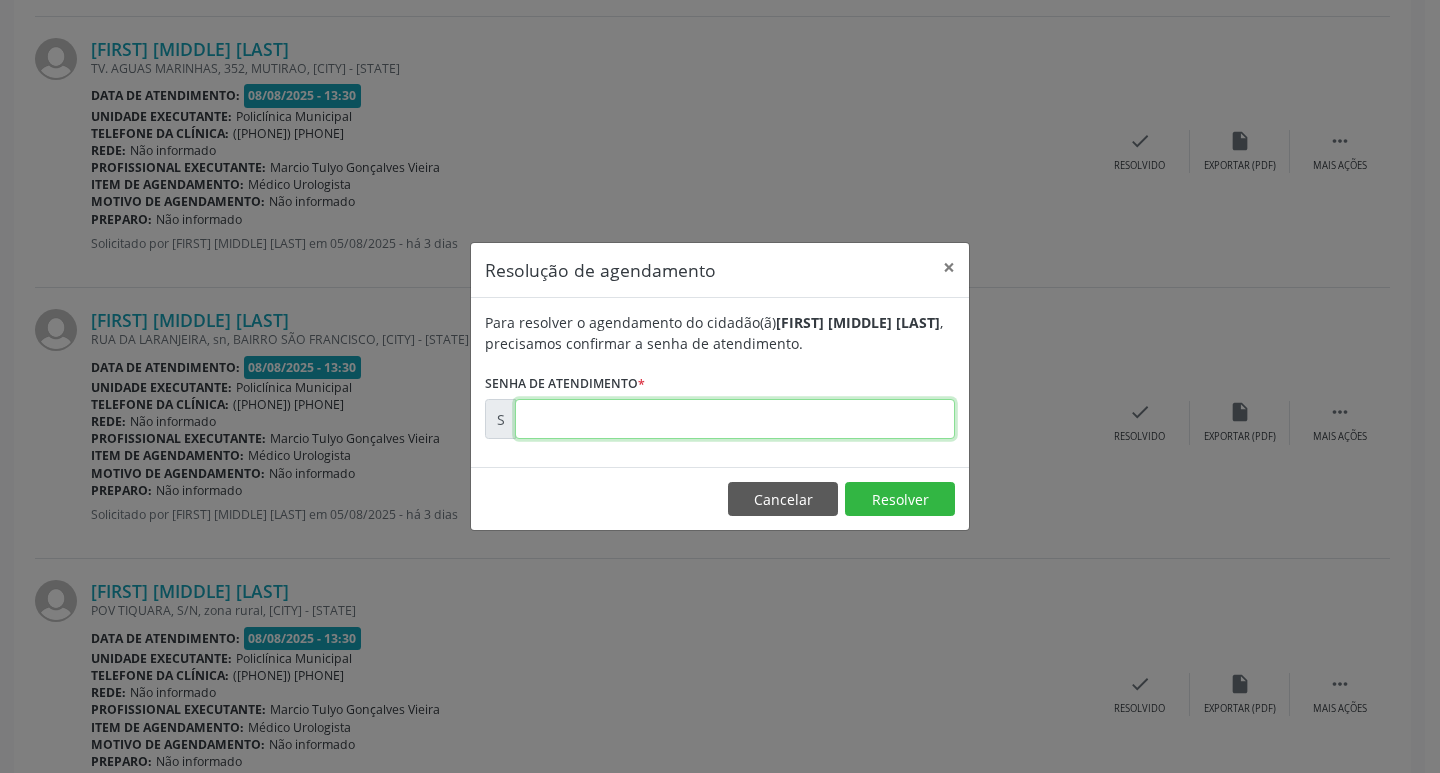 click at bounding box center (735, 419) 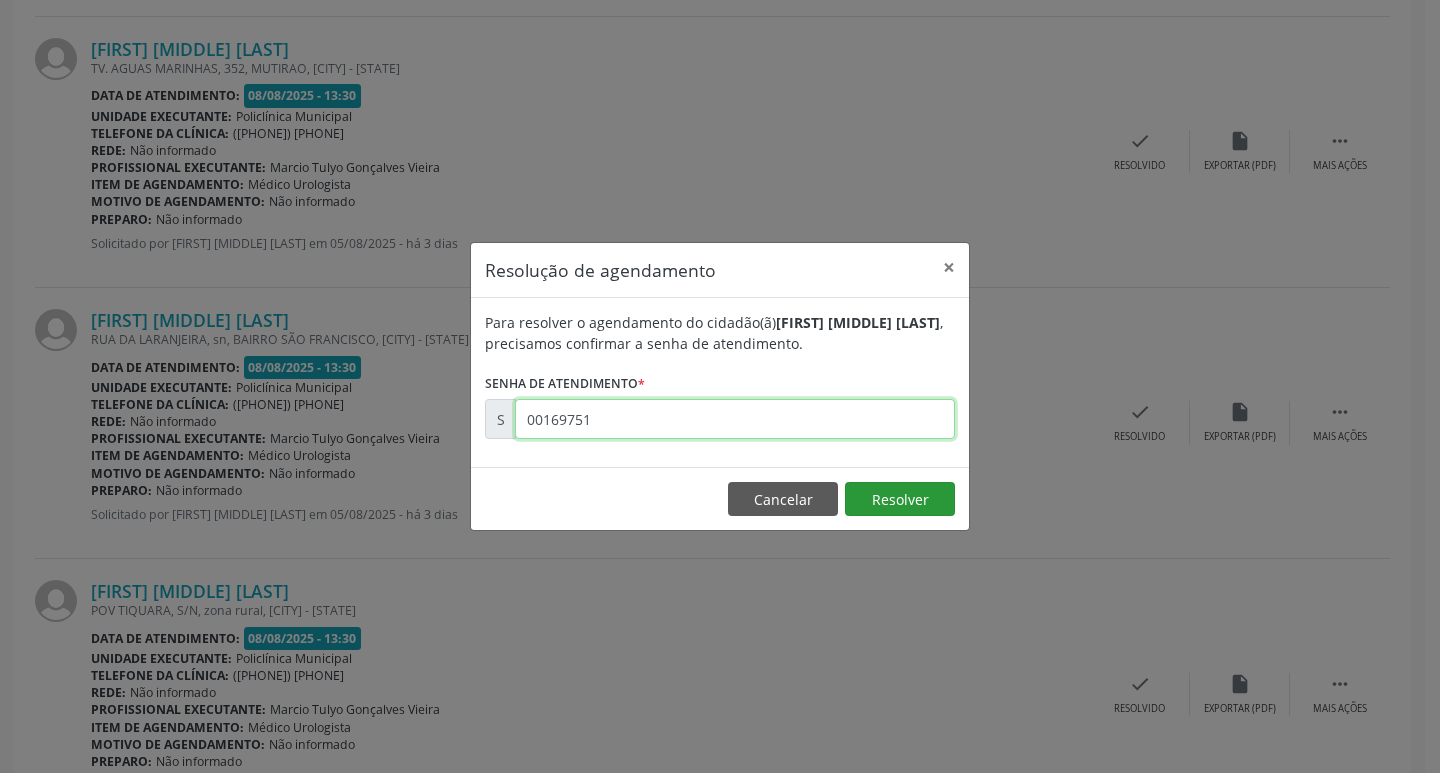 type on "00169751" 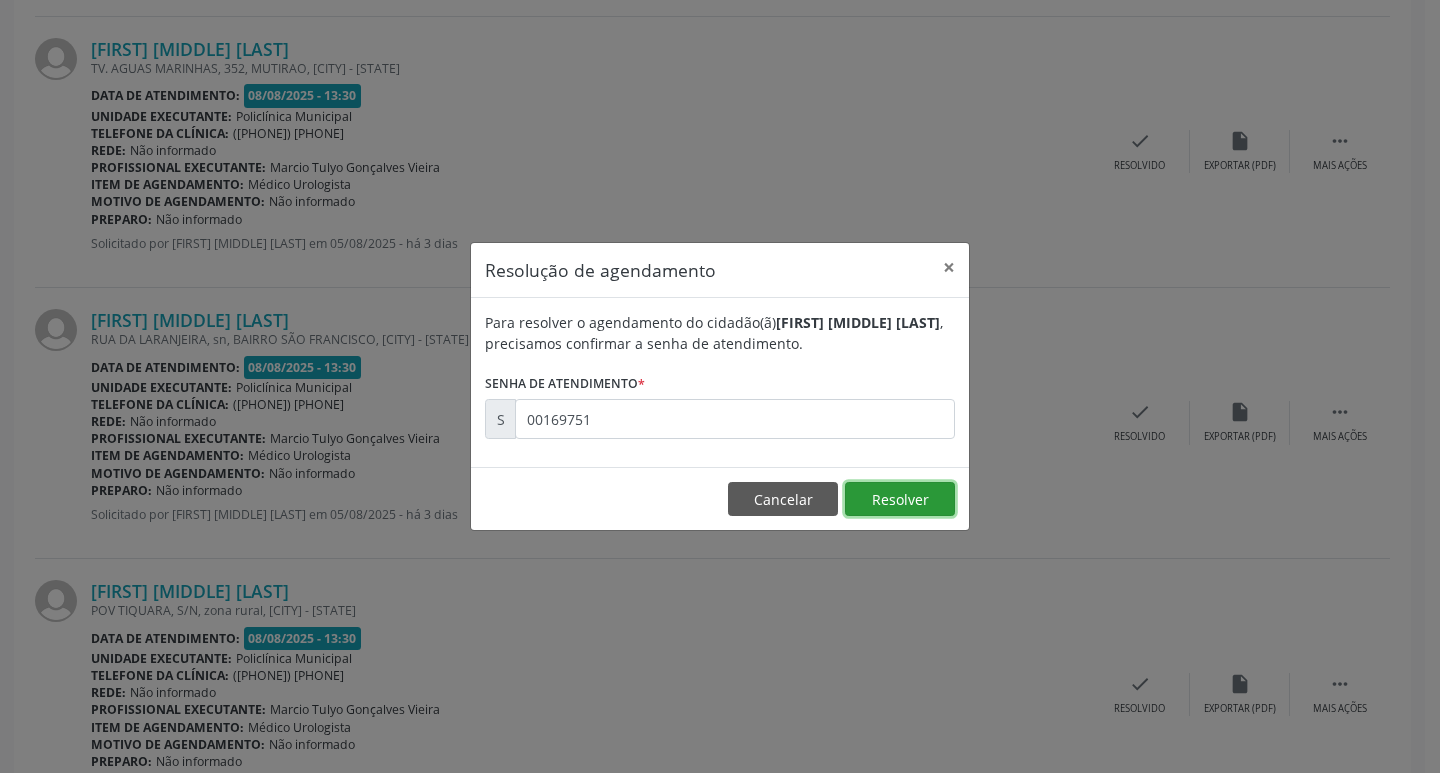 click on "Resolver" at bounding box center [900, 499] 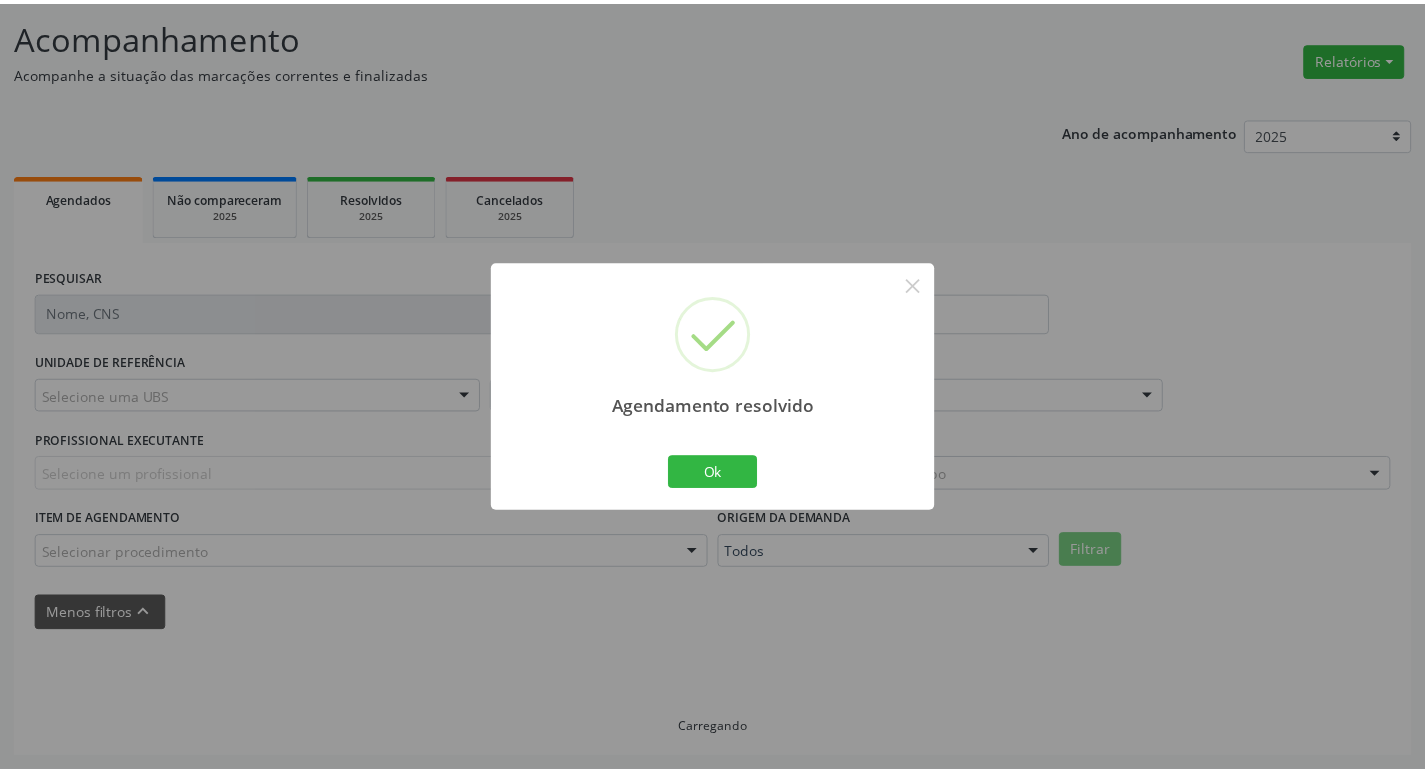scroll, scrollTop: 124, scrollLeft: 0, axis: vertical 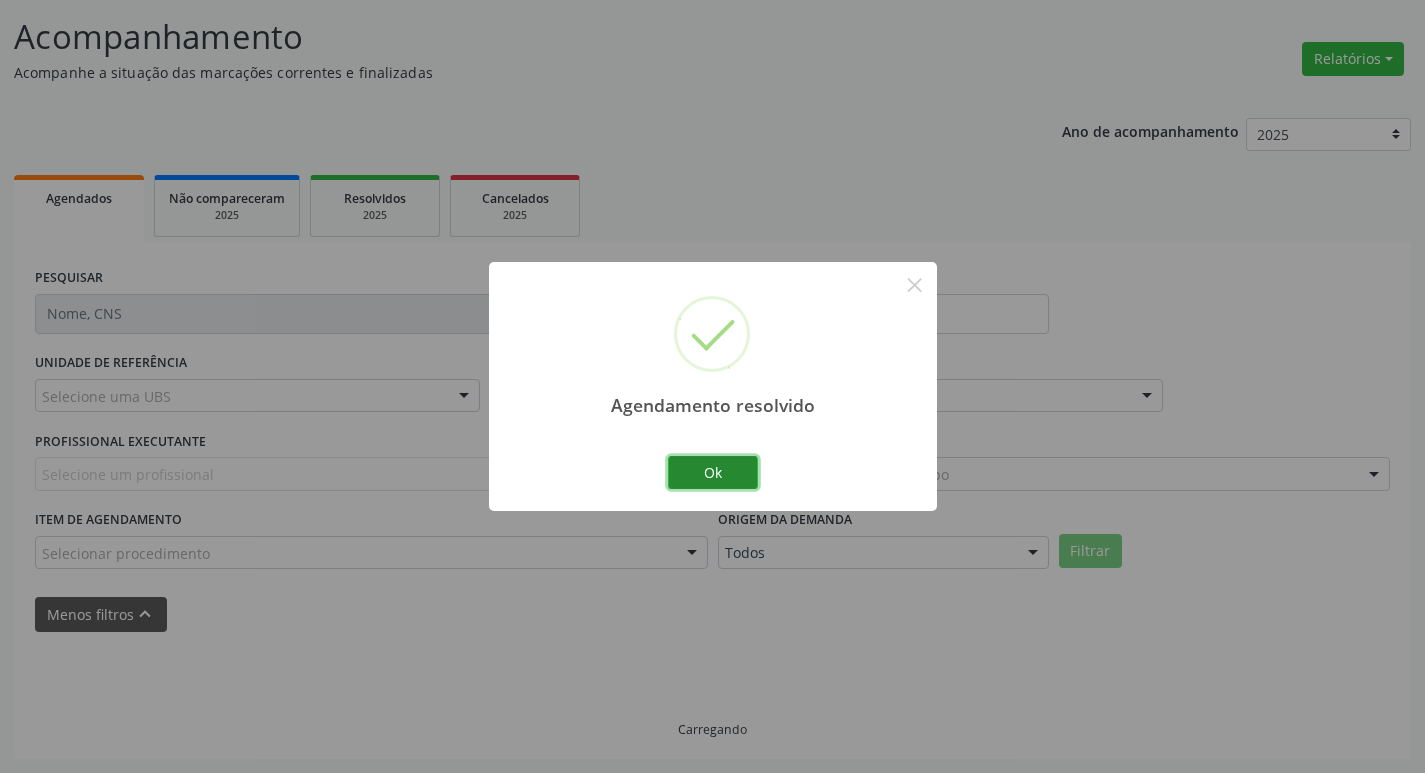 click on "Ok" at bounding box center [713, 473] 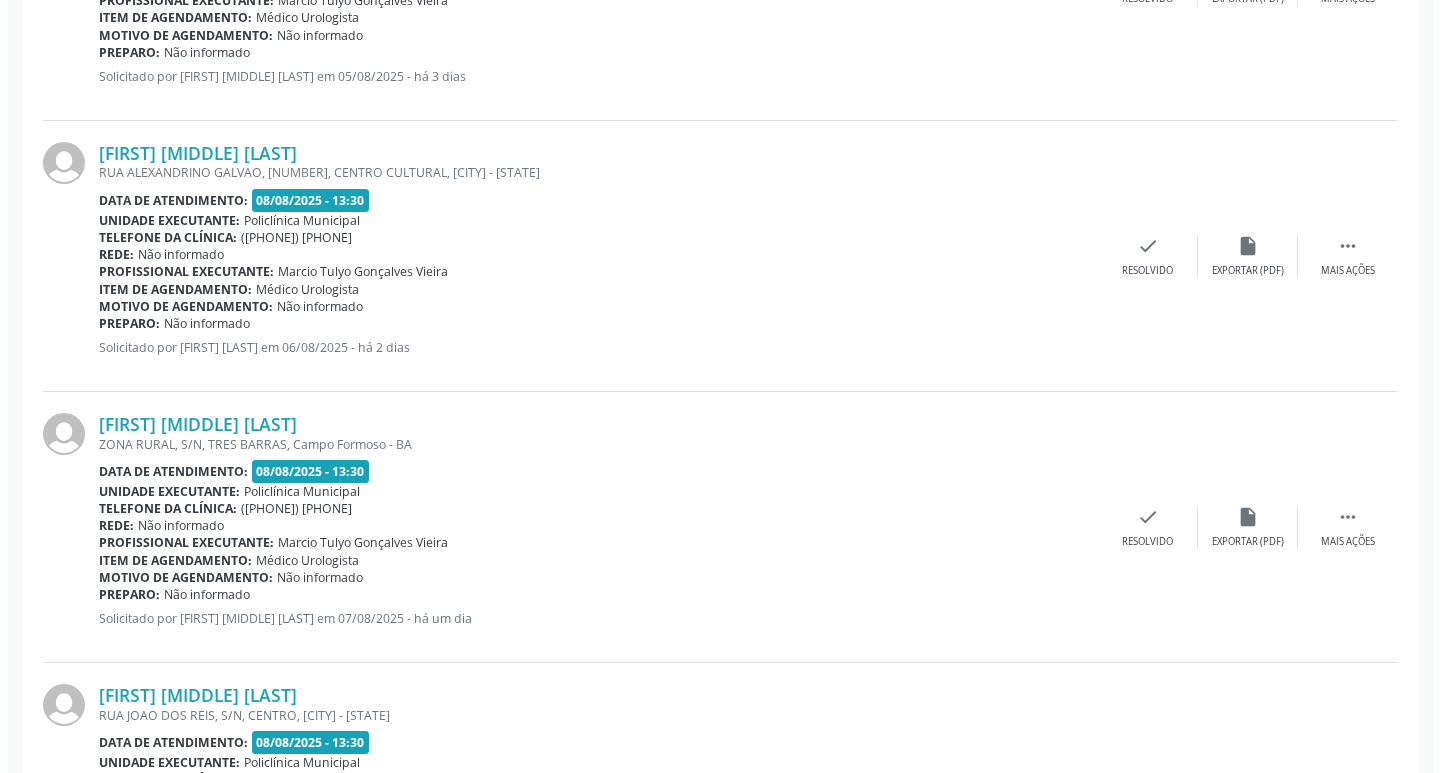 scroll, scrollTop: 2924, scrollLeft: 0, axis: vertical 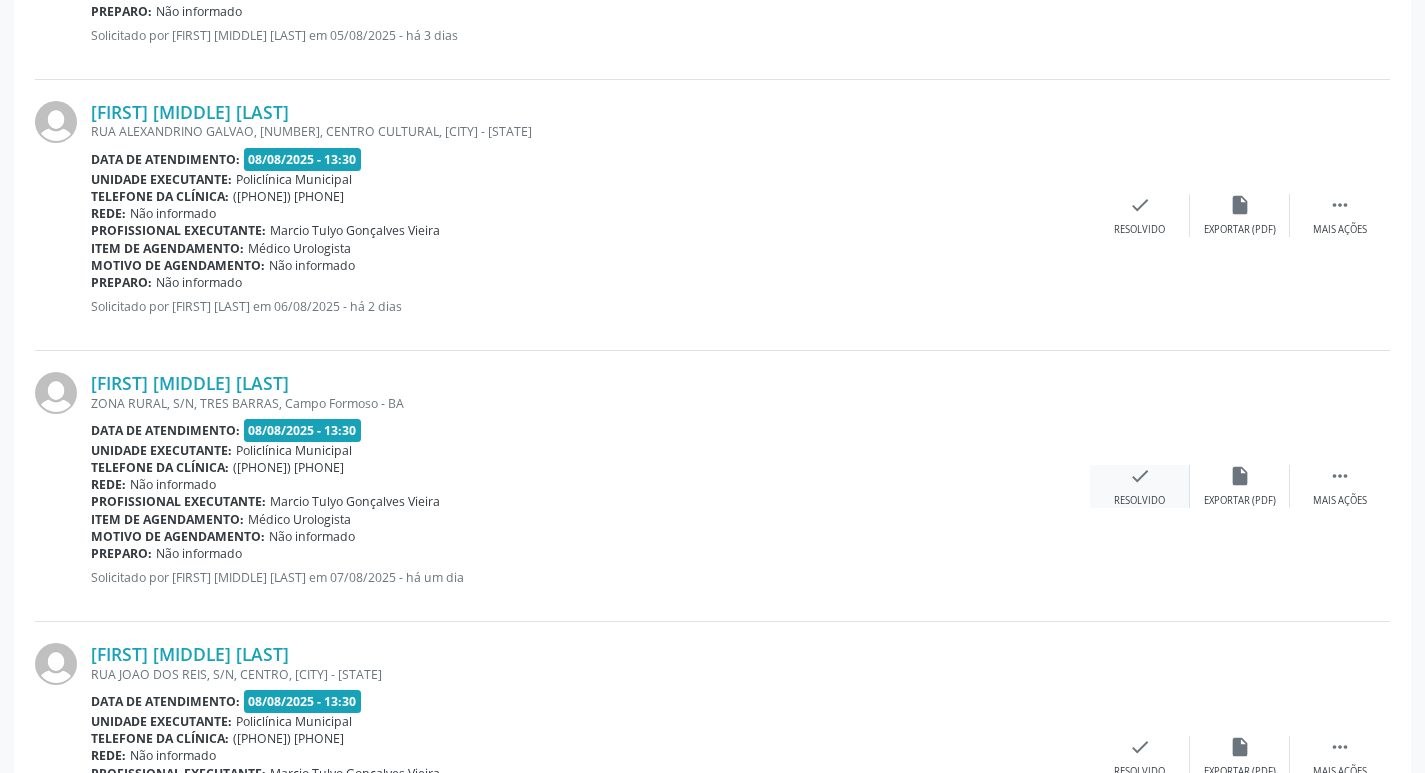 click on "check
Resolvido" at bounding box center (1140, 486) 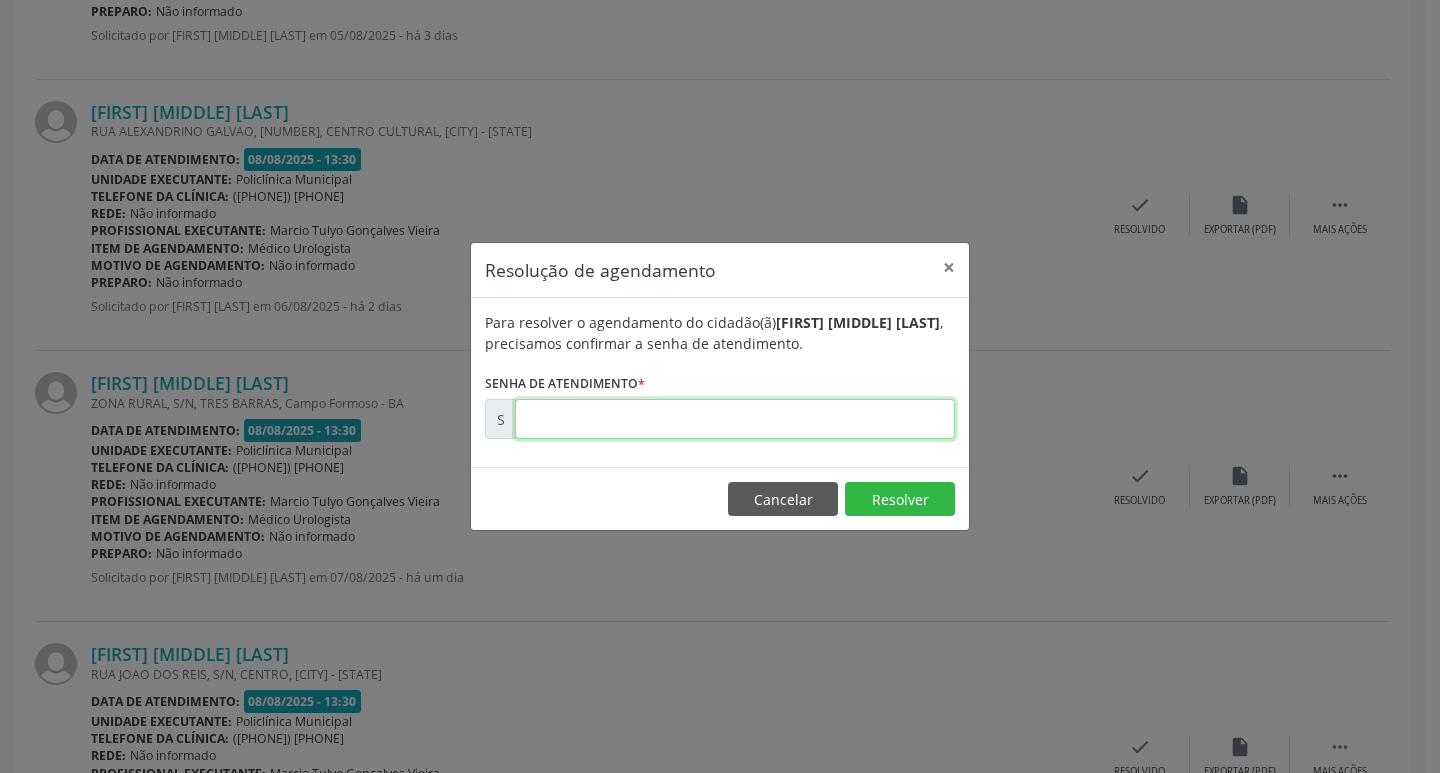 click at bounding box center (735, 419) 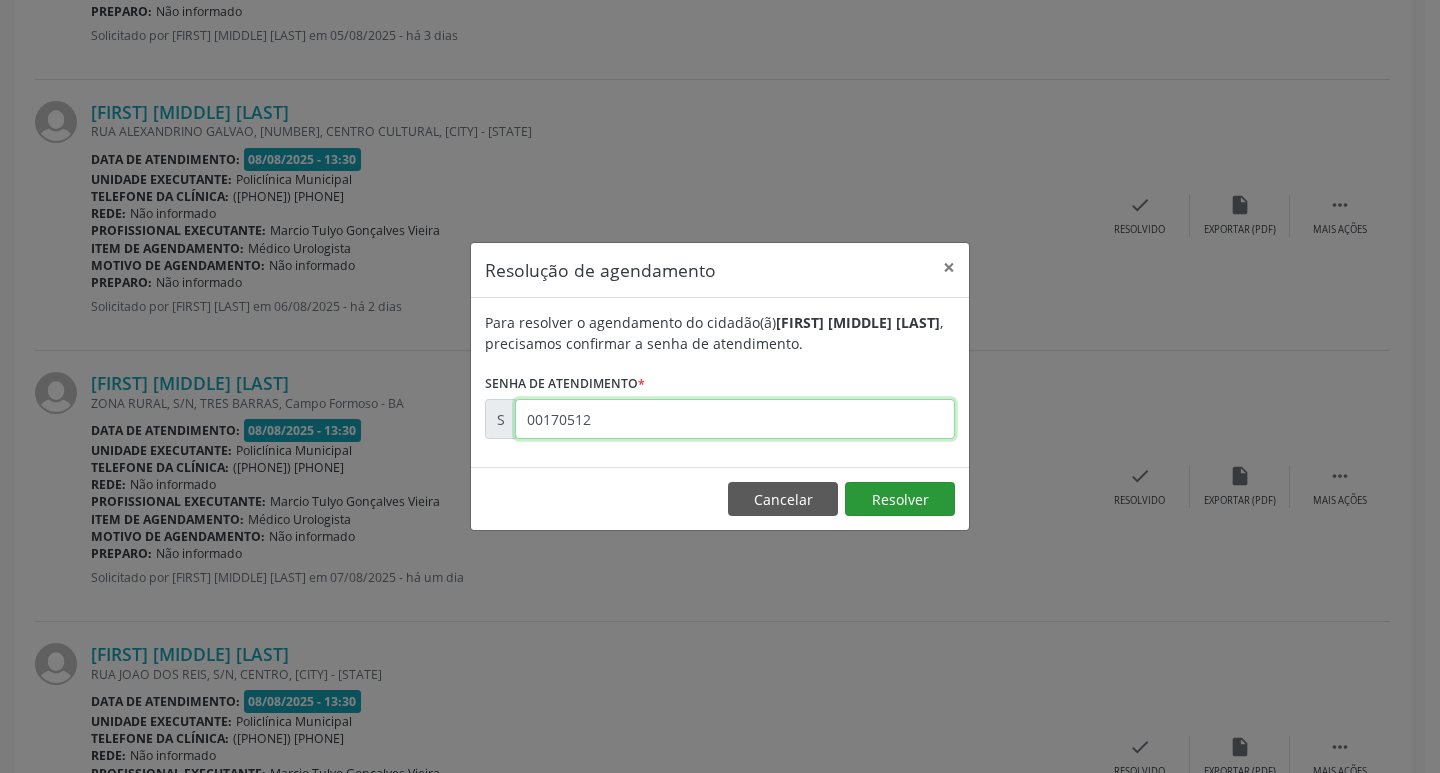 type on "00170512" 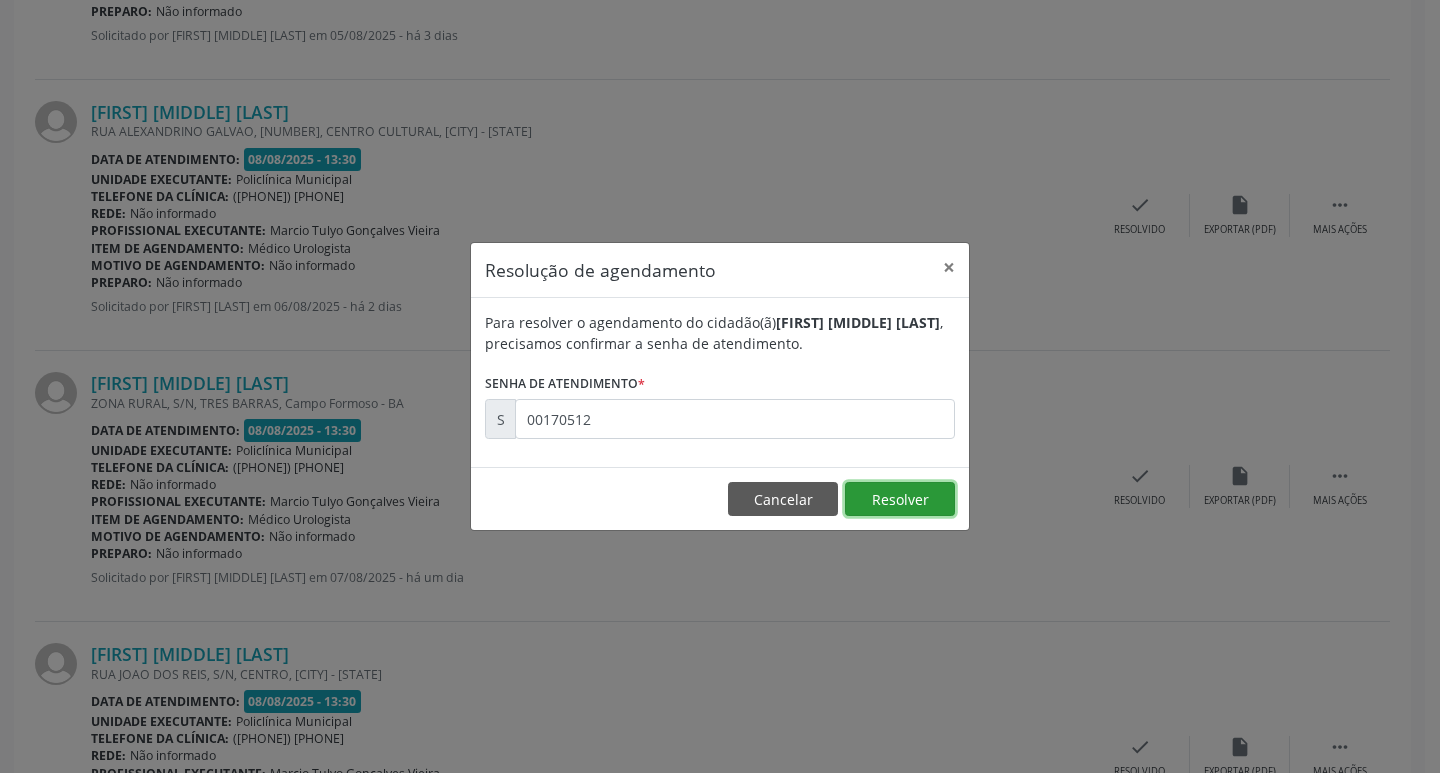 click on "Resolver" at bounding box center (900, 499) 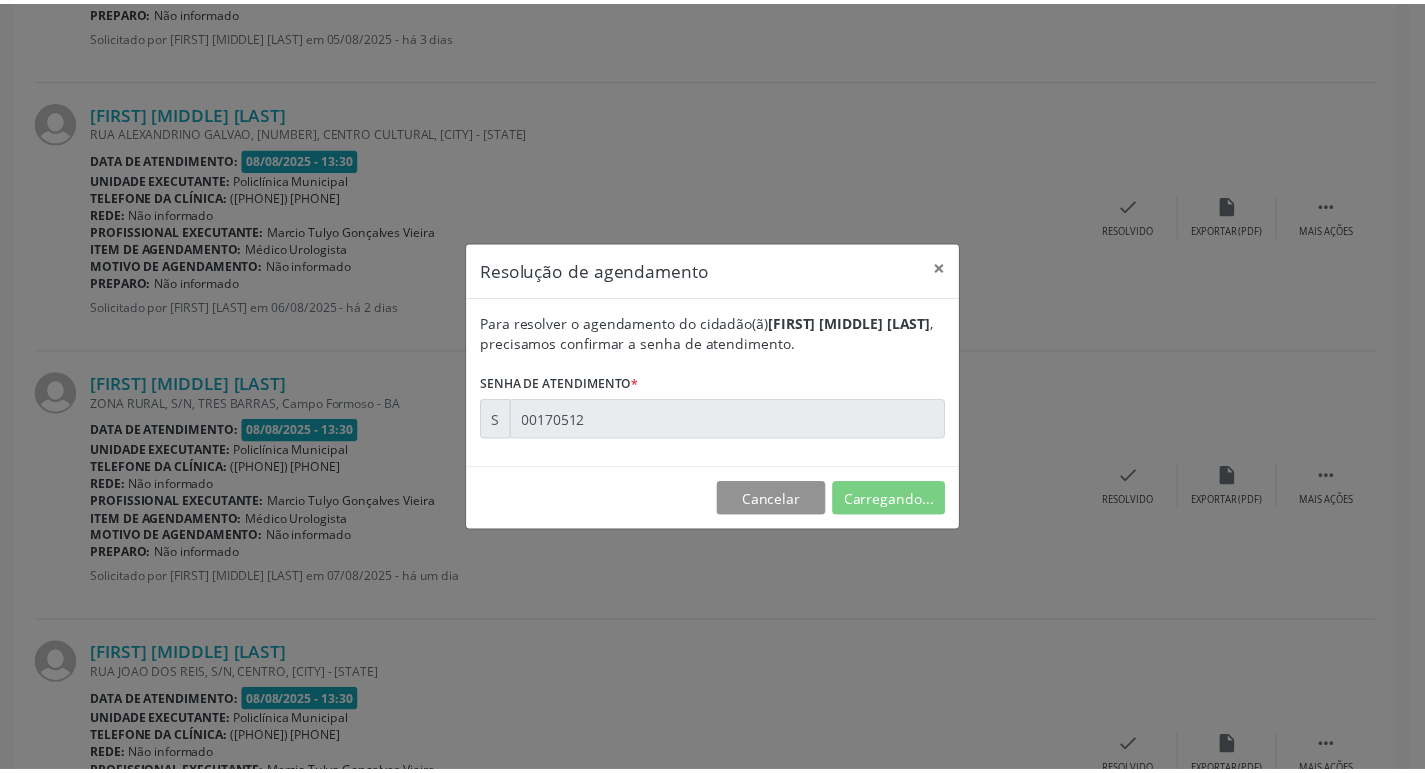scroll, scrollTop: 124, scrollLeft: 0, axis: vertical 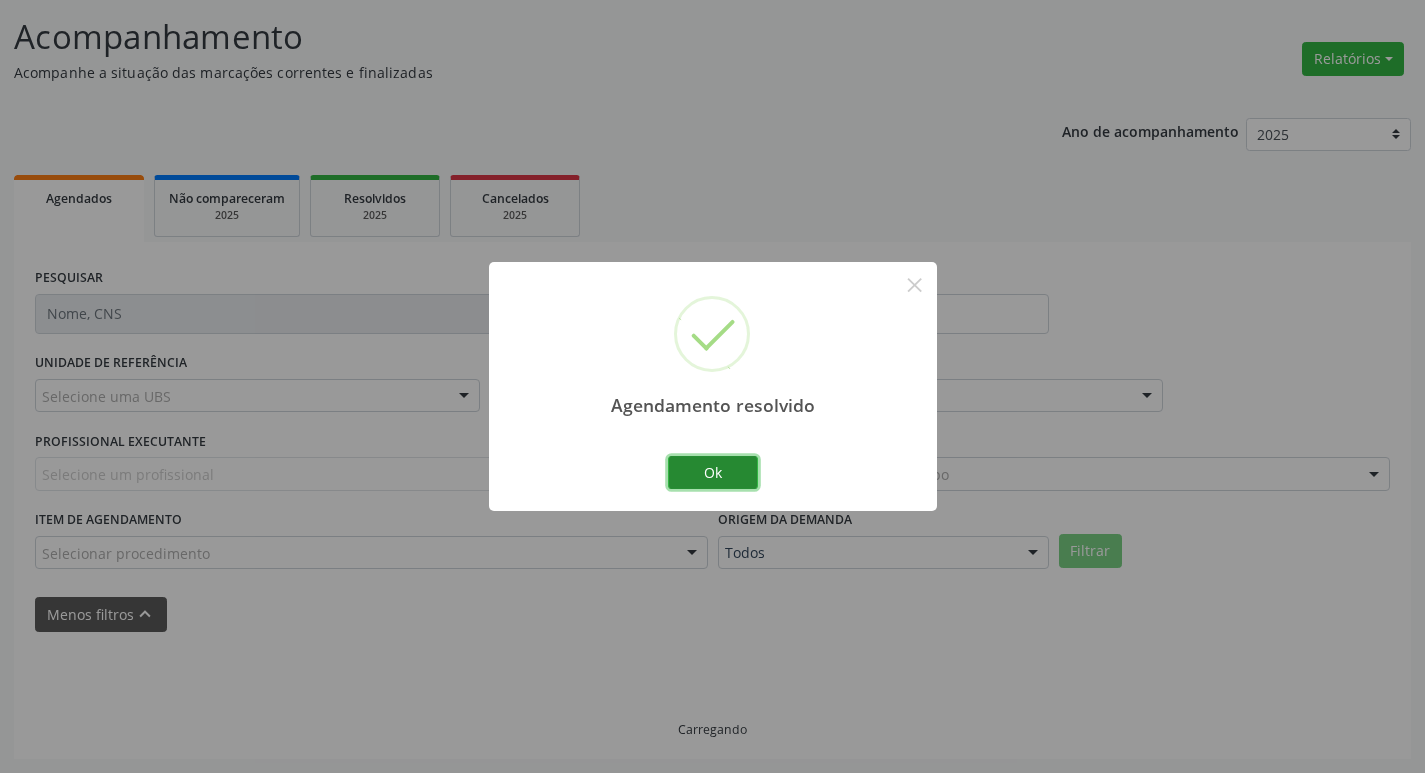 click on "Ok" at bounding box center [713, 473] 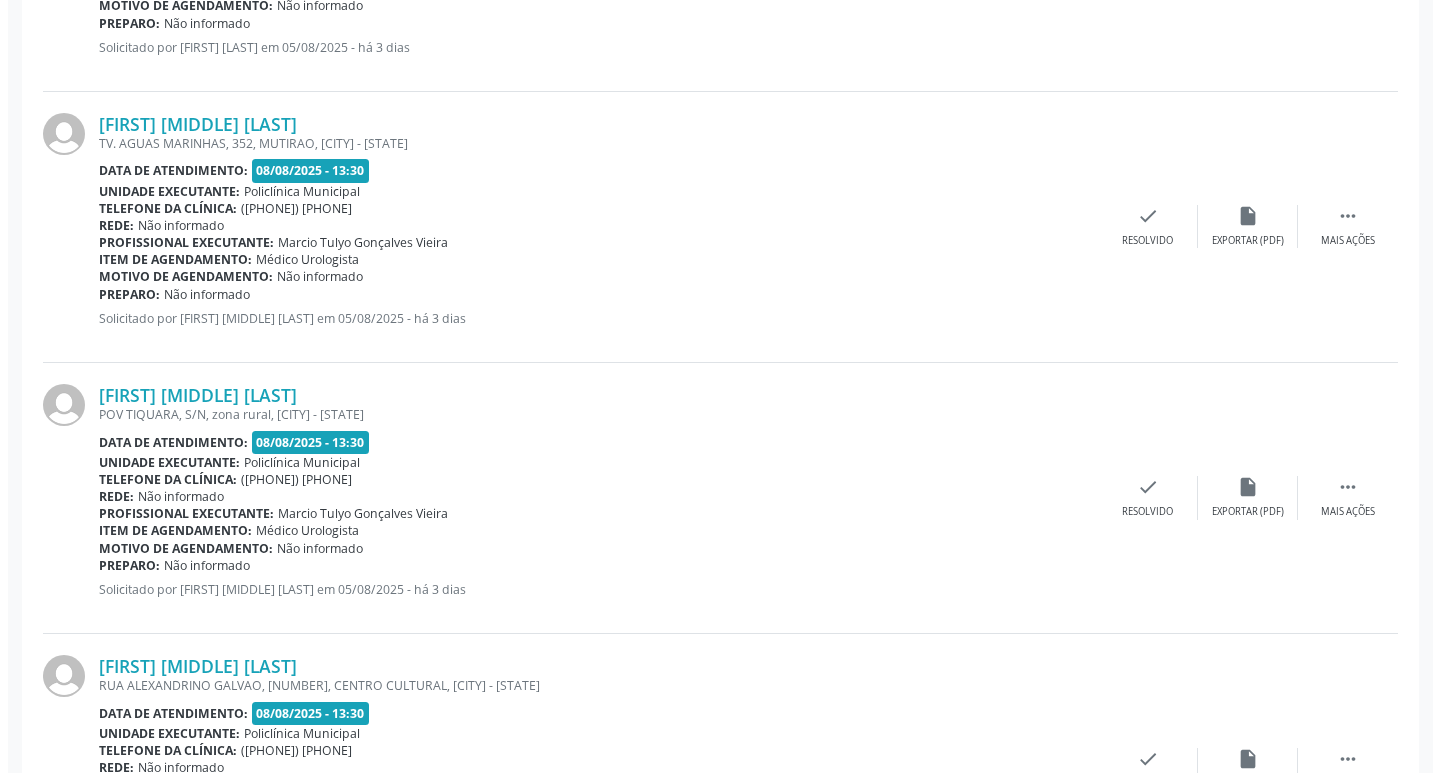 scroll, scrollTop: 2424, scrollLeft: 0, axis: vertical 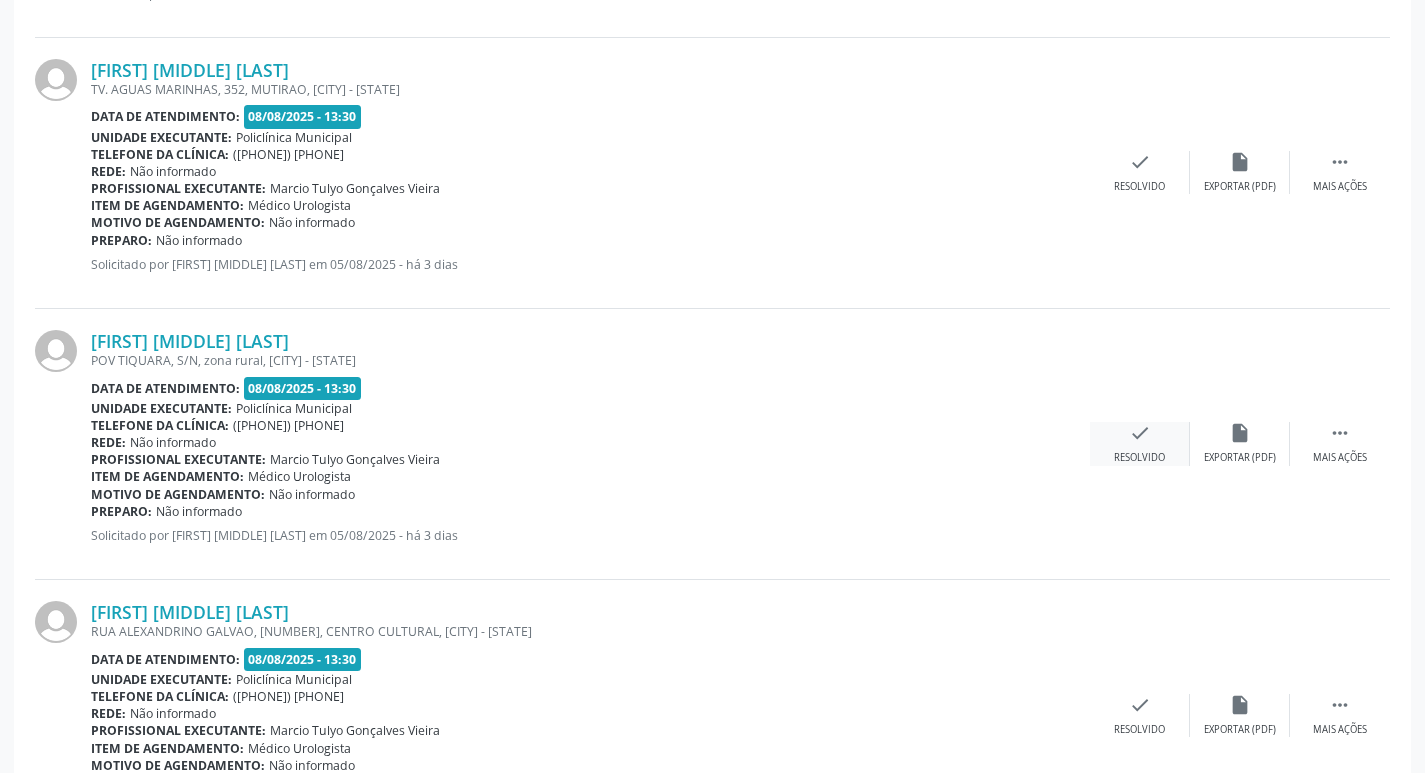 click on "check
Resolvido" at bounding box center [1140, 443] 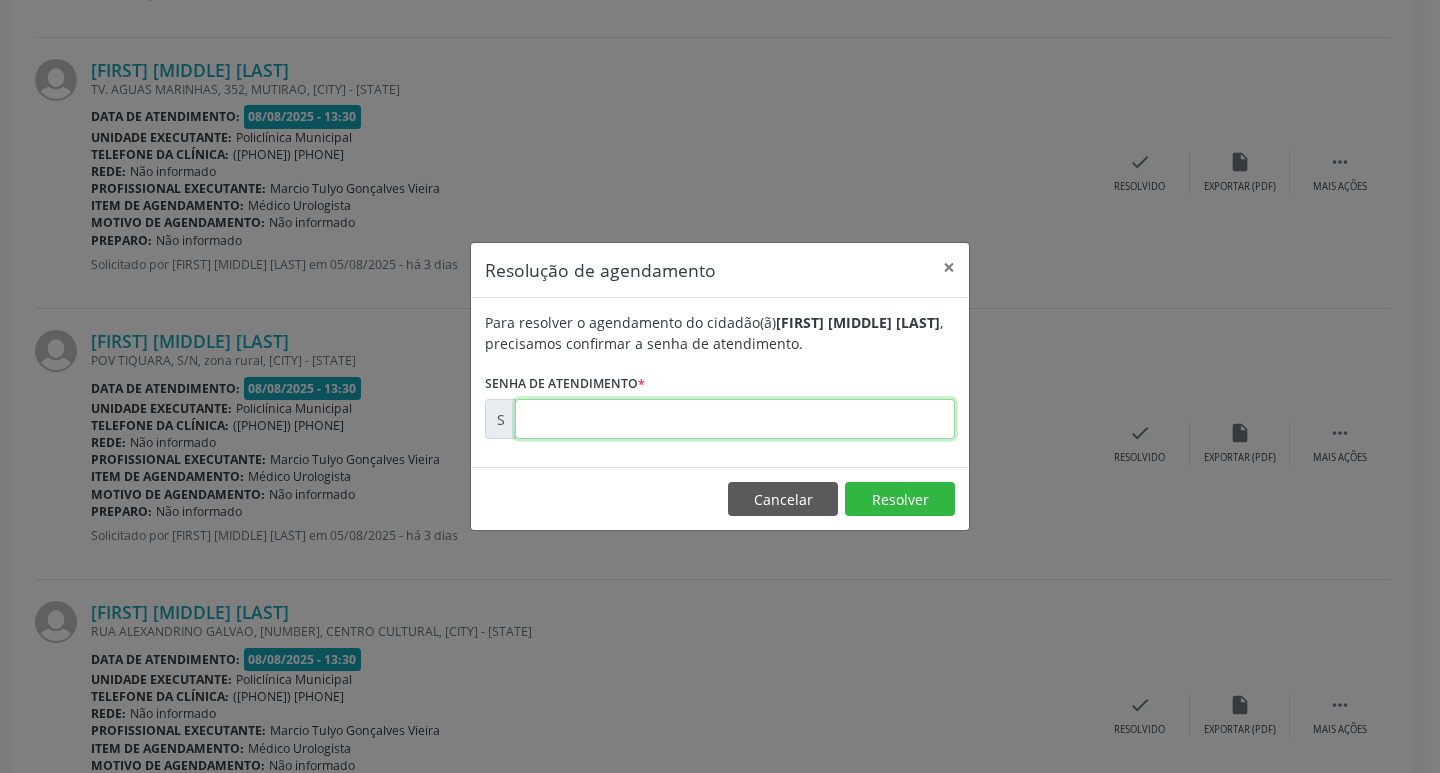 click at bounding box center [735, 419] 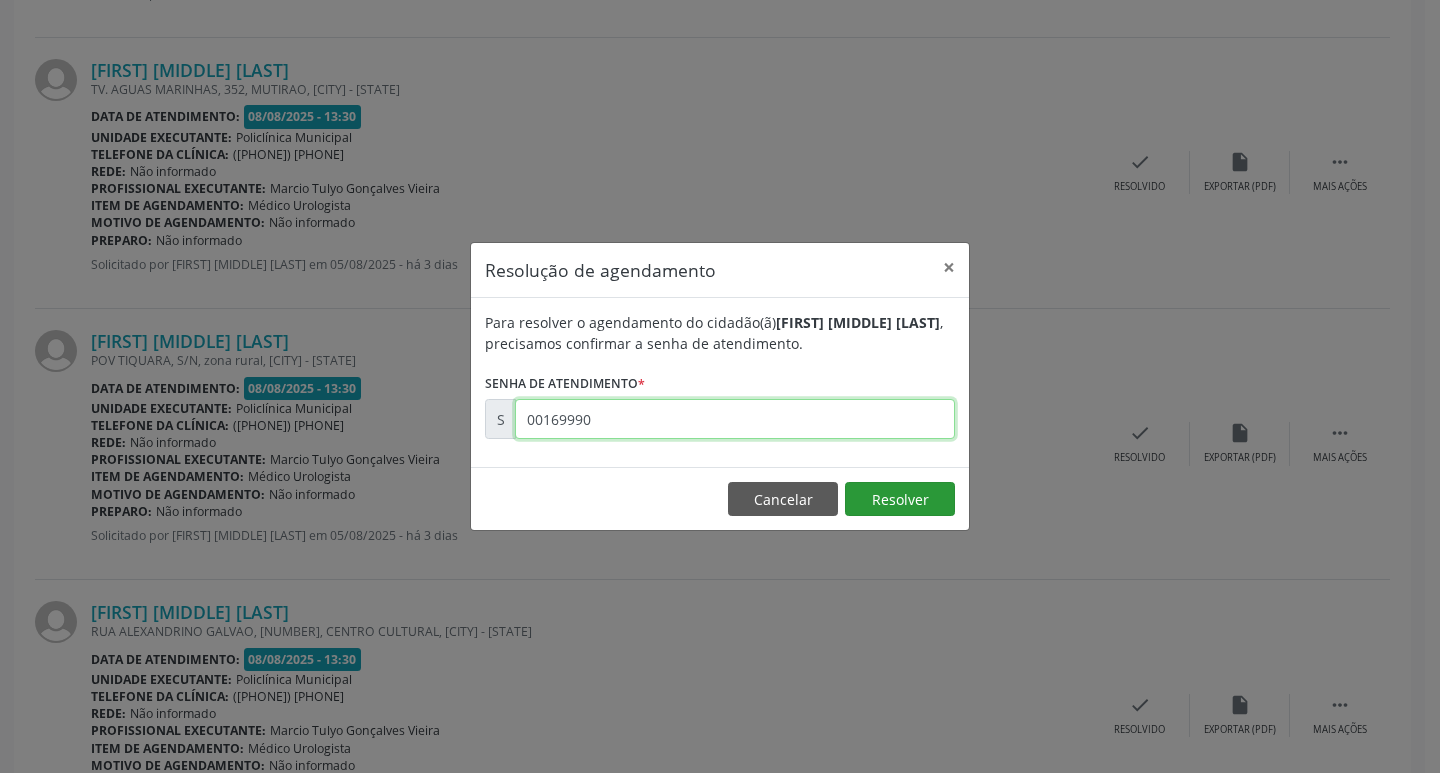 type on "00169990" 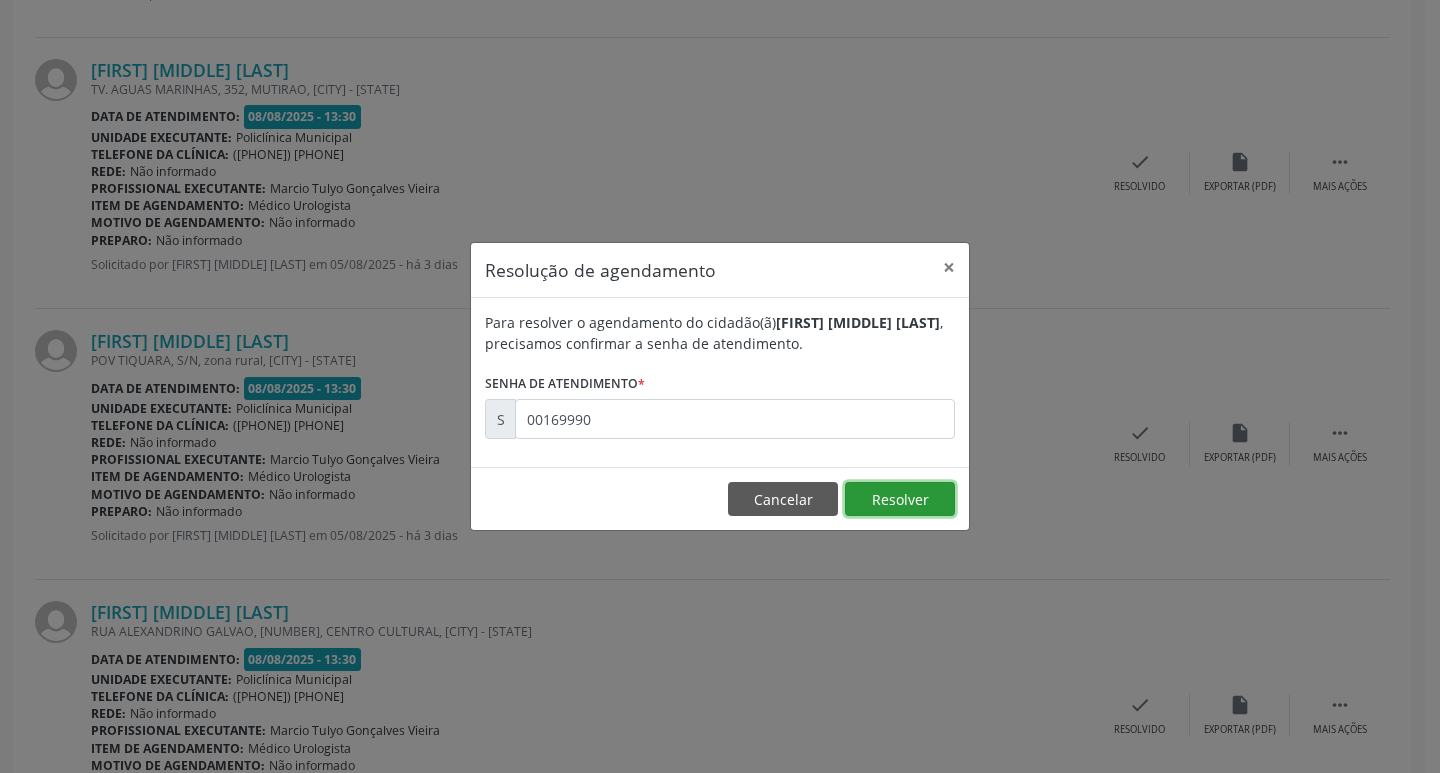click on "Resolver" at bounding box center (900, 499) 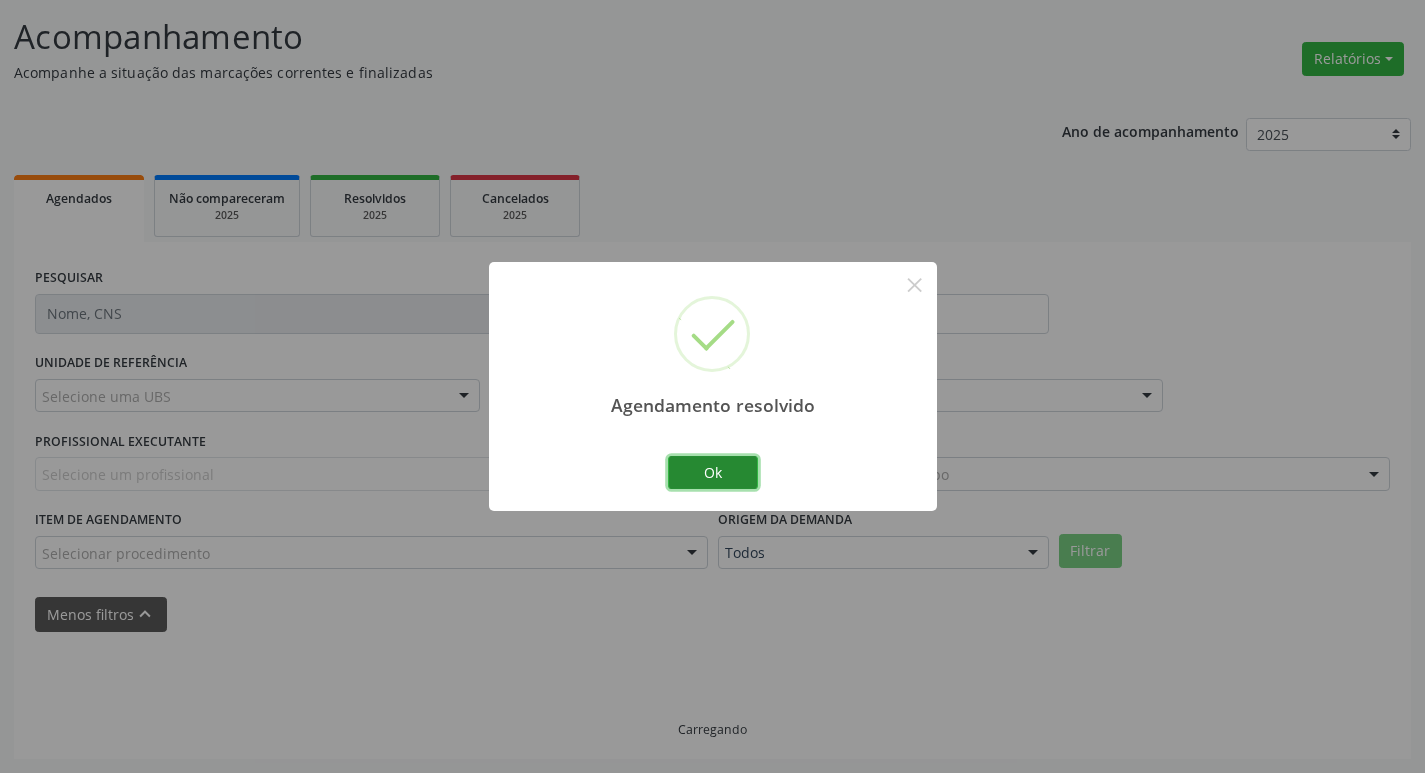scroll, scrollTop: 2424, scrollLeft: 0, axis: vertical 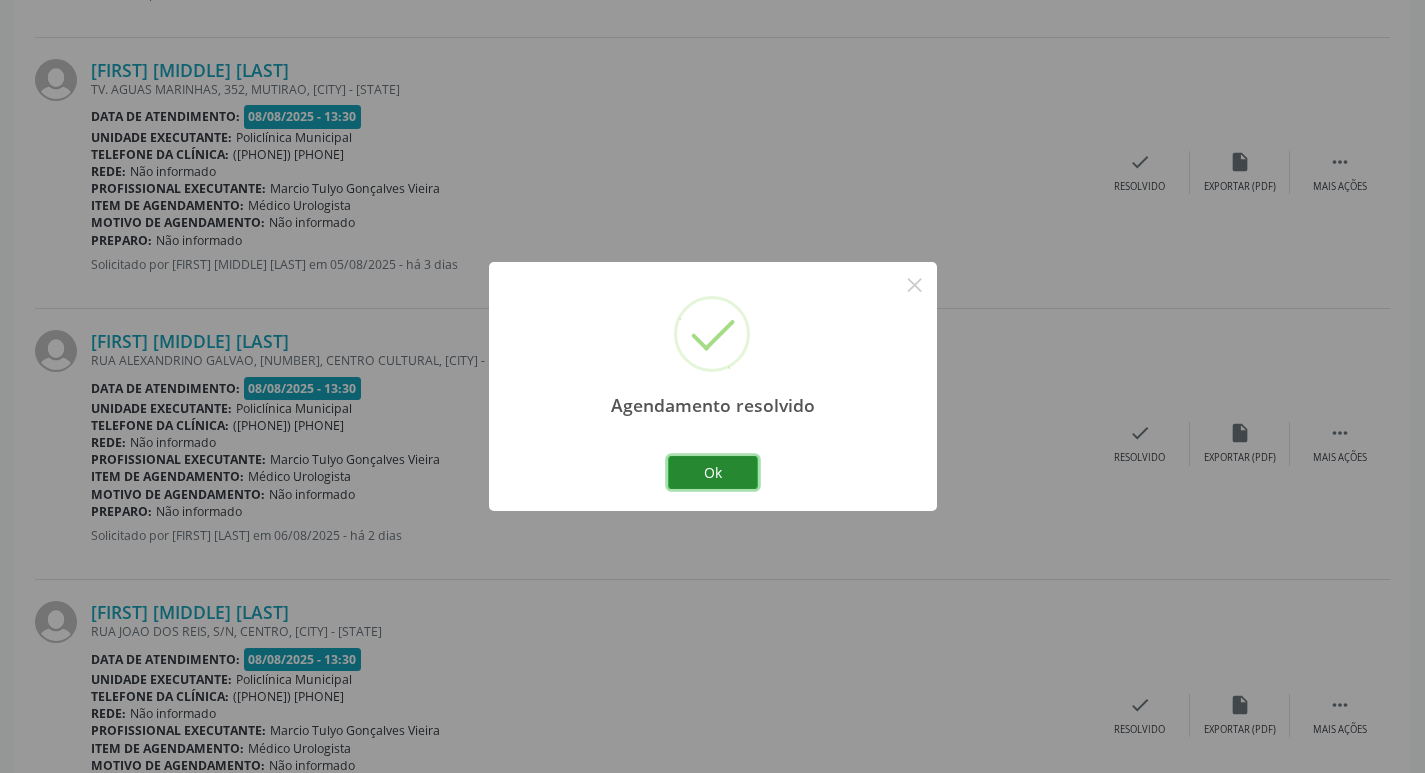 click on "Ok" at bounding box center (713, 473) 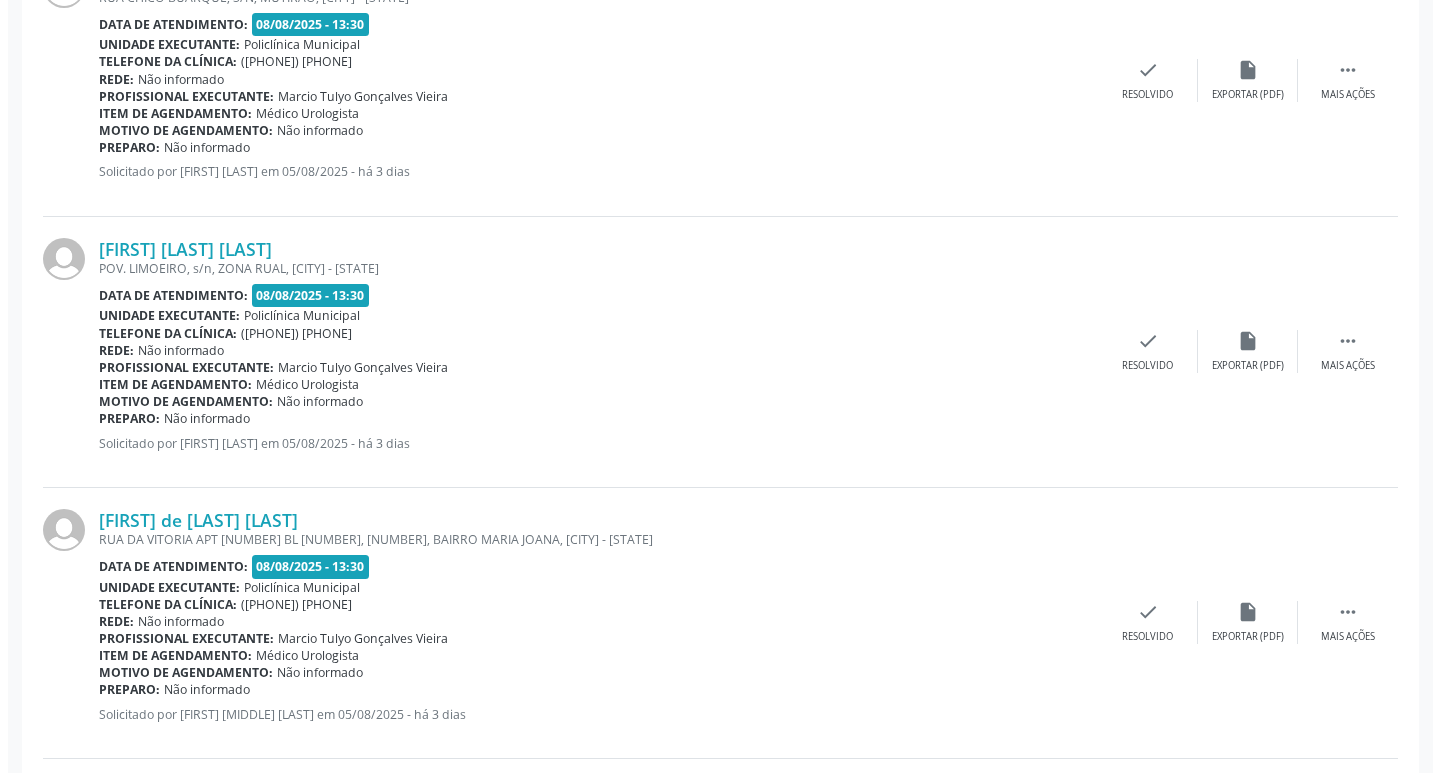 scroll, scrollTop: 1424, scrollLeft: 0, axis: vertical 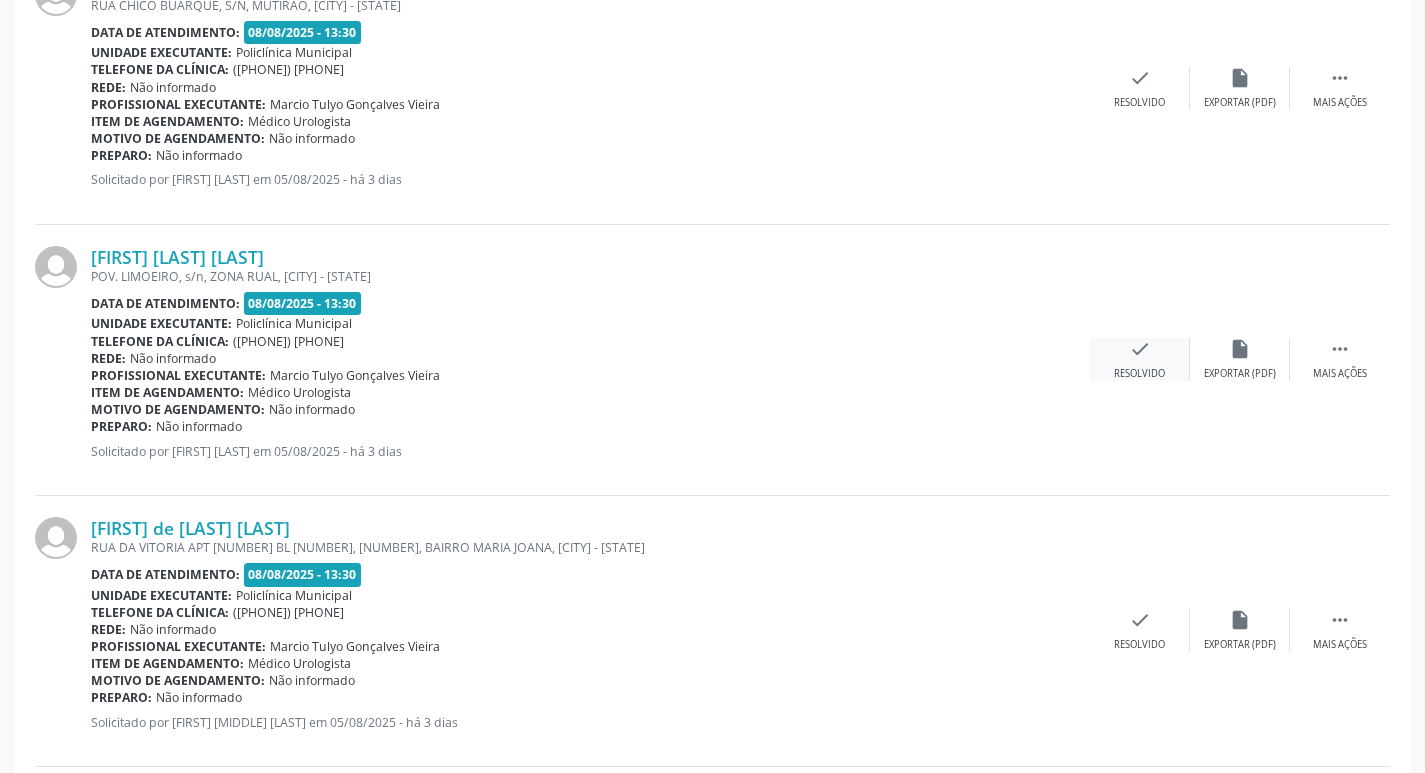 click on "check
Resolvido" at bounding box center [1140, 359] 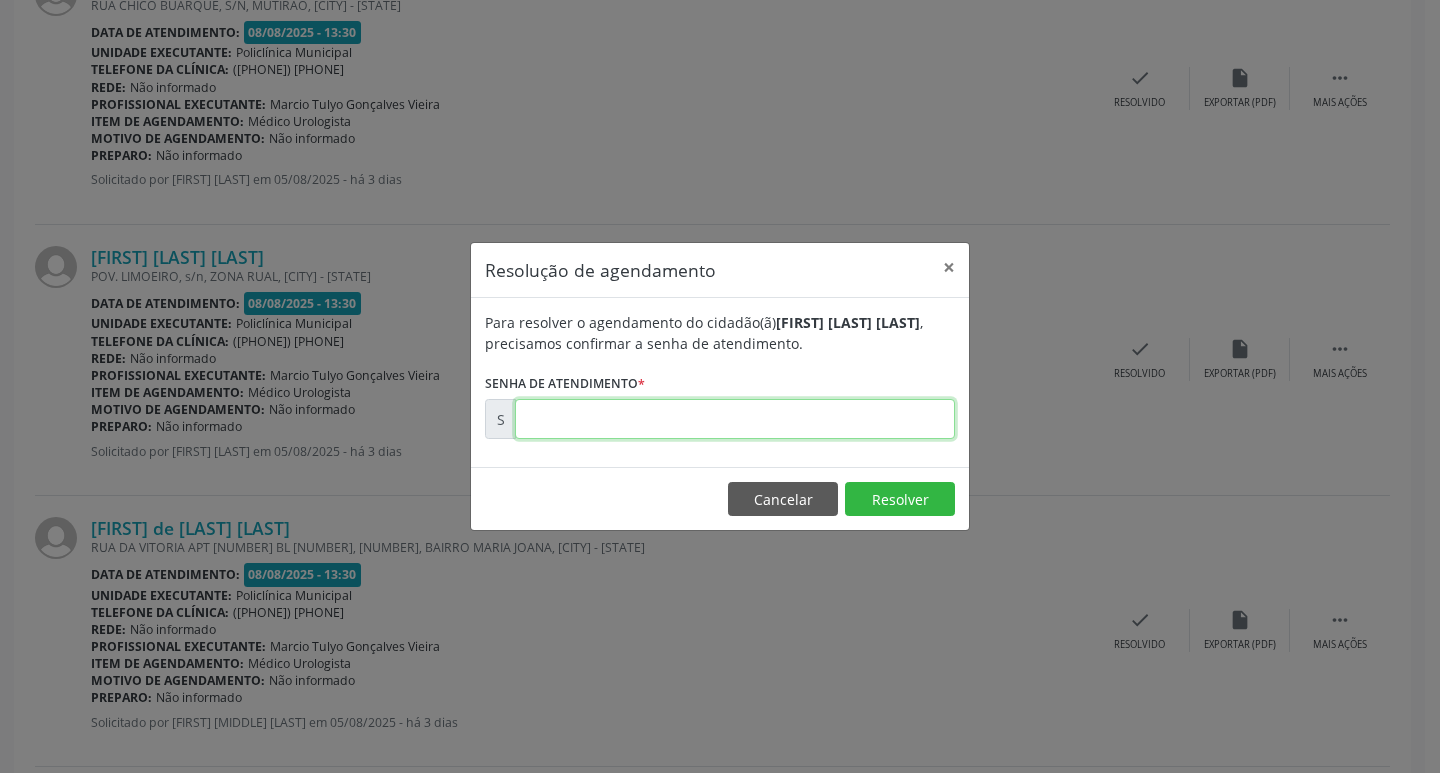 click at bounding box center (735, 419) 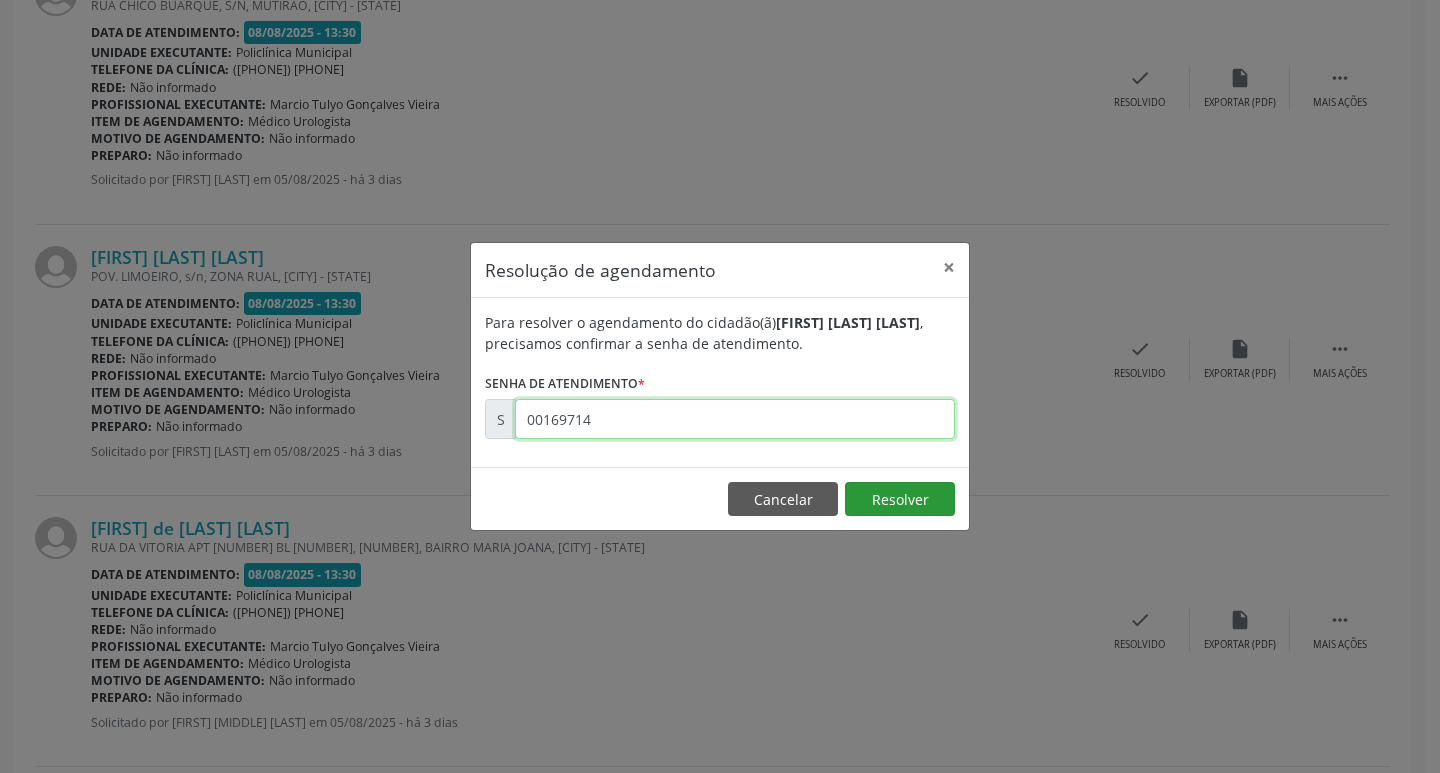 type on "00169714" 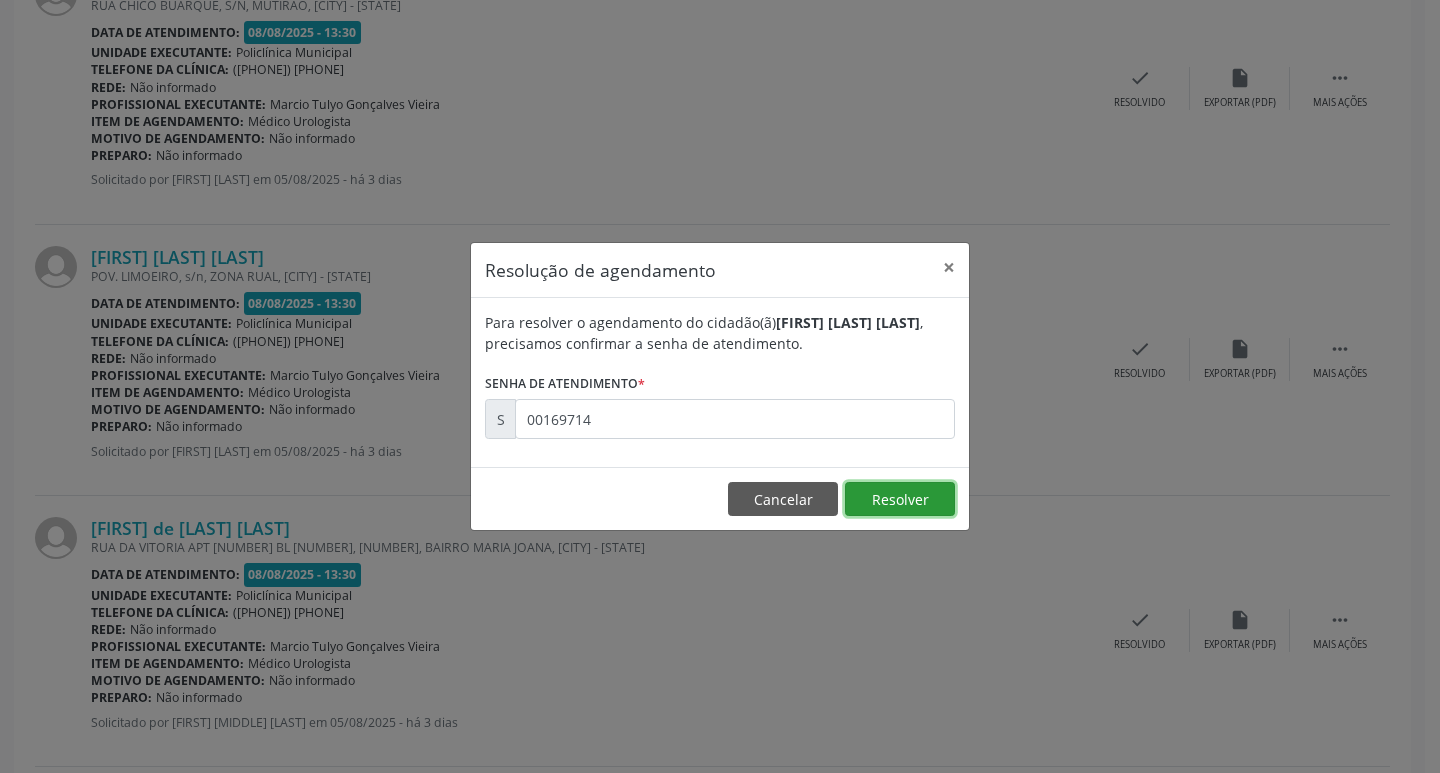 click on "Resolver" at bounding box center [900, 499] 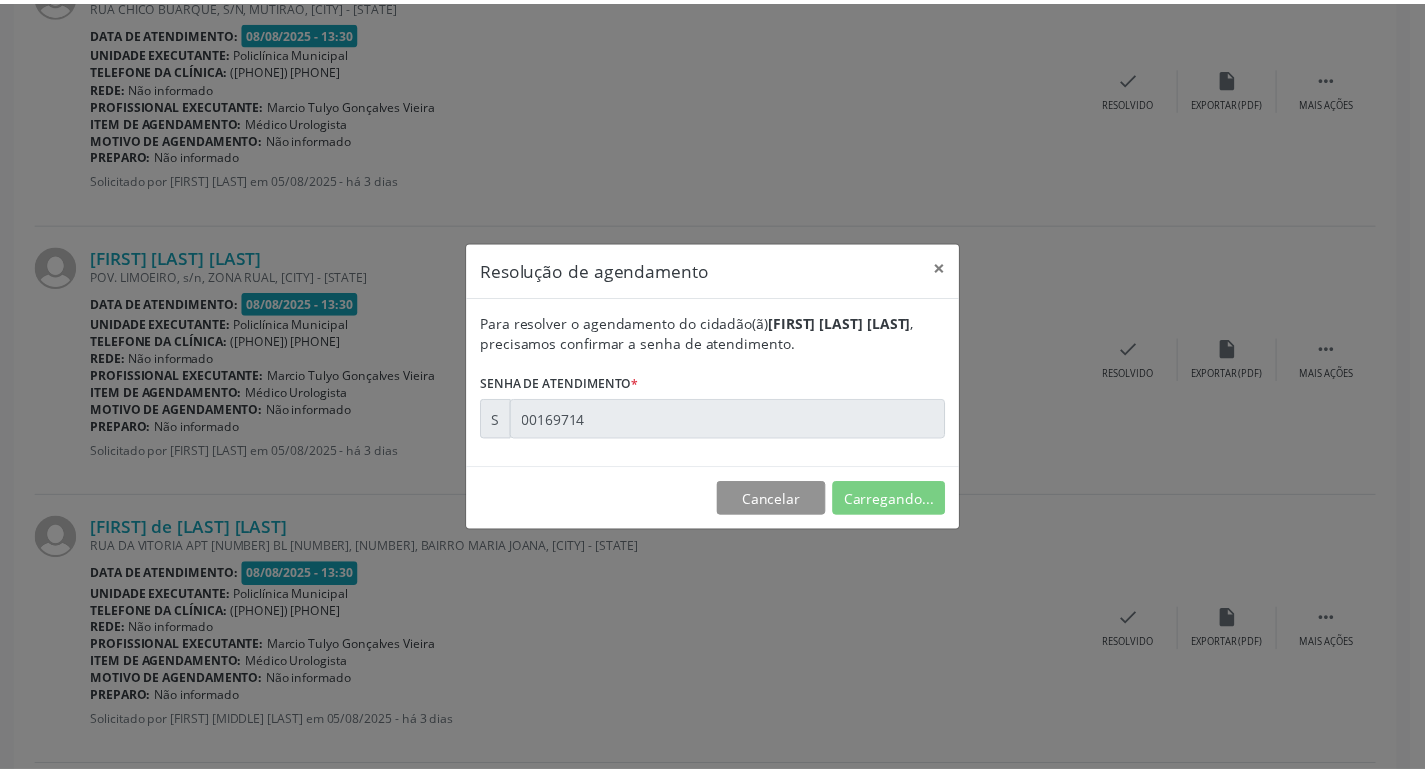 scroll, scrollTop: 124, scrollLeft: 0, axis: vertical 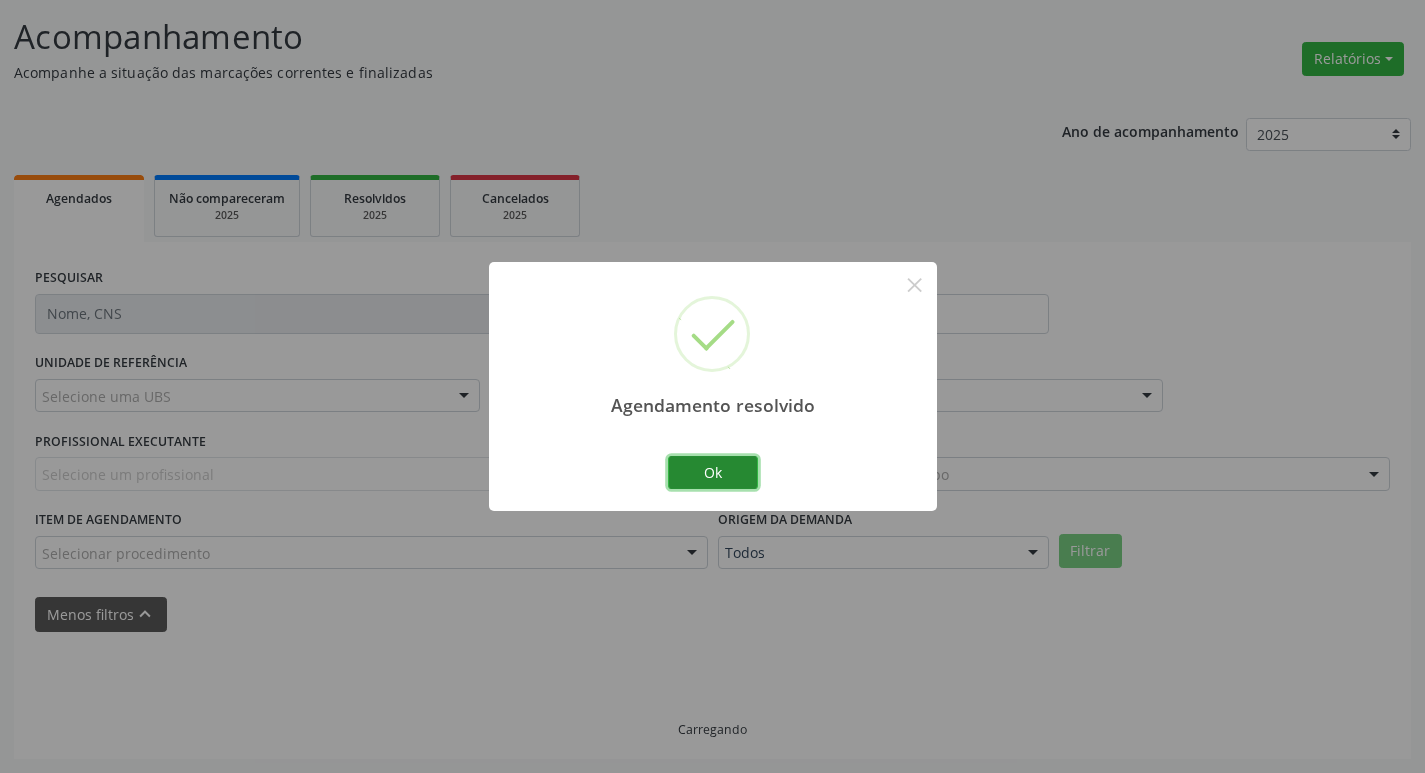 click on "Ok" at bounding box center [713, 473] 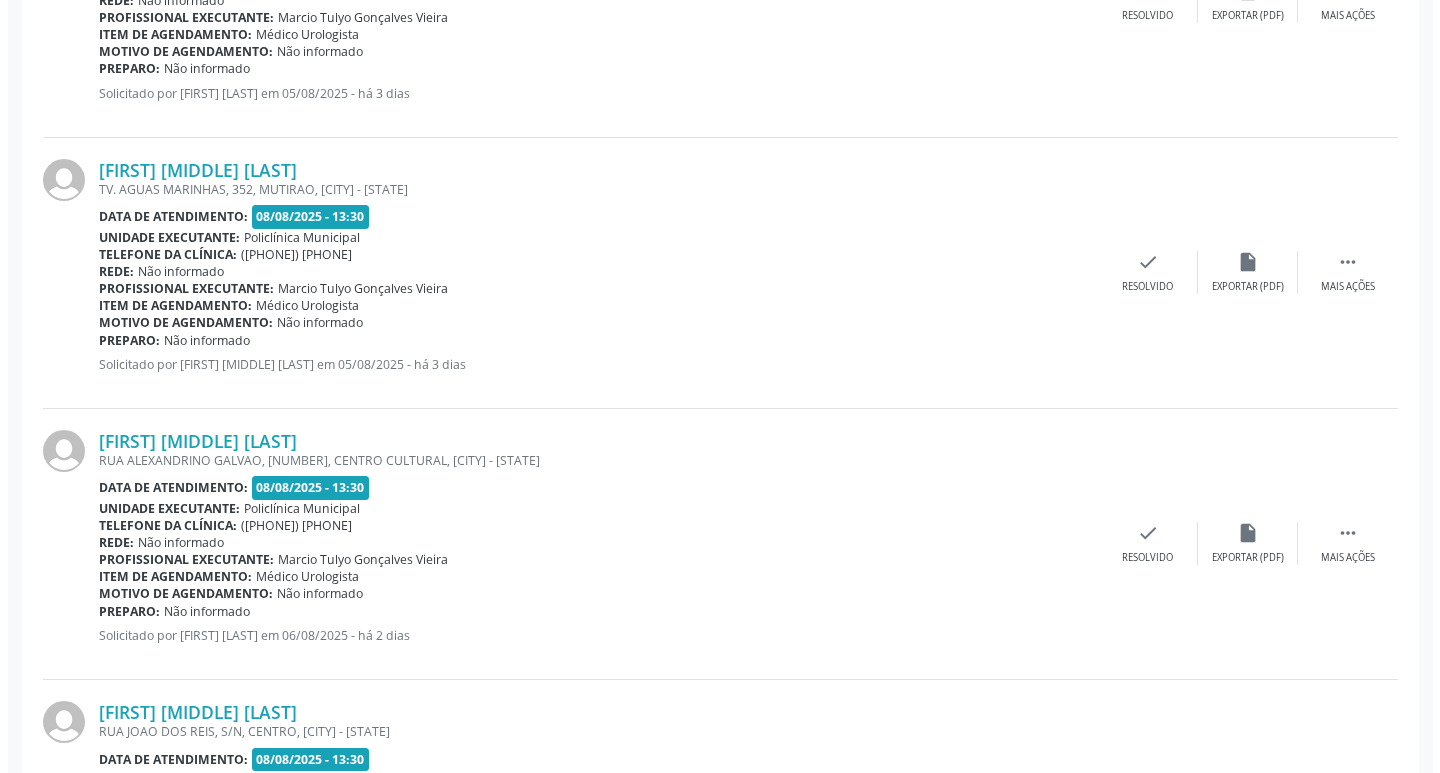 scroll, scrollTop: 2036, scrollLeft: 0, axis: vertical 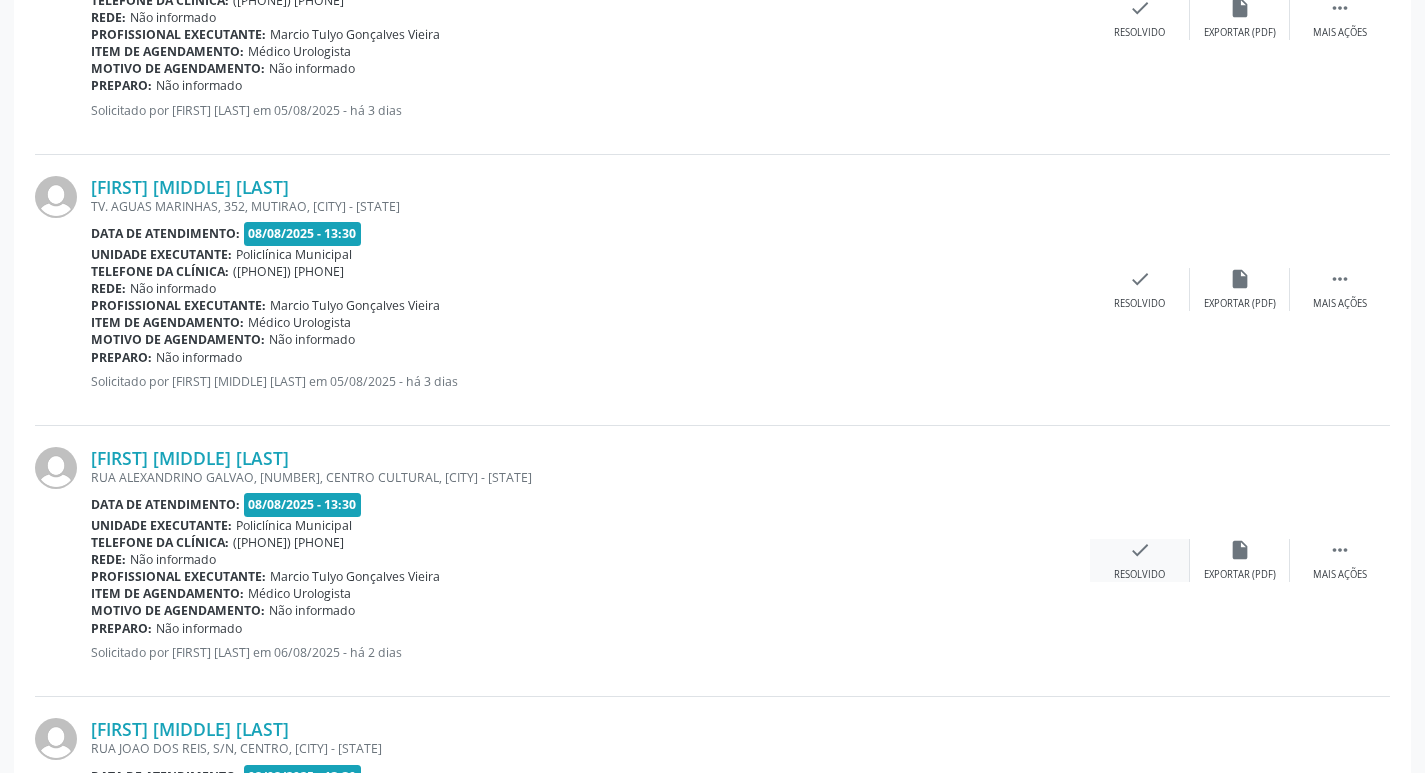 click on "check" at bounding box center (1140, 550) 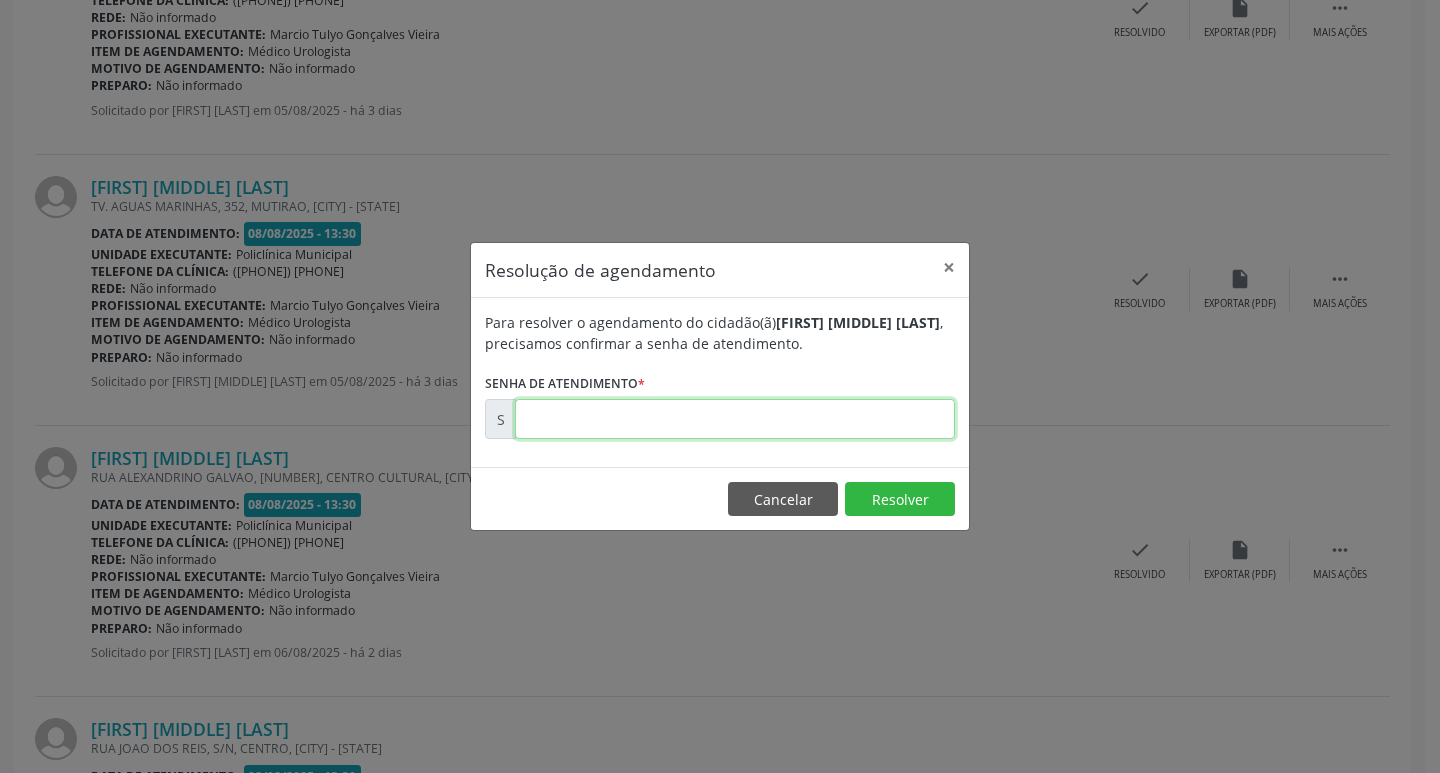 click at bounding box center [735, 419] 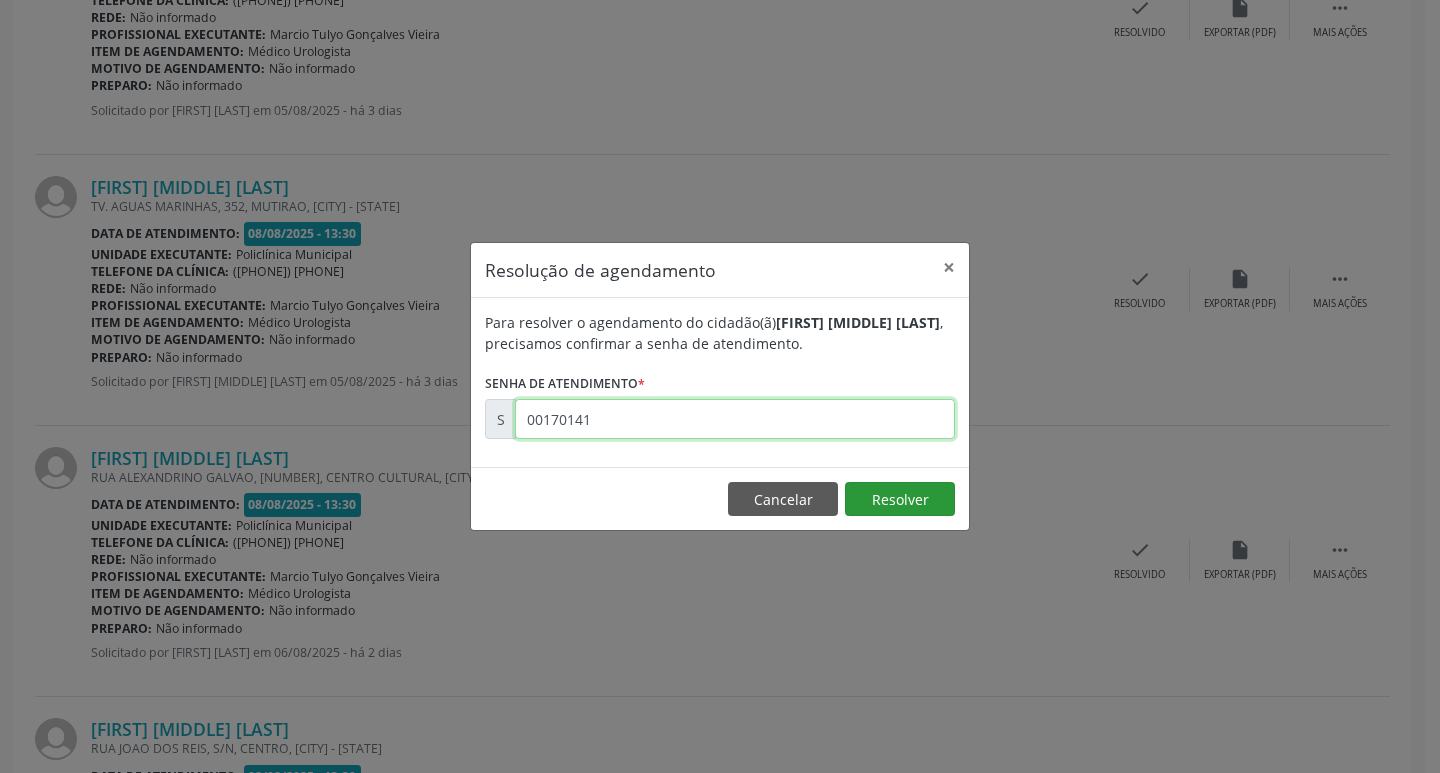 type on "00170141" 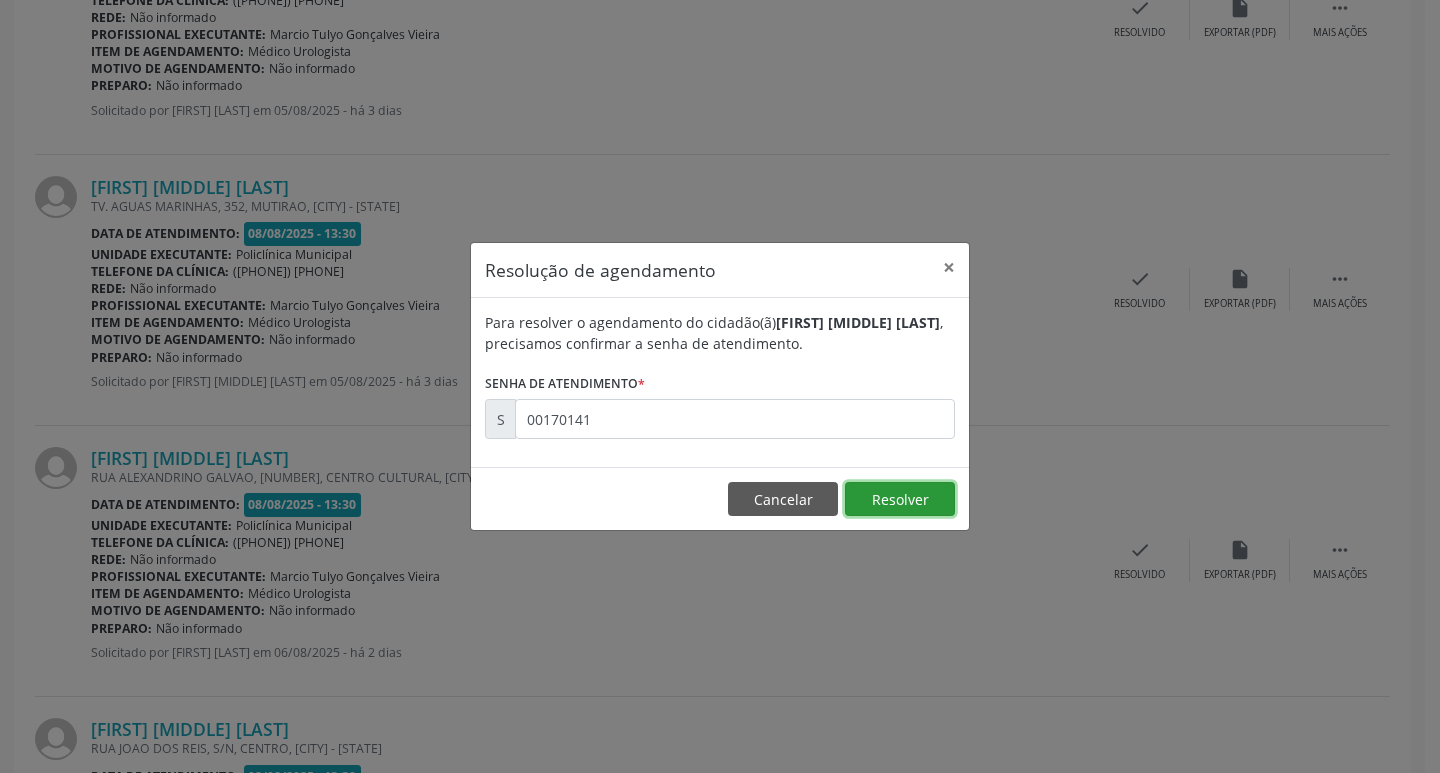click on "Resolver" at bounding box center (900, 499) 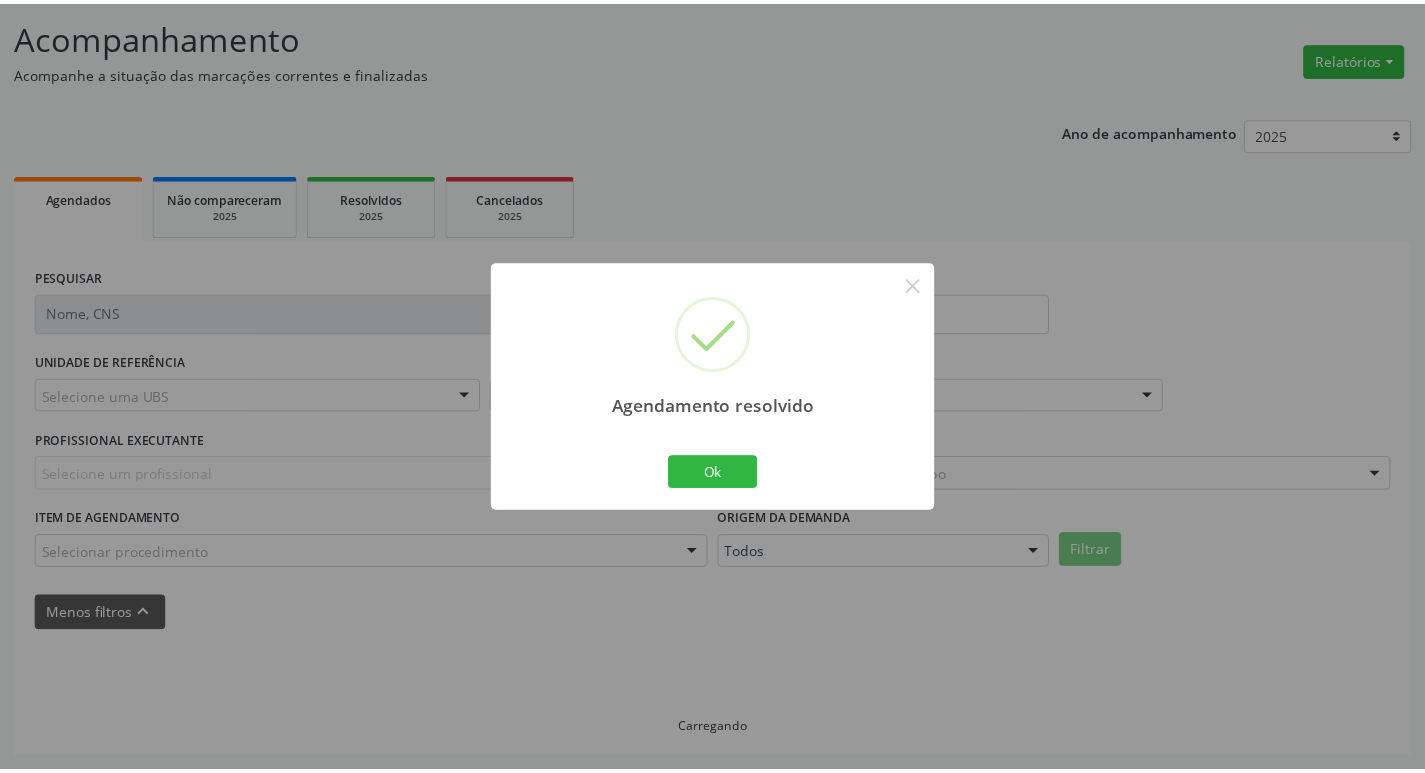 scroll, scrollTop: 124, scrollLeft: 0, axis: vertical 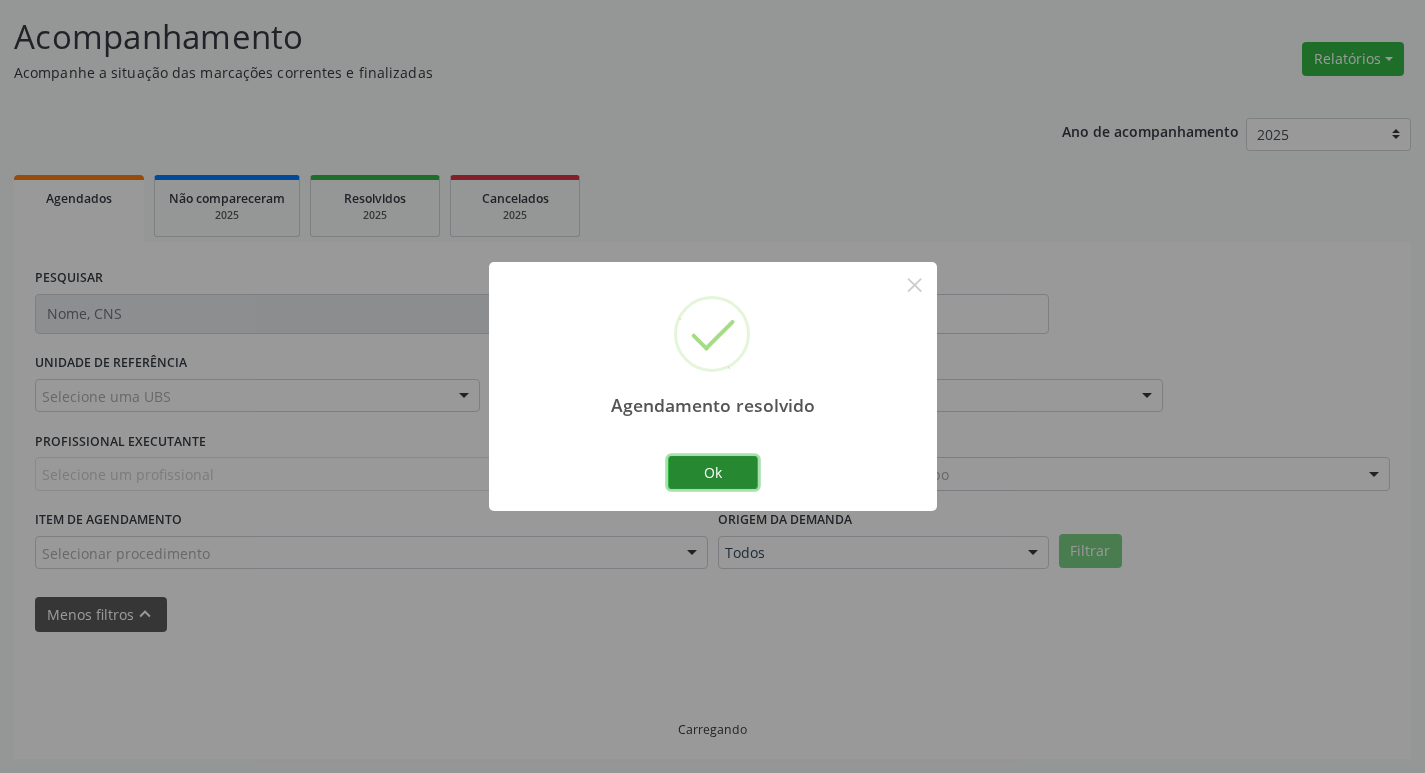click on "Ok" at bounding box center (713, 473) 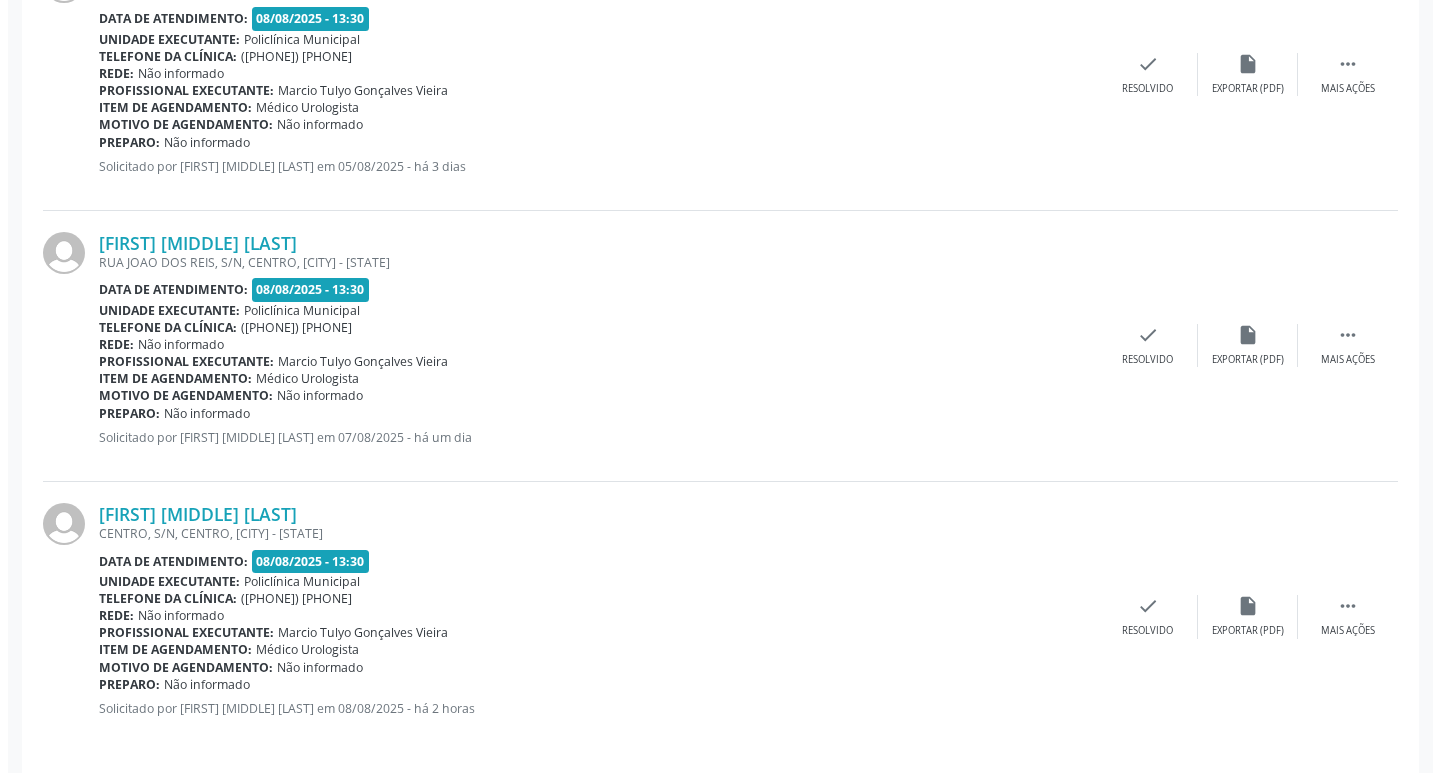 scroll, scrollTop: 2265, scrollLeft: 0, axis: vertical 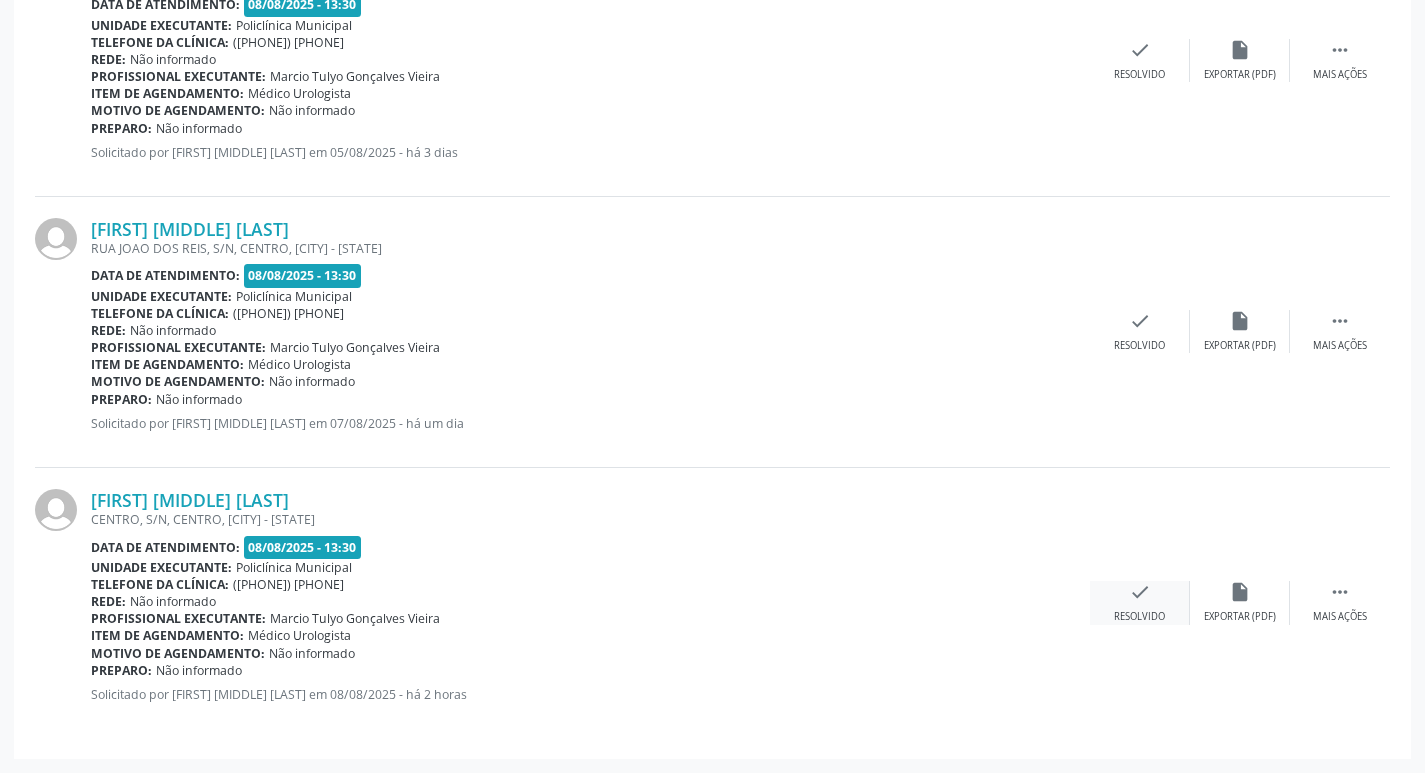 click on "check" at bounding box center (1140, 592) 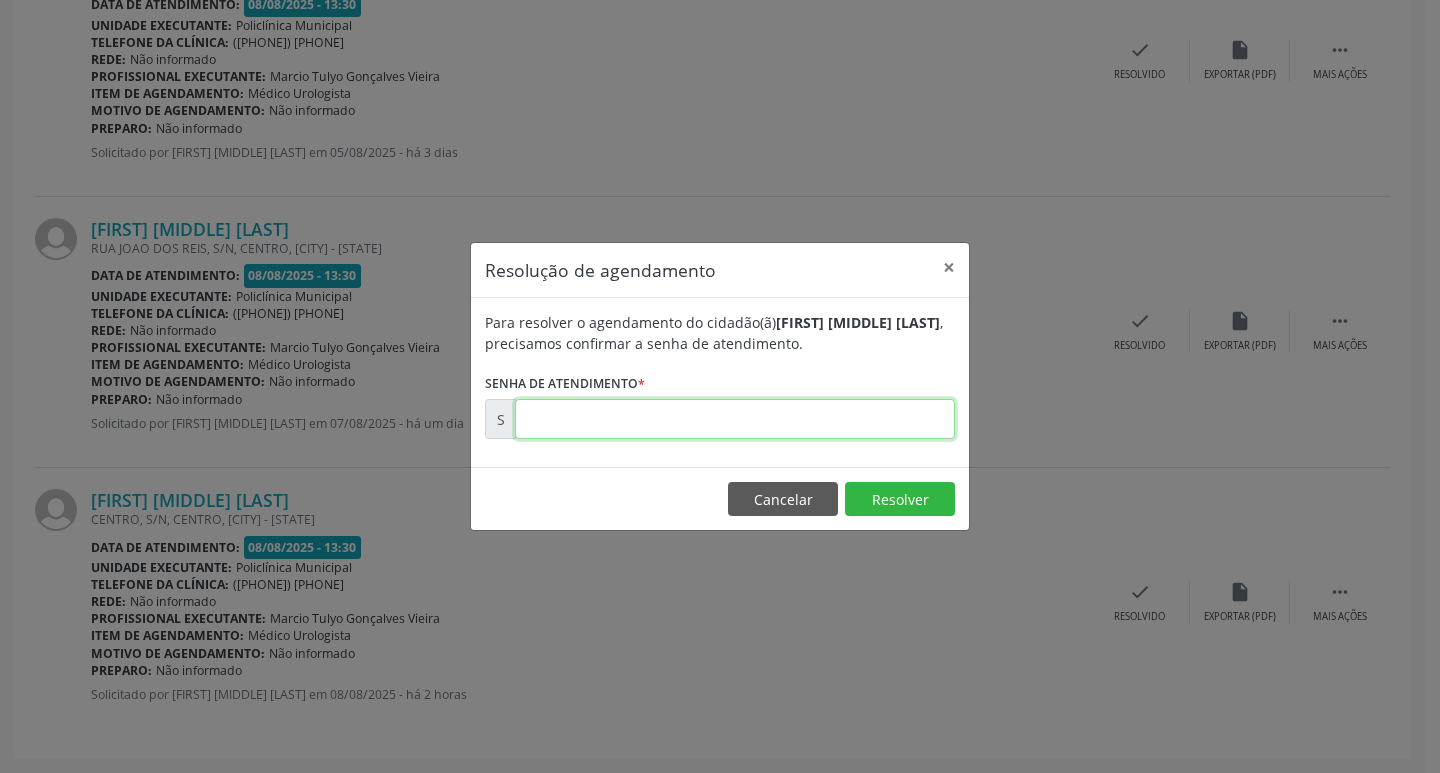 click at bounding box center [735, 419] 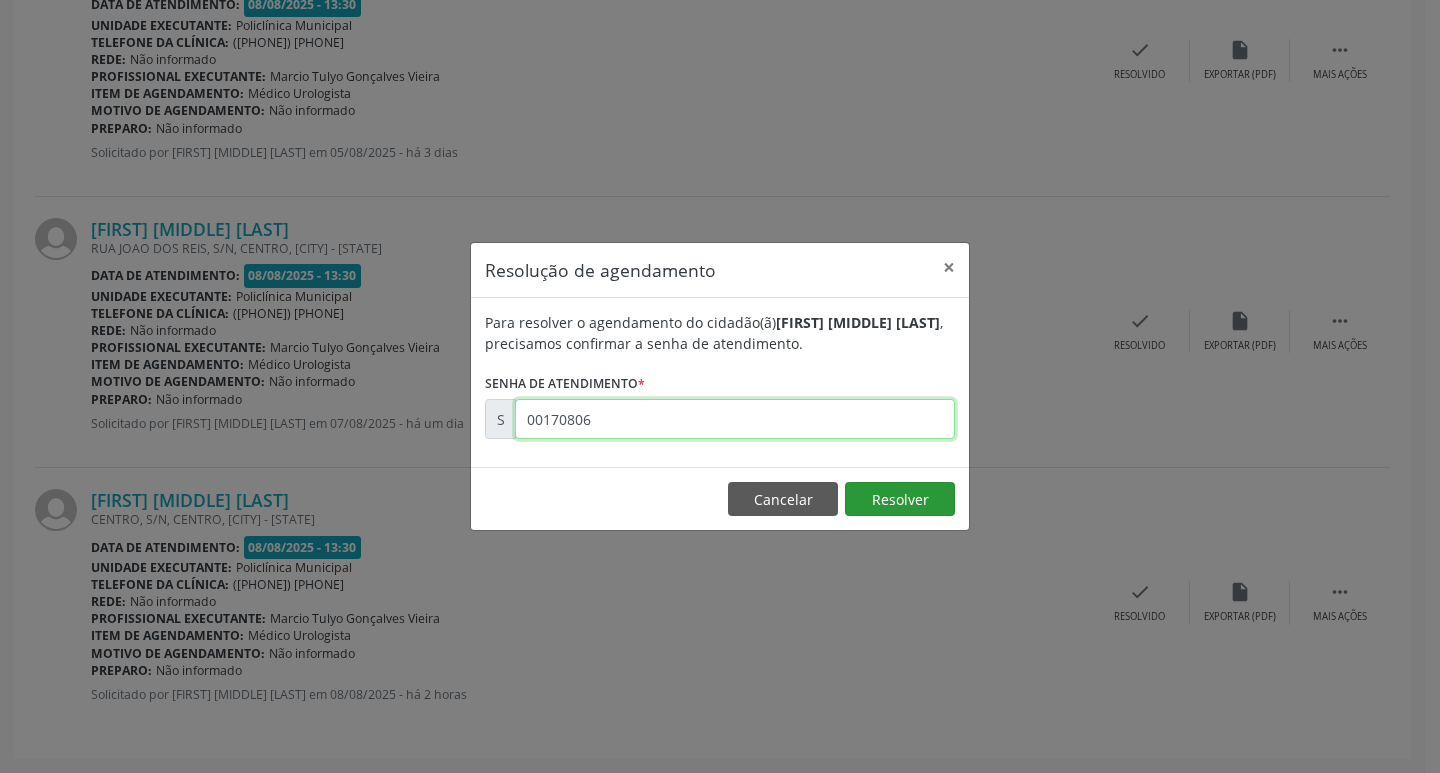 type on "00170806" 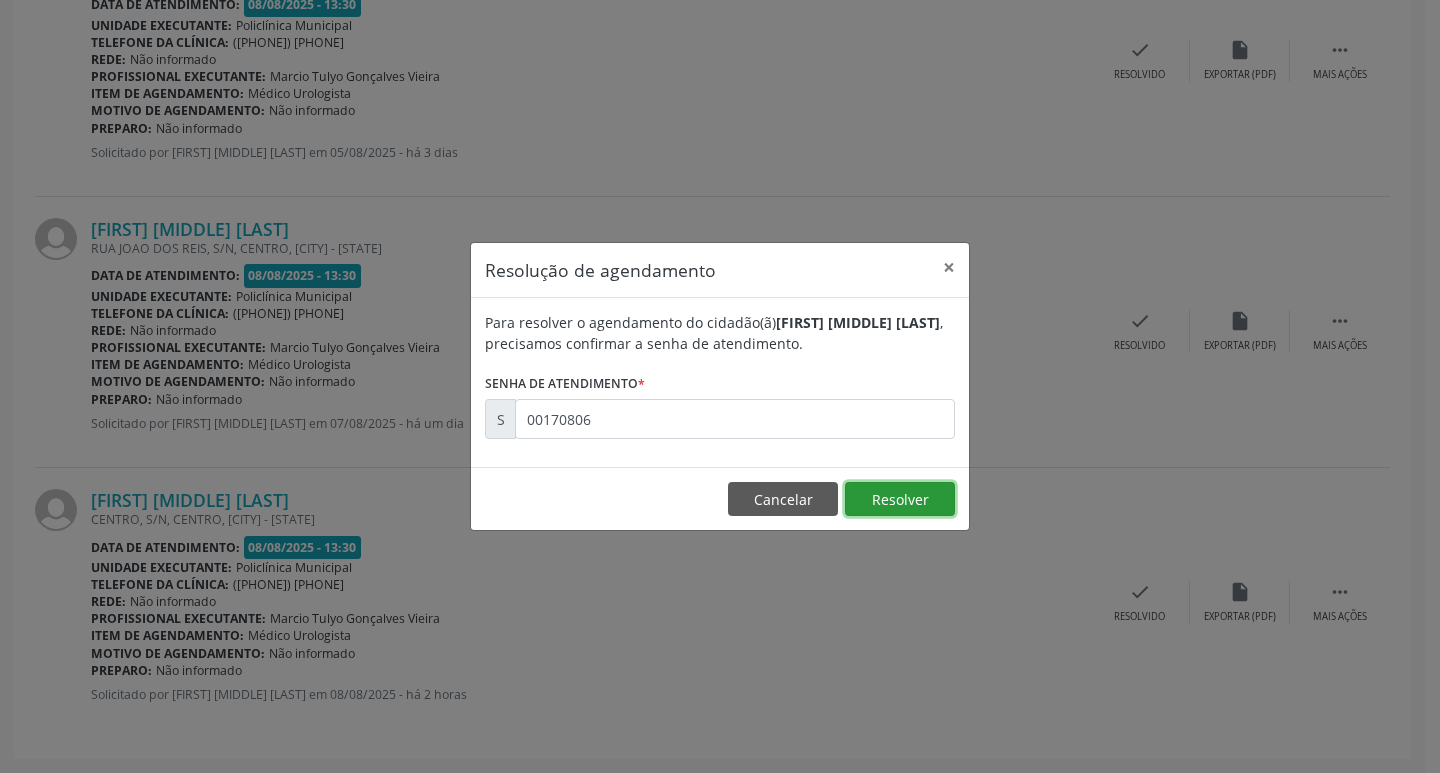click on "Resolver" at bounding box center (900, 499) 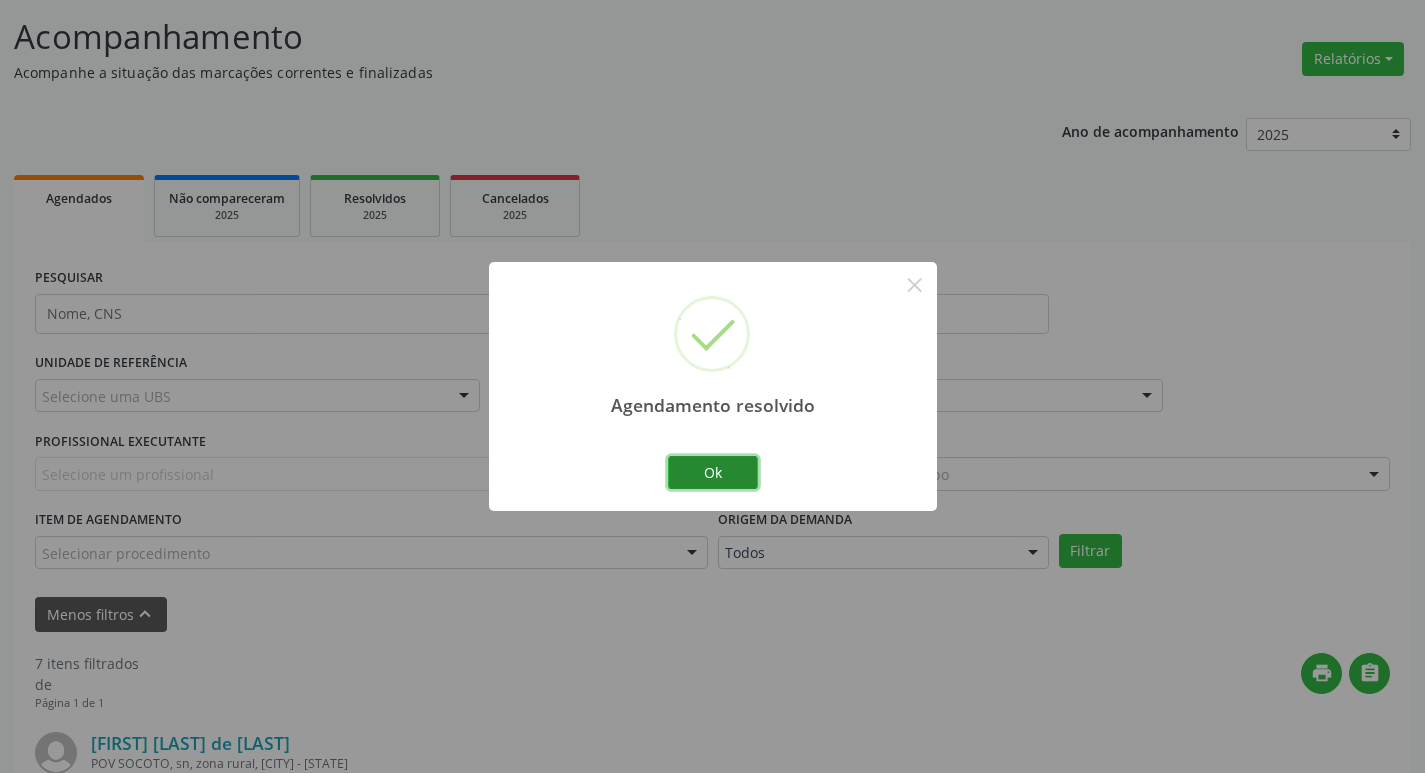 scroll, scrollTop: 1994, scrollLeft: 0, axis: vertical 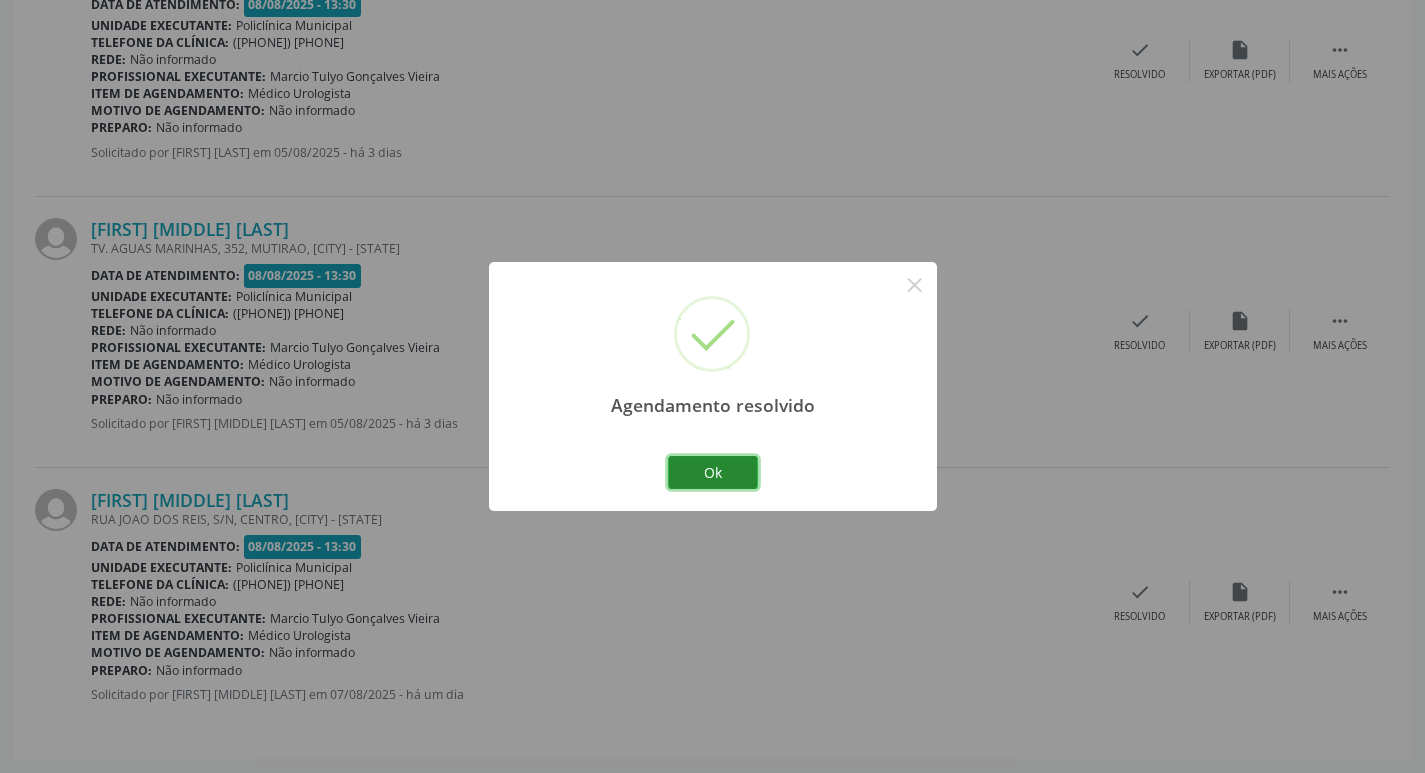 click on "Ok" at bounding box center [713, 473] 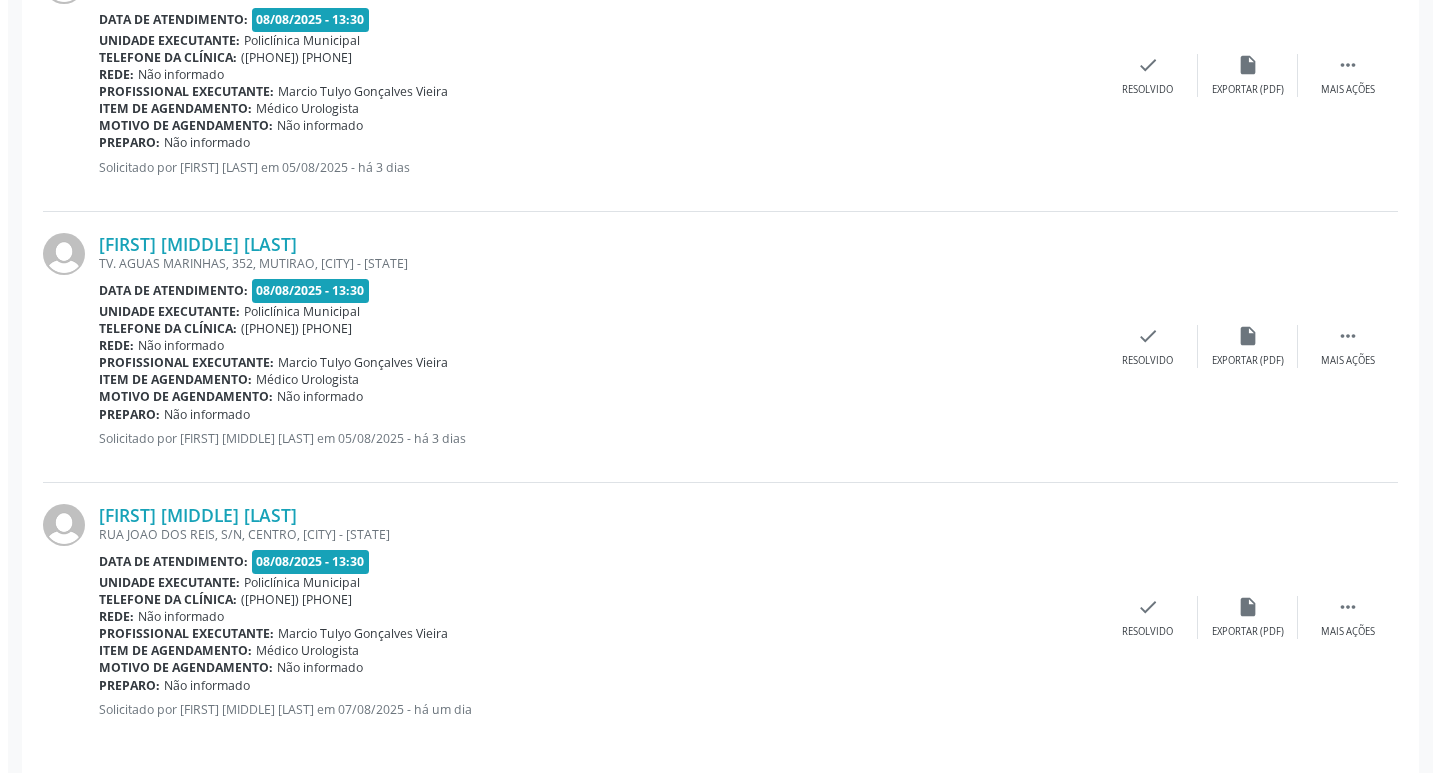 scroll, scrollTop: 1994, scrollLeft: 0, axis: vertical 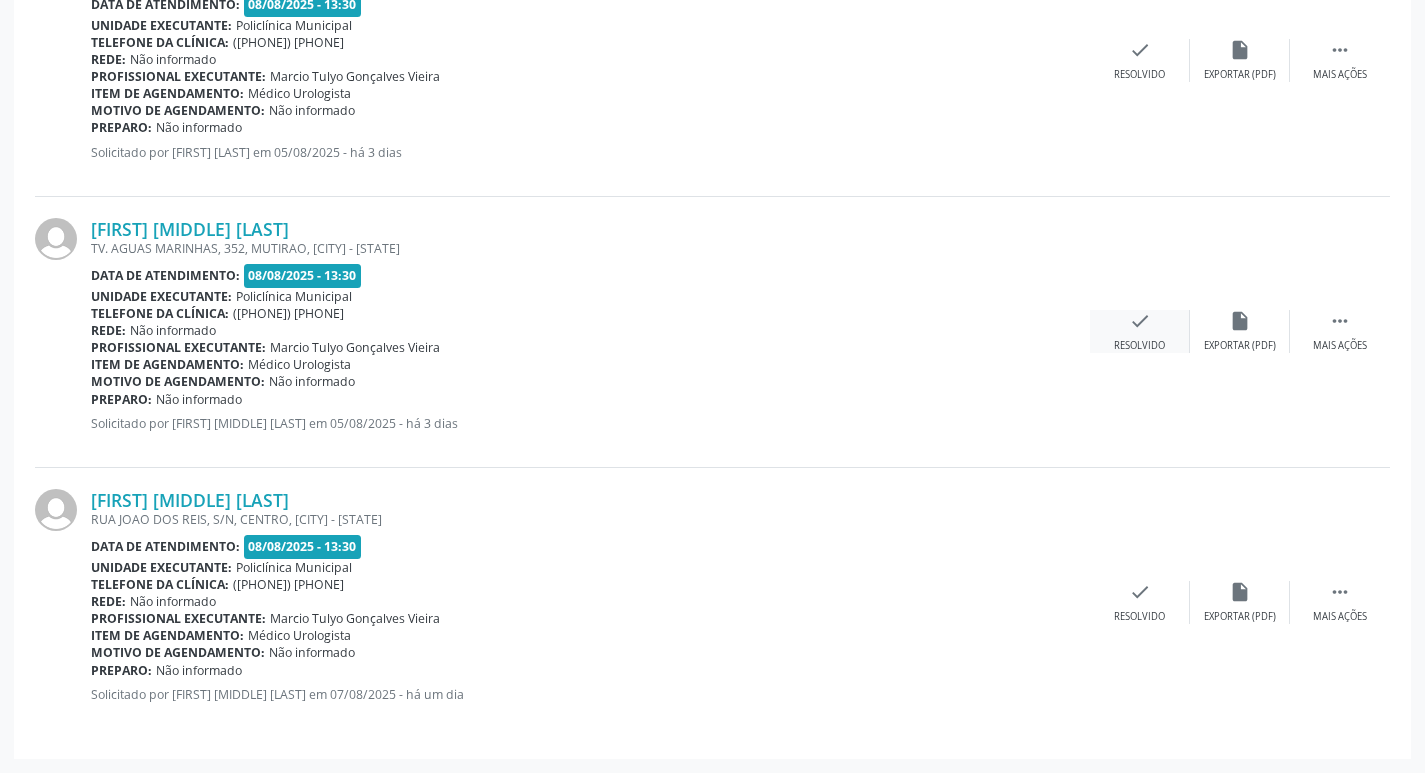 click on "check" at bounding box center (1140, 321) 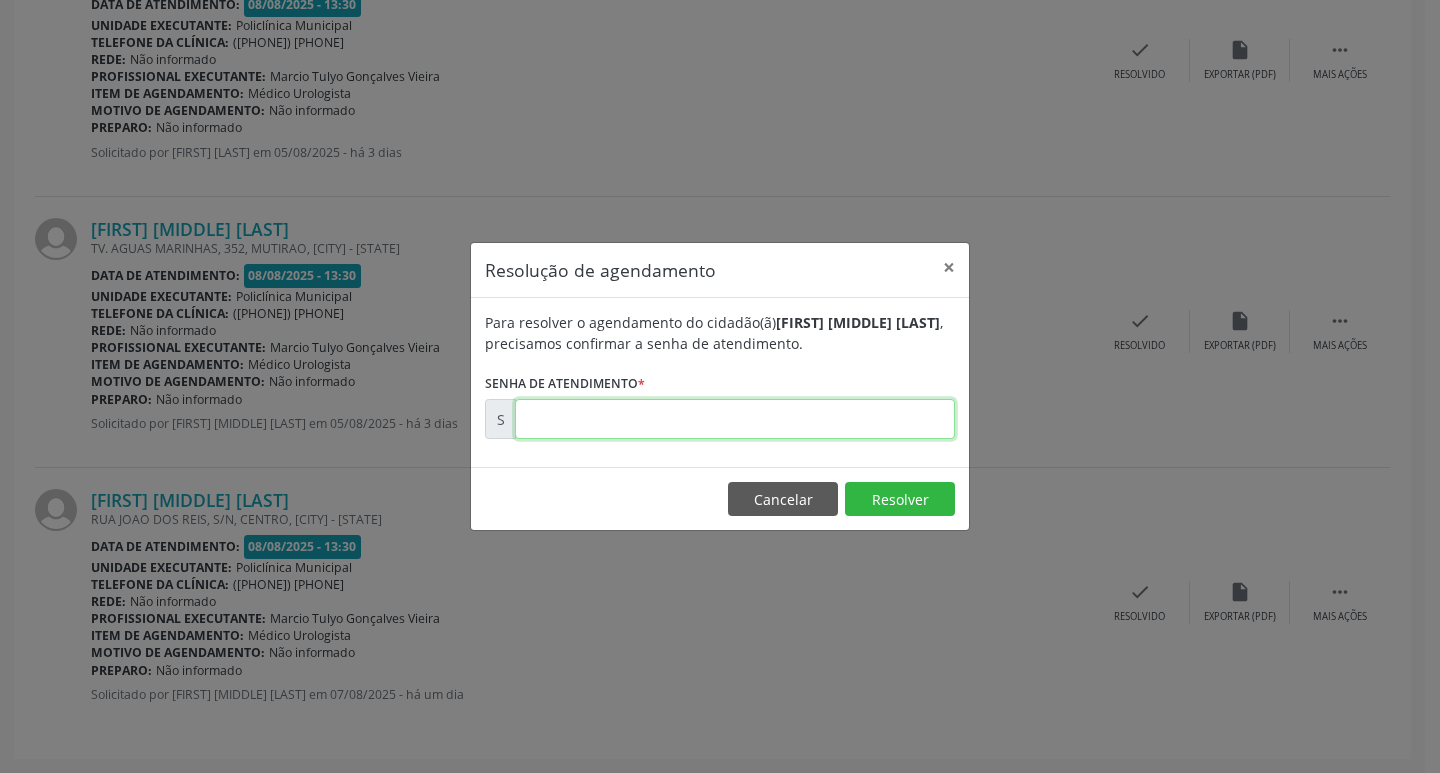 click at bounding box center [735, 419] 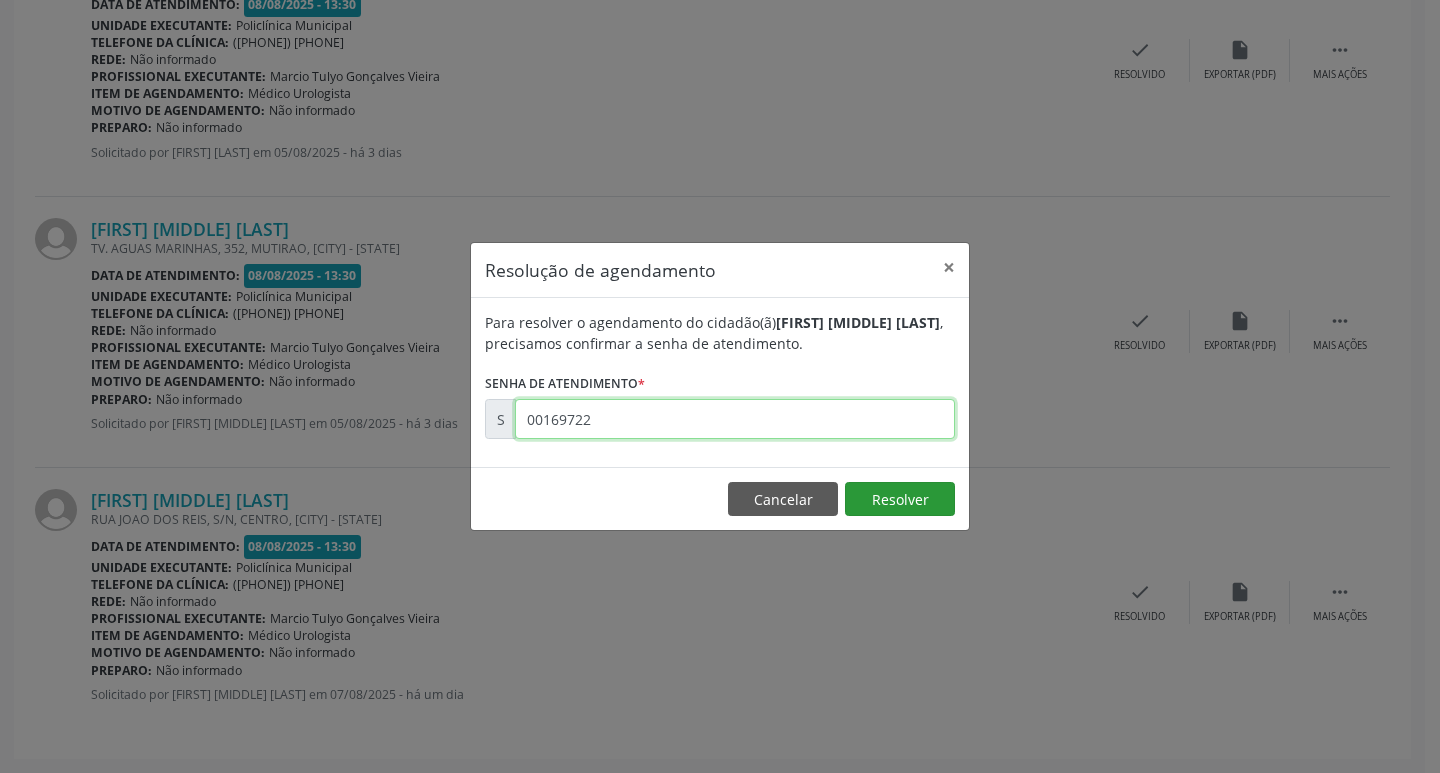 type on "00169722" 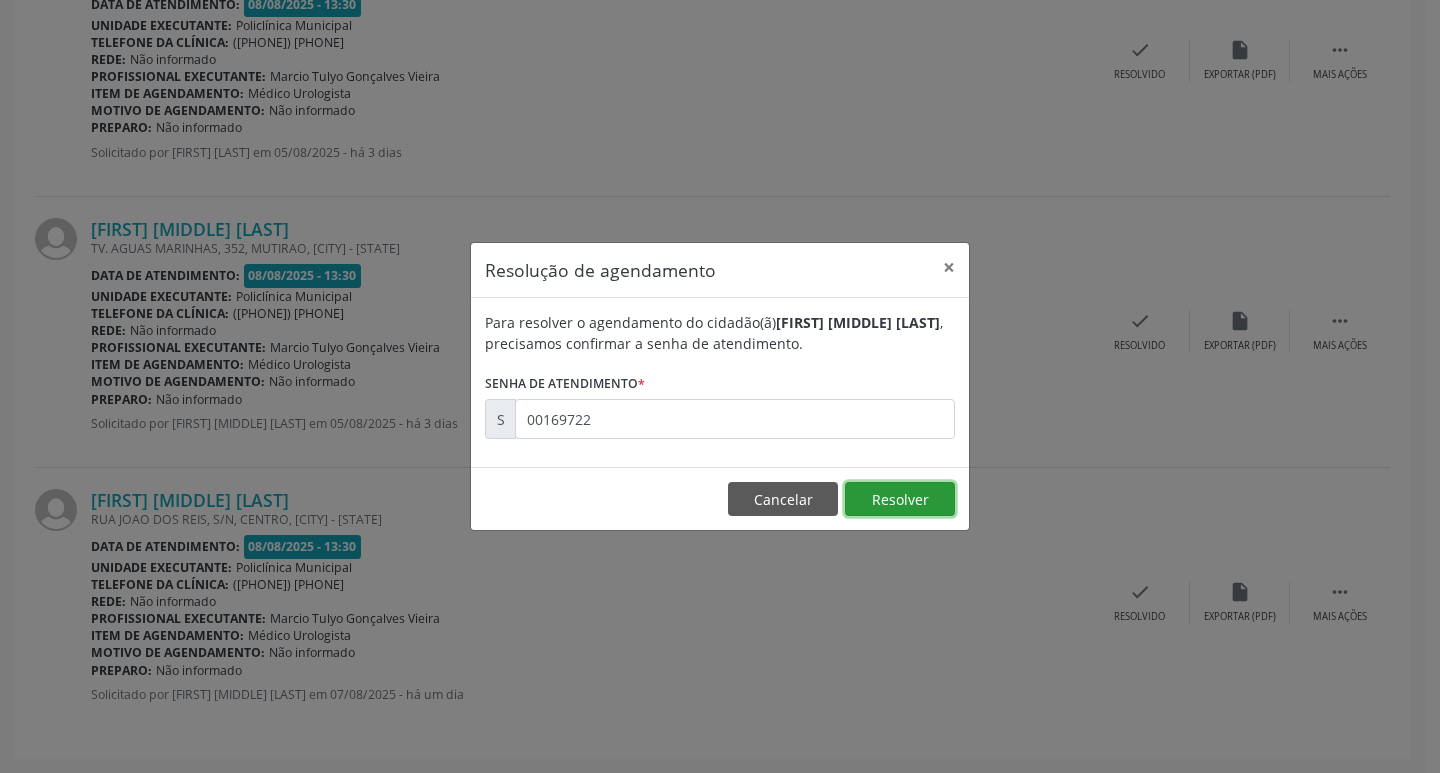click on "Resolver" at bounding box center (900, 499) 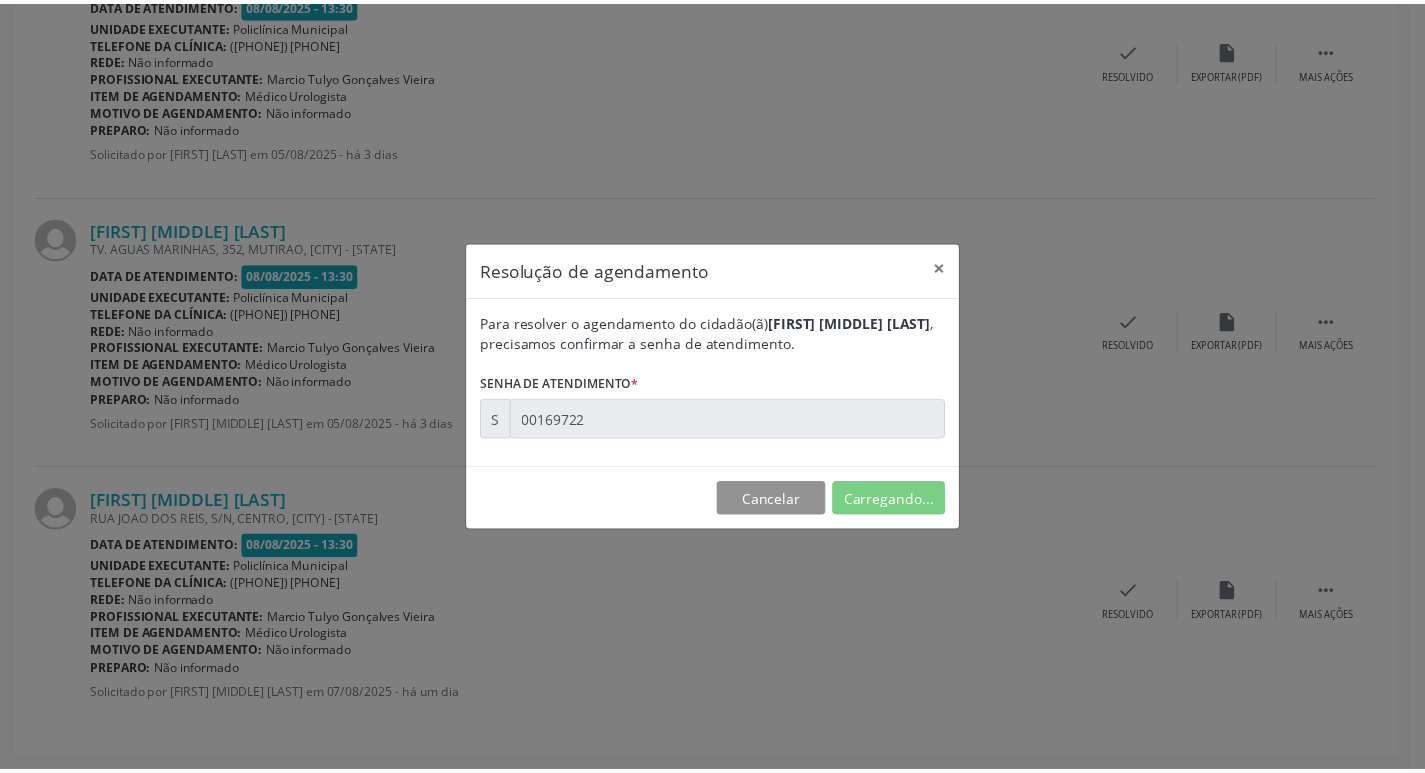 scroll, scrollTop: 124, scrollLeft: 0, axis: vertical 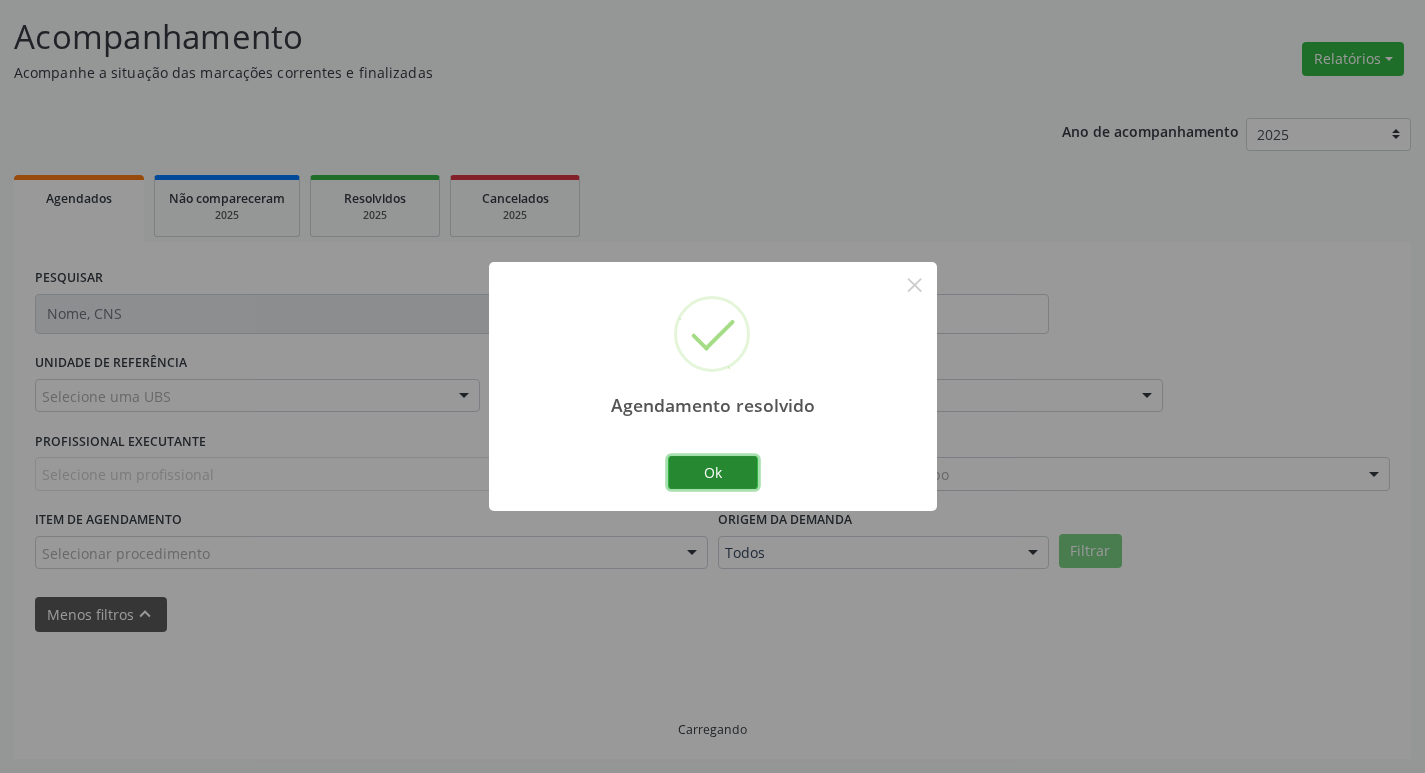 click on "Ok" at bounding box center [713, 473] 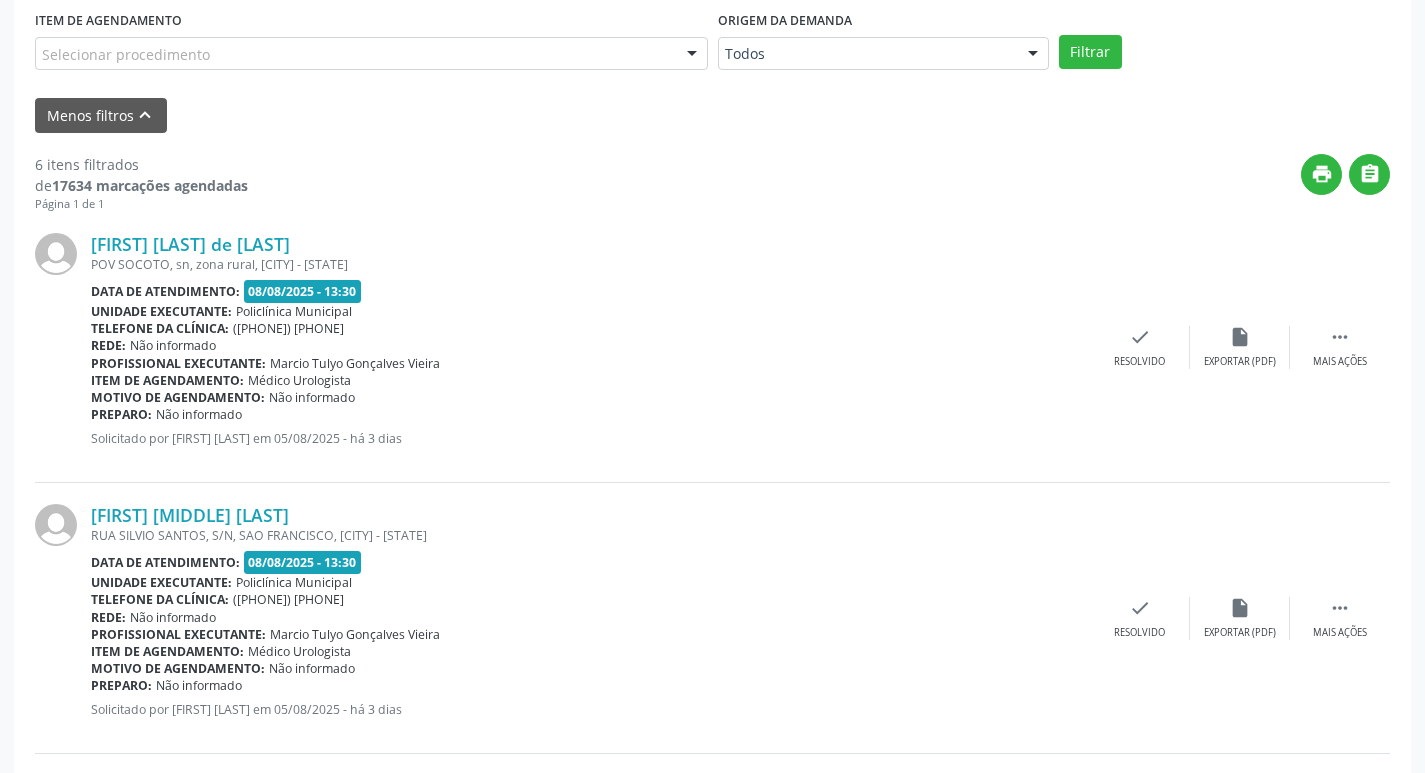 scroll, scrollTop: 223, scrollLeft: 0, axis: vertical 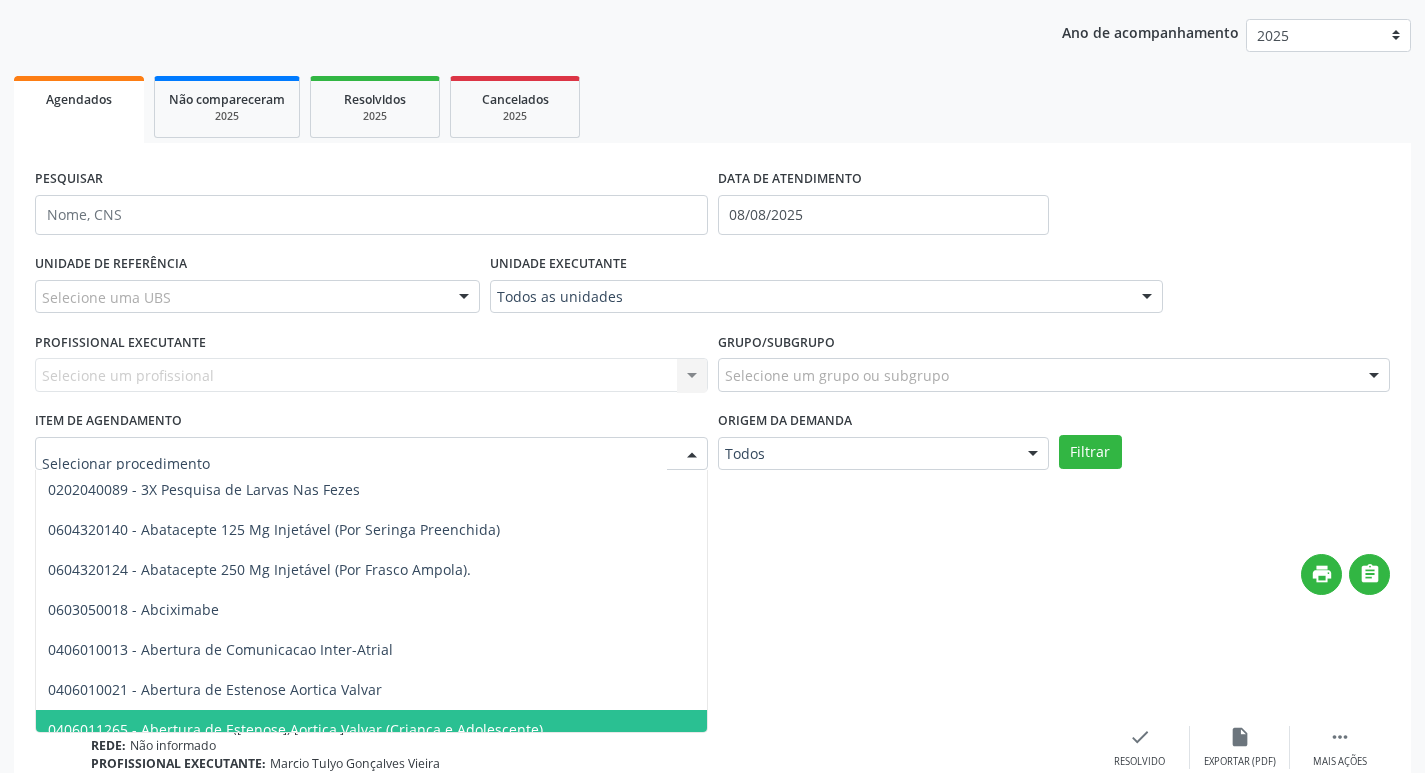 click at bounding box center (371, 454) 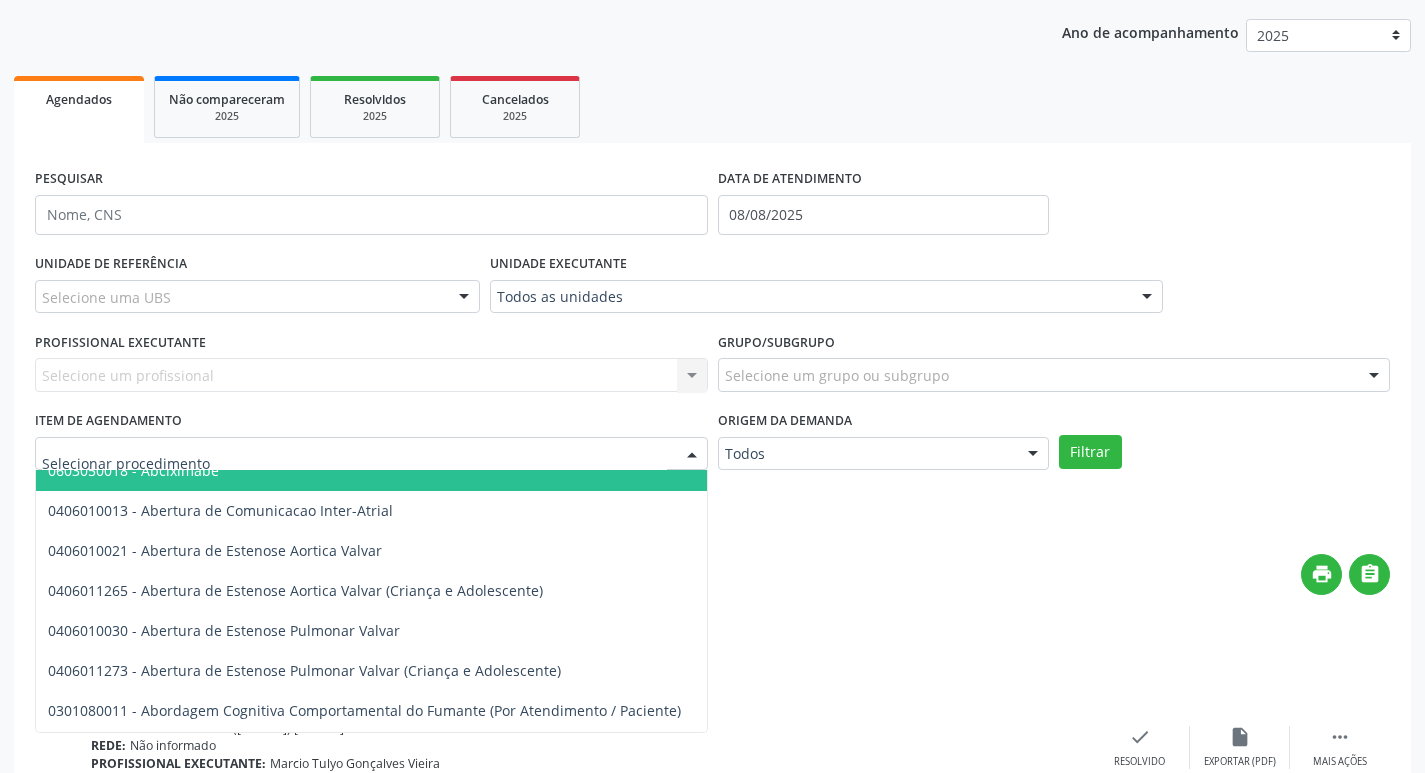 scroll, scrollTop: 200, scrollLeft: 0, axis: vertical 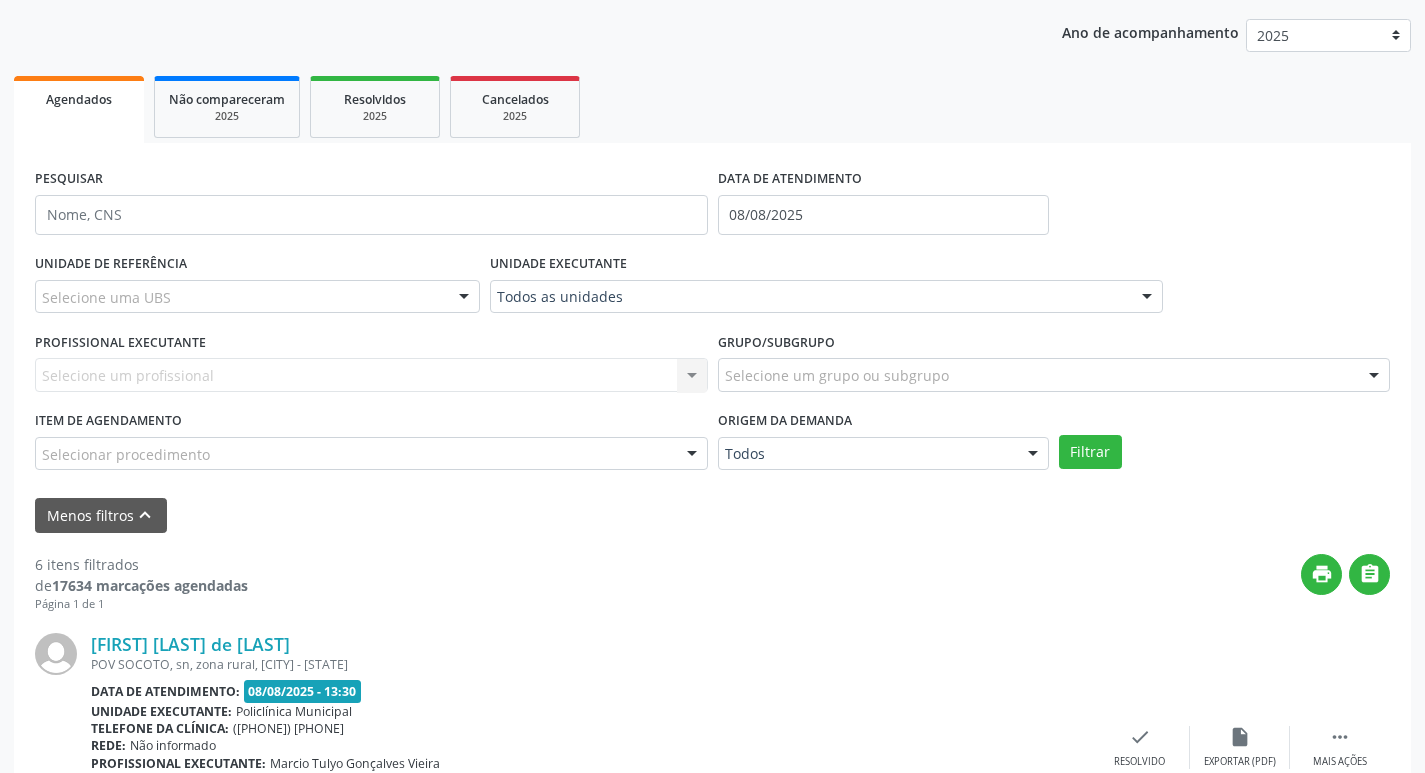 click on "PESQUISAR
DATA DE ATENDIMENTO
[DATE]" at bounding box center [712, 206] 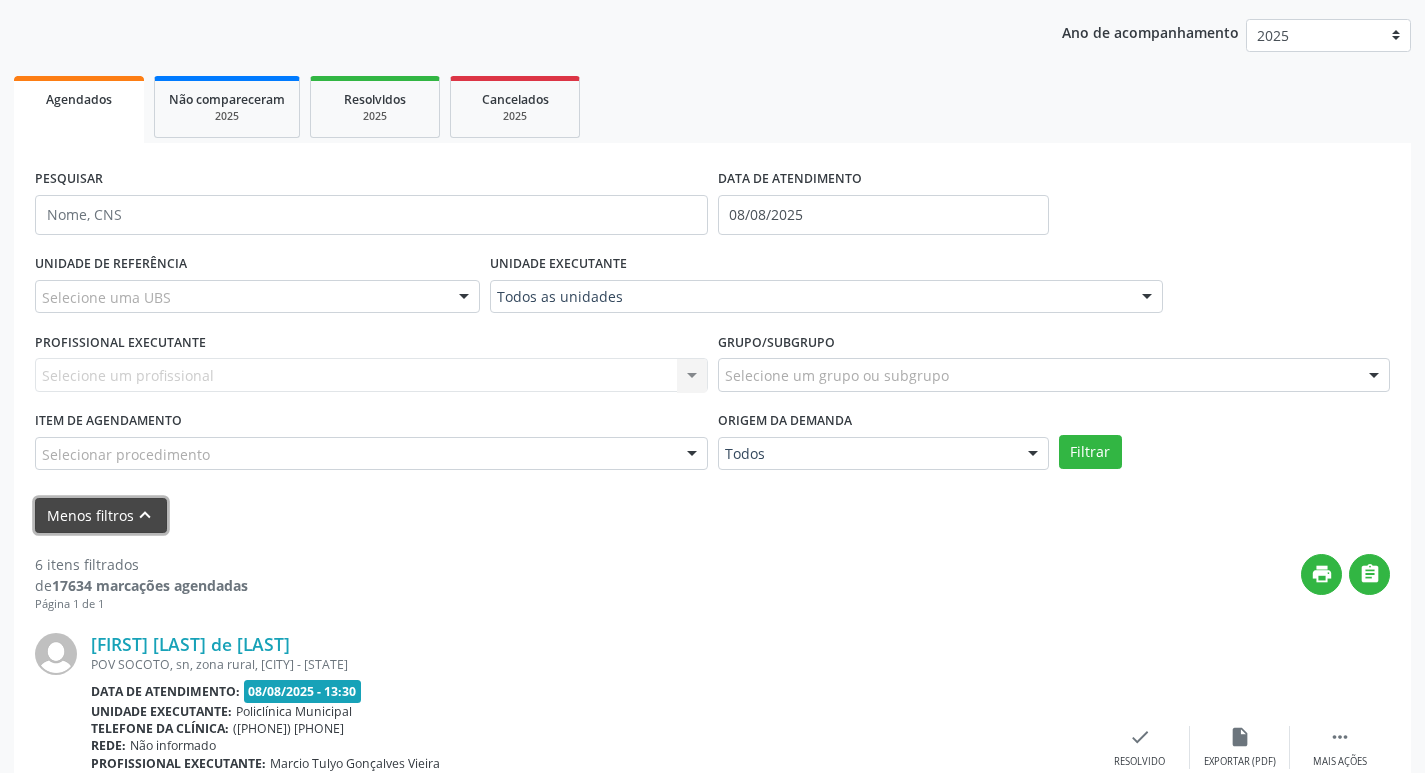 click on "Menos filtros
keyboard_arrow_up" at bounding box center (101, 515) 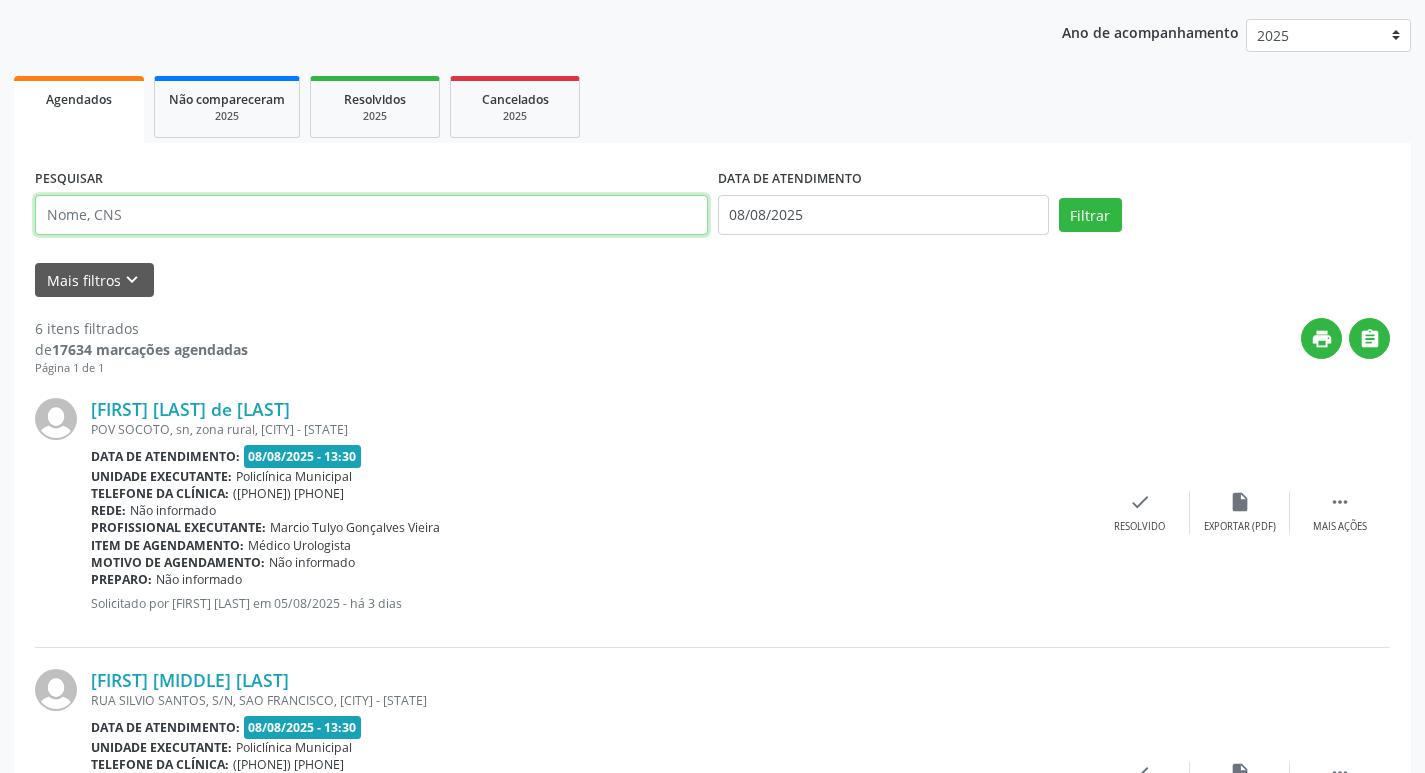 click at bounding box center (371, 215) 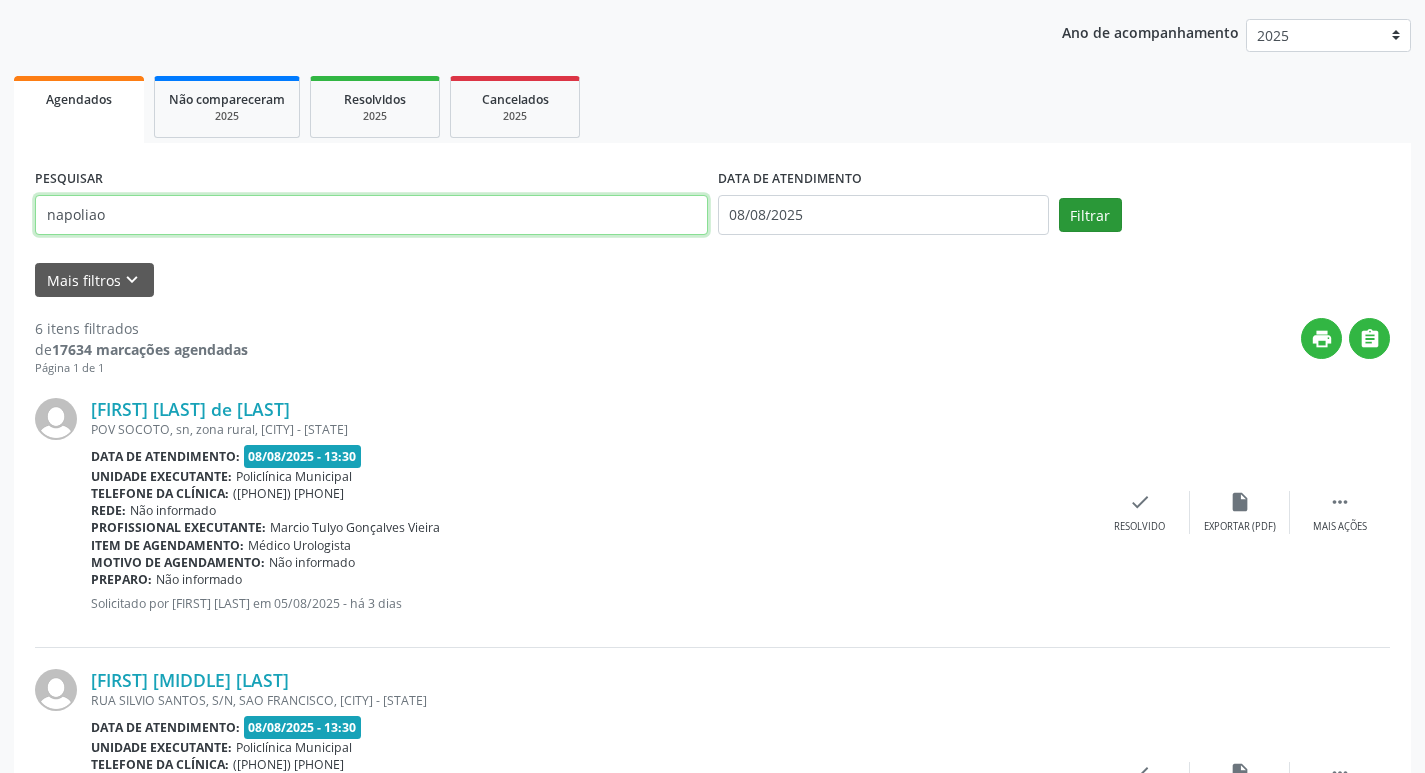 type on "napoliao" 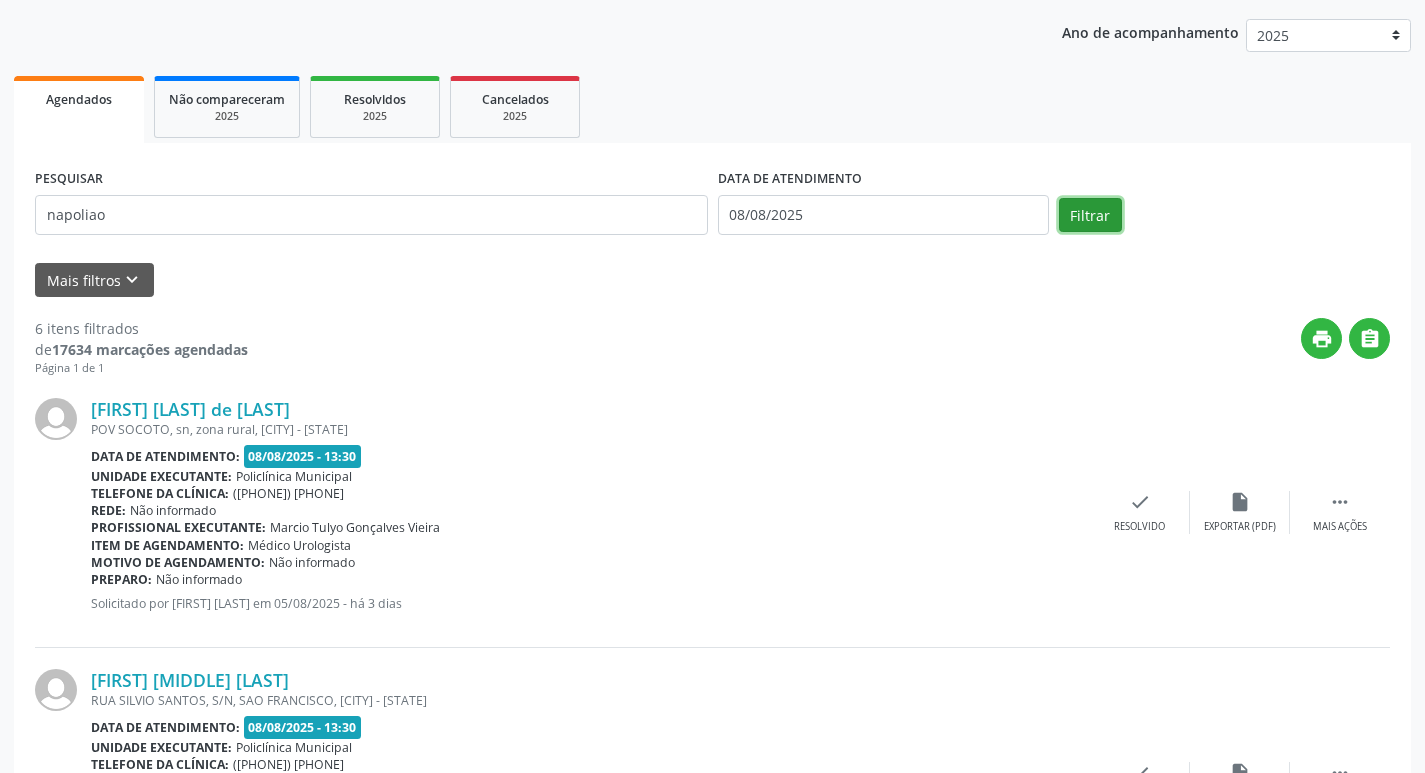 click on "Filtrar" at bounding box center (1090, 215) 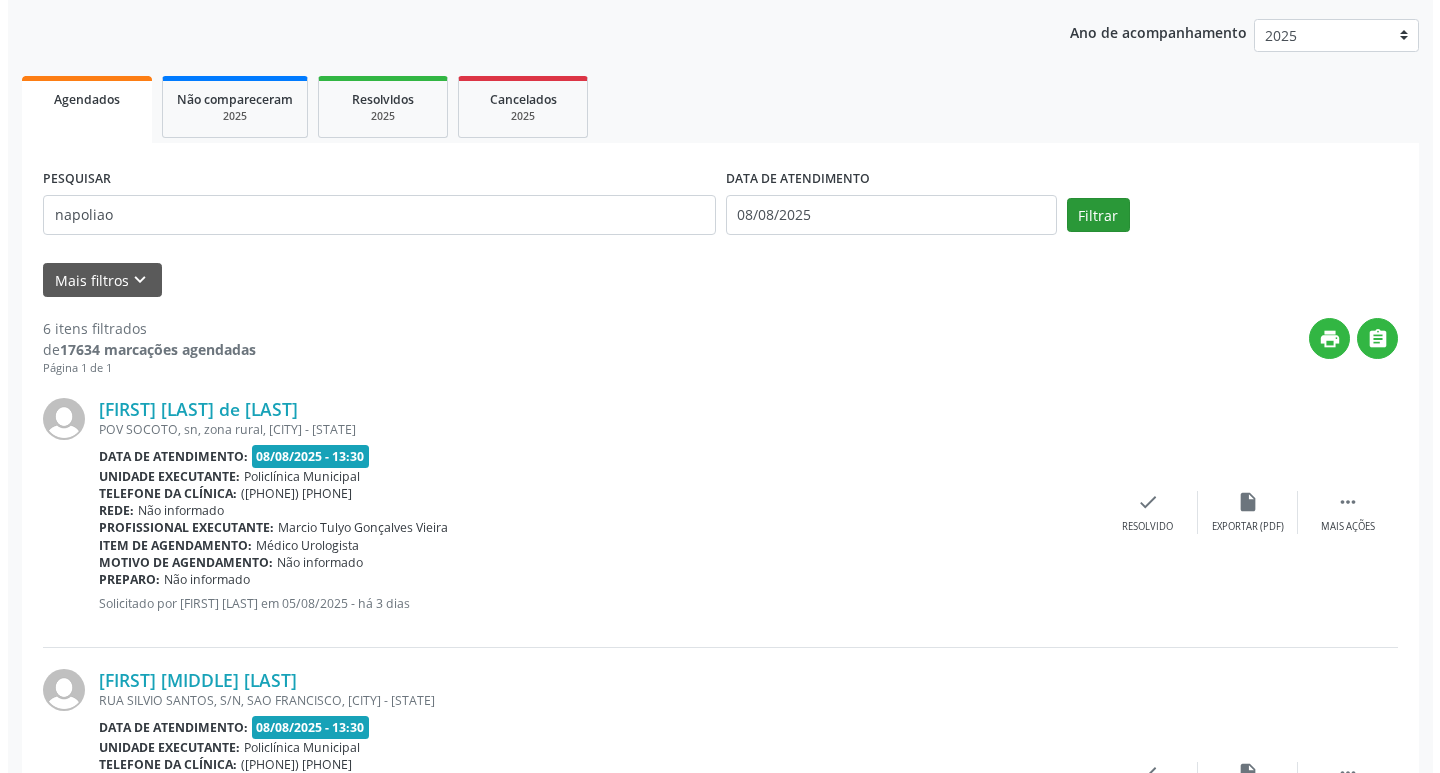 scroll, scrollTop: 0, scrollLeft: 0, axis: both 